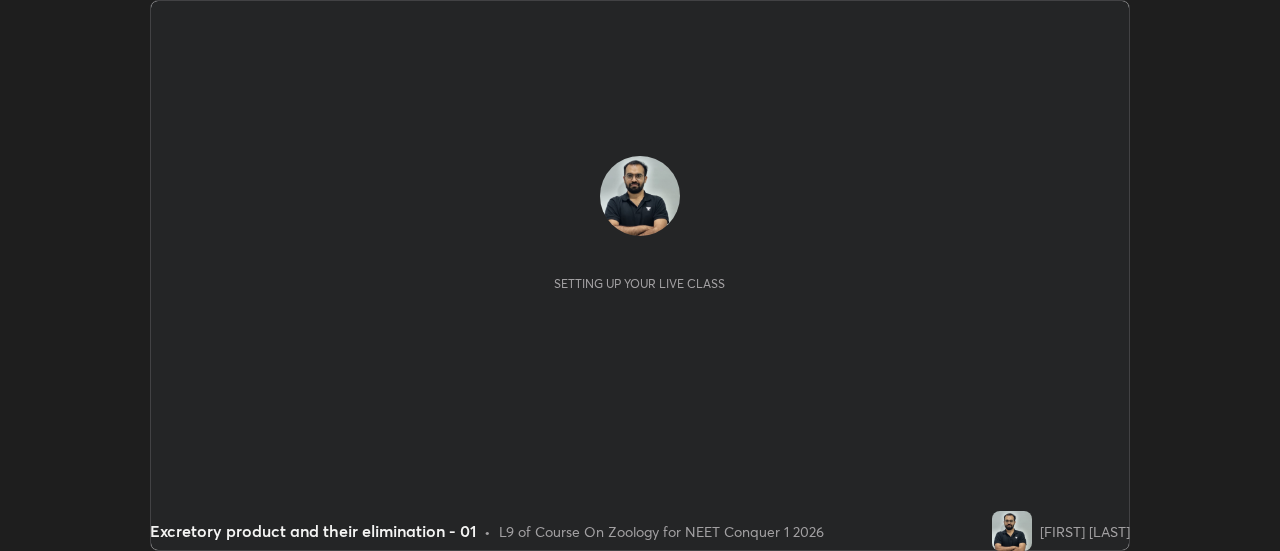 scroll, scrollTop: 0, scrollLeft: 0, axis: both 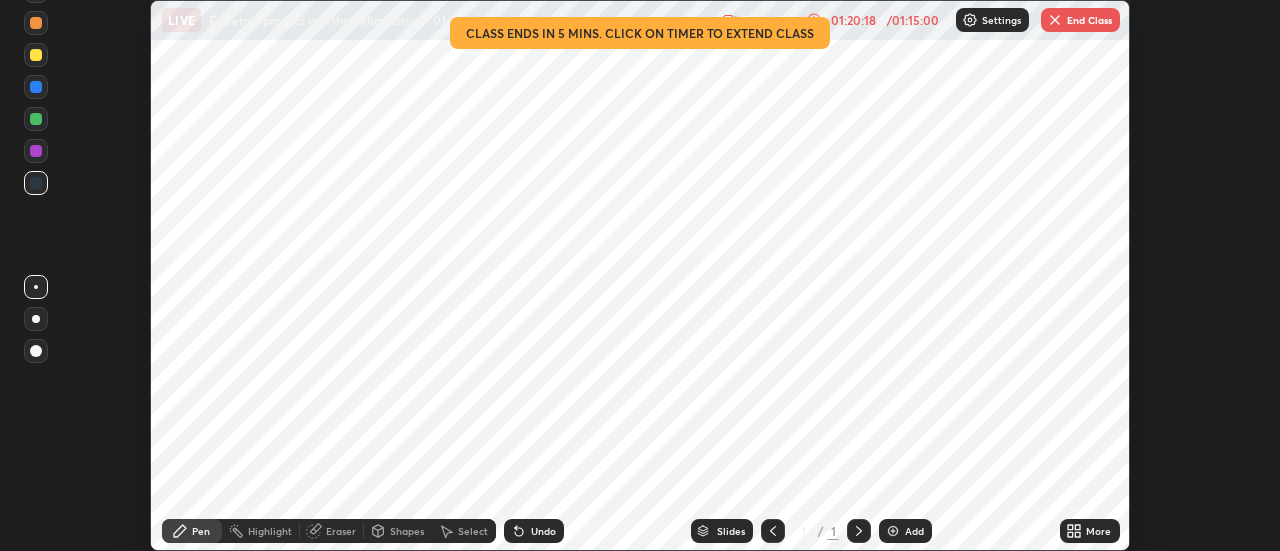 click at bounding box center [1055, 20] 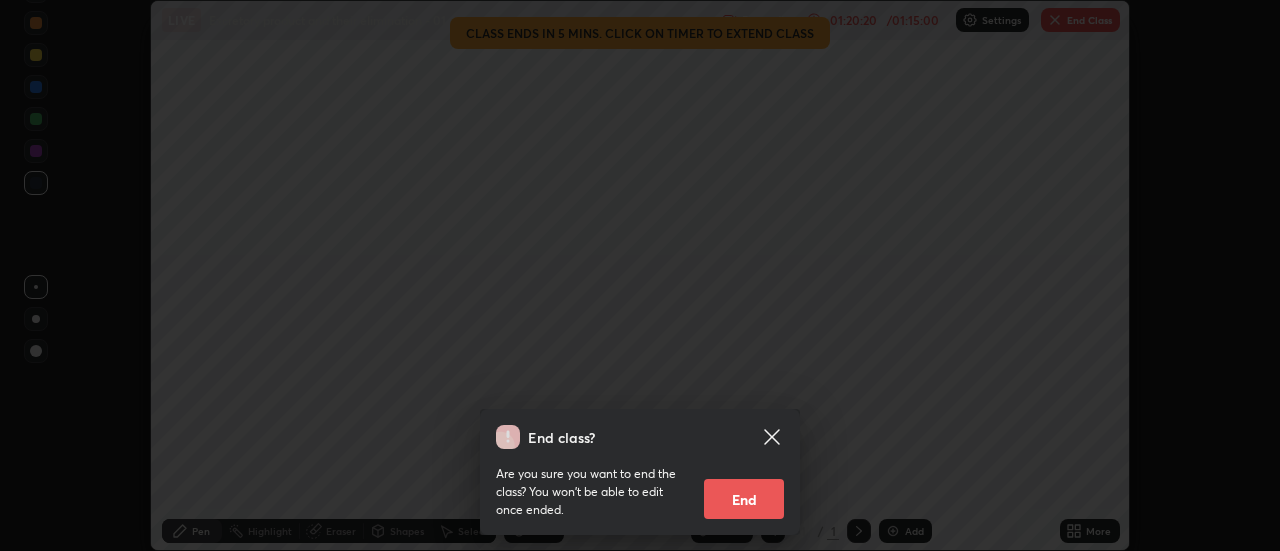 click on "End" at bounding box center (744, 499) 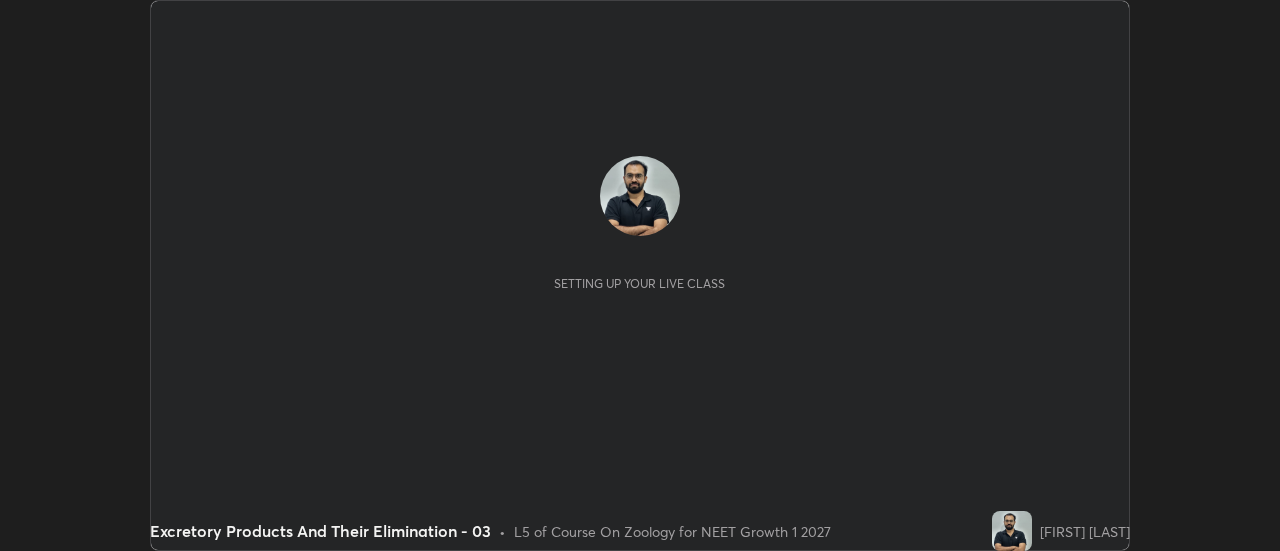 scroll, scrollTop: 0, scrollLeft: 0, axis: both 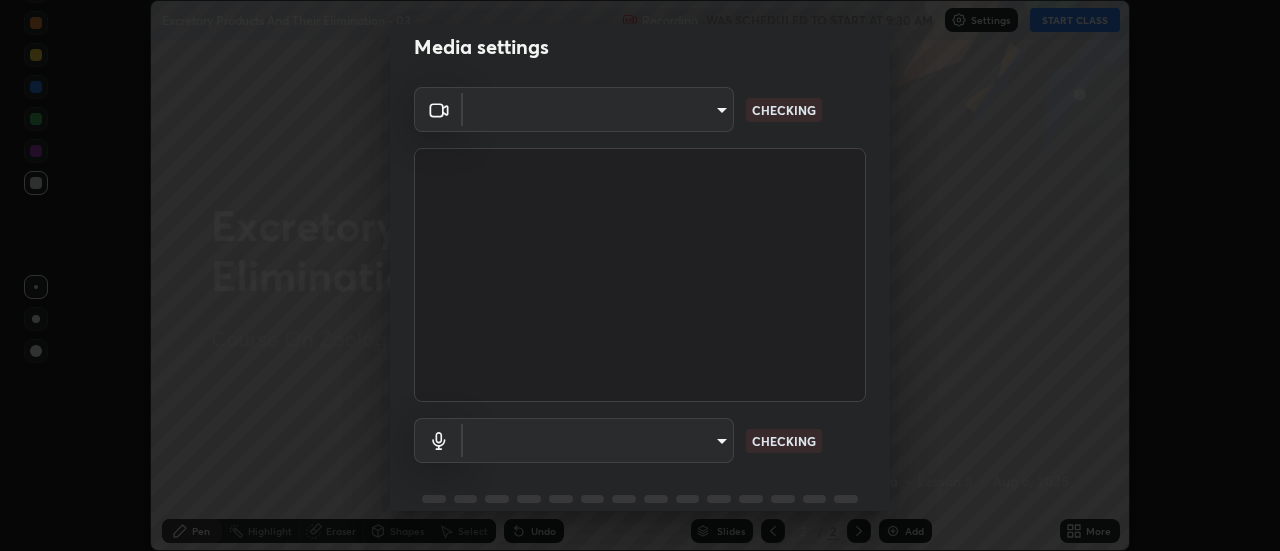 click on "Erase all Excretory Products And Their Elimination - 03 Recording WAS SCHEDULED TO START AT  9:30 AM Settings START CLASS Setting up your live class Excretory Products And Their Elimination - 03 • L5 of Course On Zoology for NEET Growth 1 2027 [FIRST] [LAST] Pen Highlight Eraser Shapes Select Undo Slides 2 / 2 Add More No doubts shared Encourage your learners to ask a doubt for better clarity Report an issue Reason for reporting Buffering Chat not working Audio - Video sync issue Educator video quality low ​ Attach an image Report Media settings ​ CHECKING ​ CHECKING 1 / 5 Next" at bounding box center (640, 275) 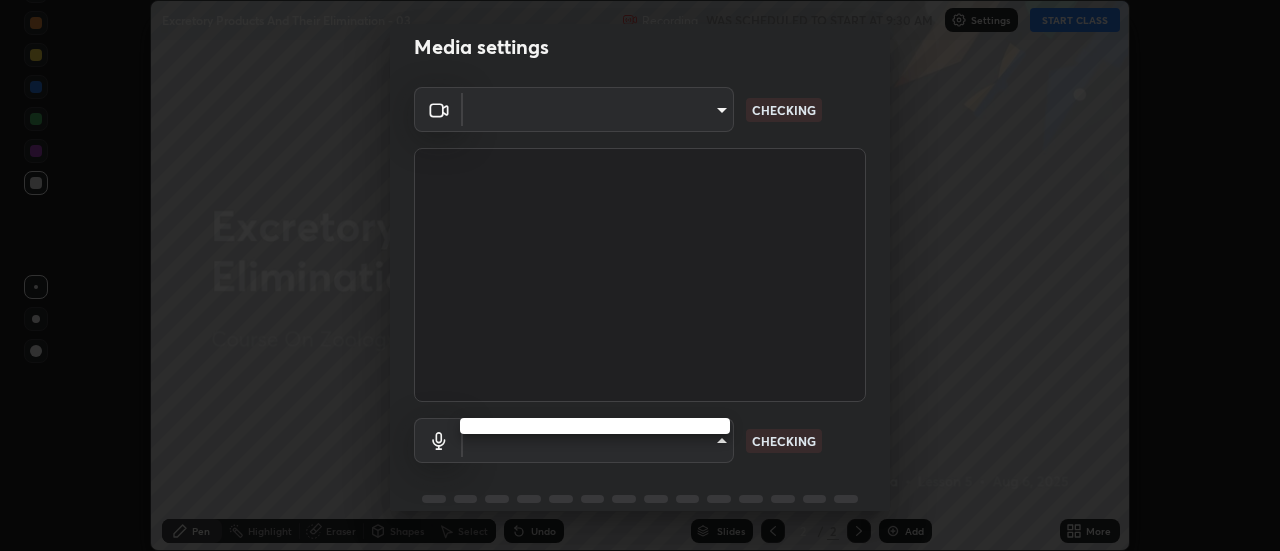 type on "28859c64a8e3d58139daa62c4cbb3a58b4059ef2bfed964700f789928c4fc7db" 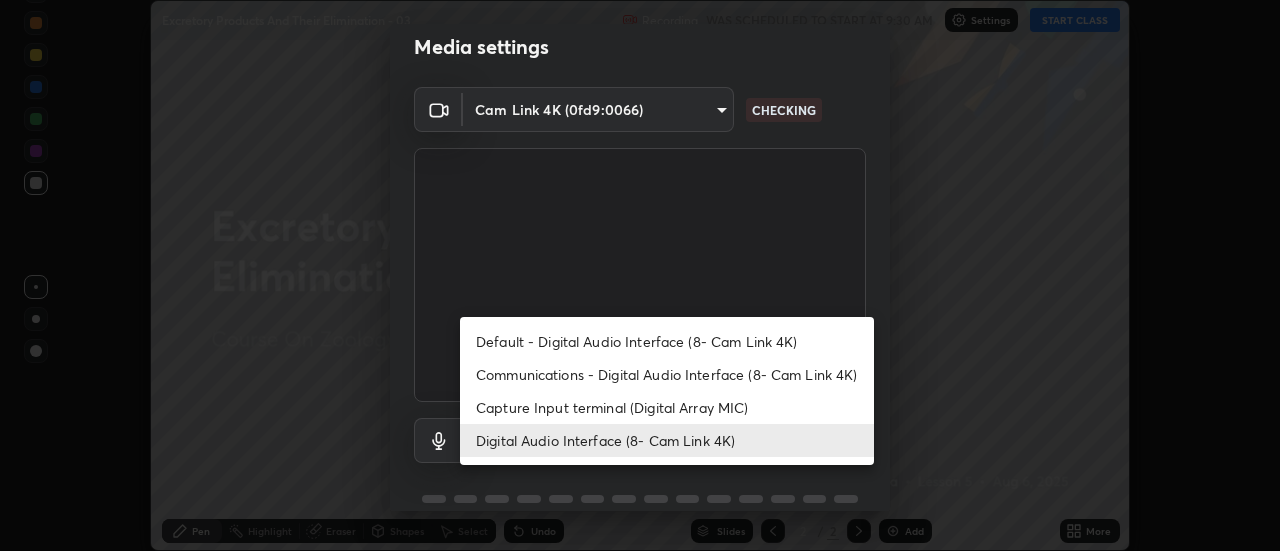 click on "Default - Digital Audio Interface (8- Cam Link 4K)" at bounding box center (667, 341) 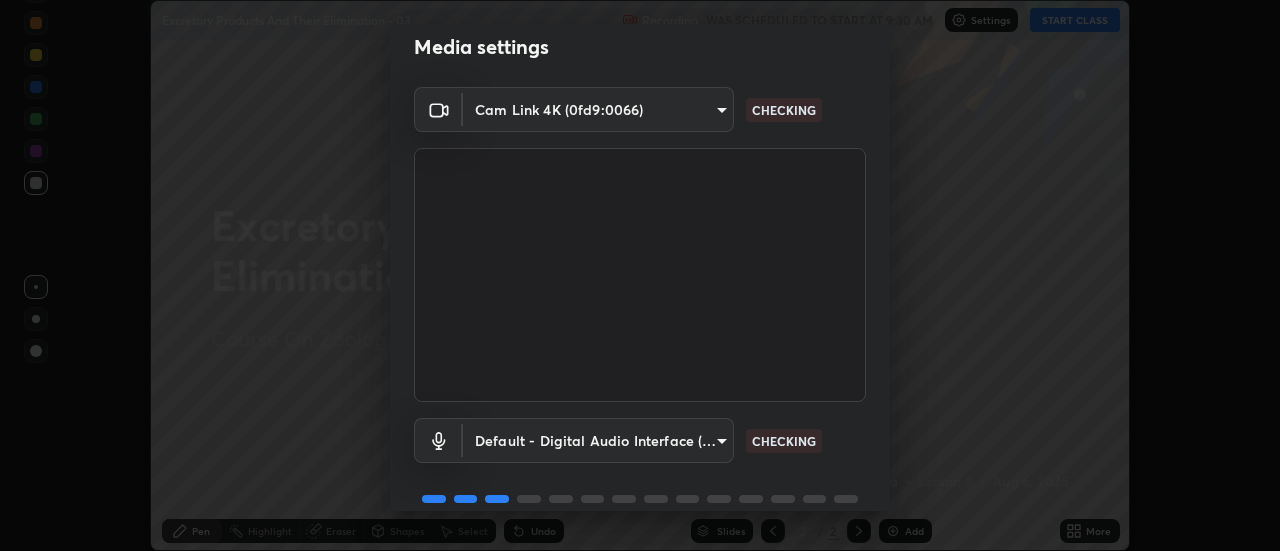 scroll, scrollTop: 105, scrollLeft: 0, axis: vertical 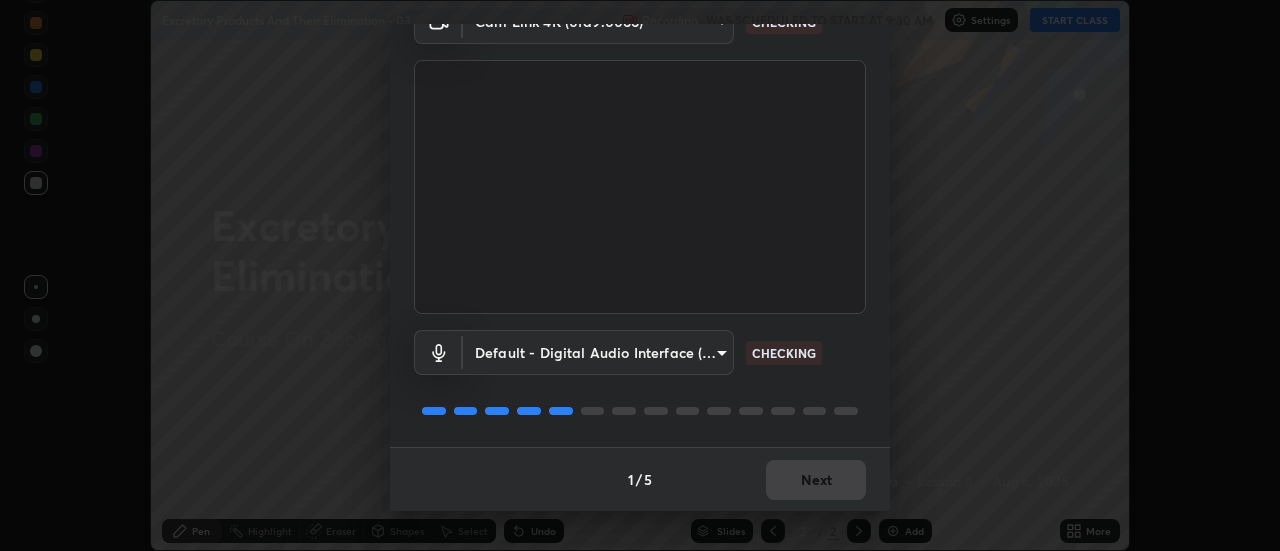 click on "1 / 5 Next" at bounding box center (640, 479) 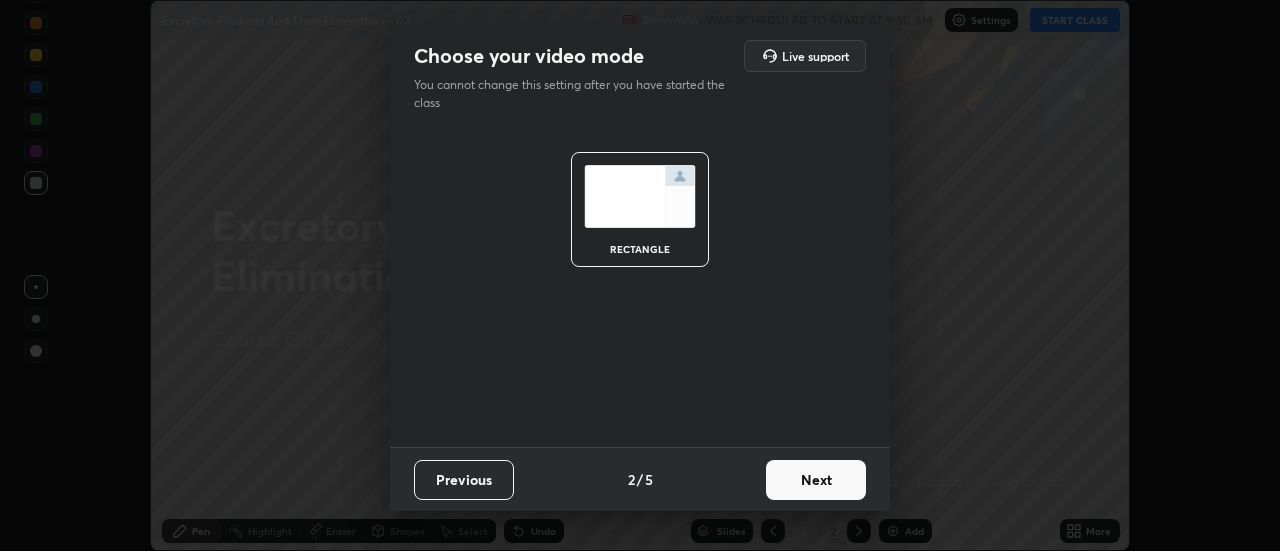 scroll, scrollTop: 0, scrollLeft: 0, axis: both 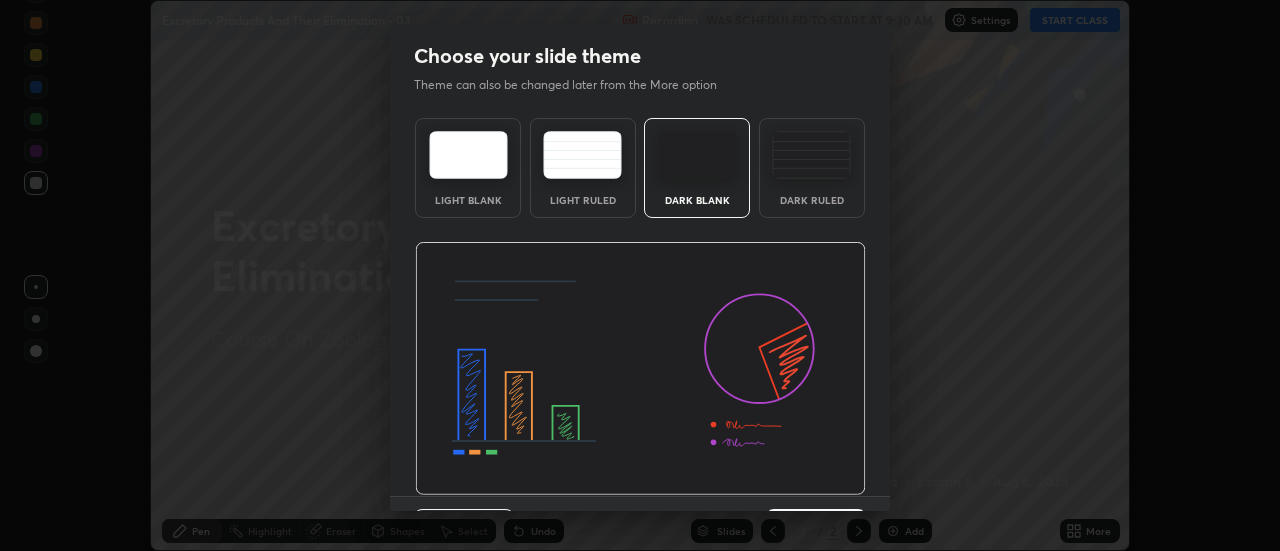 click at bounding box center (640, 369) 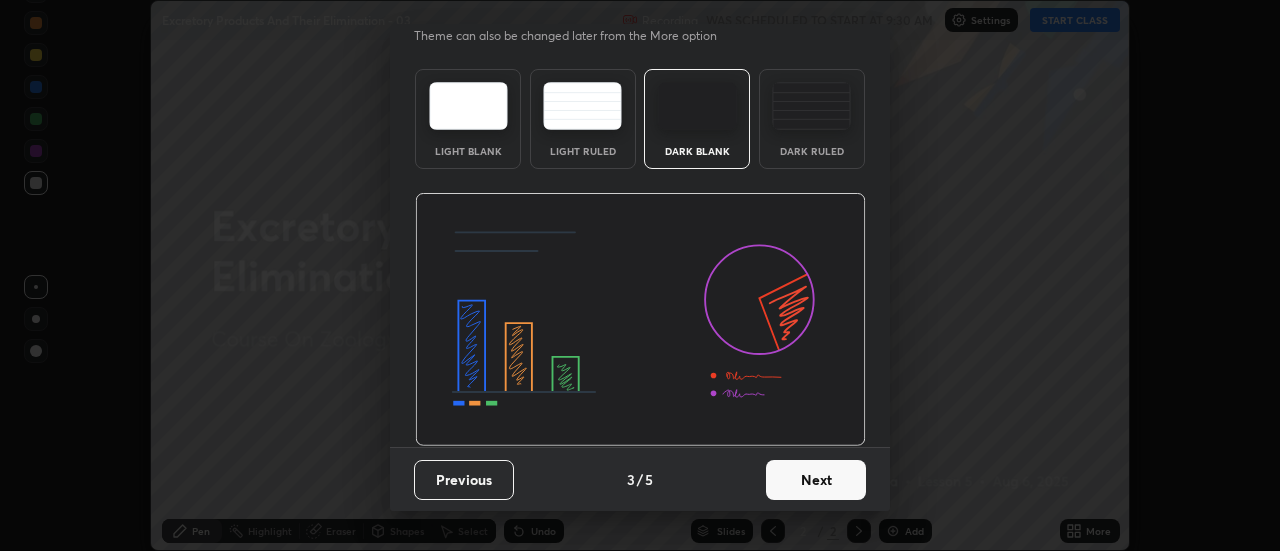 click on "Next" at bounding box center [816, 480] 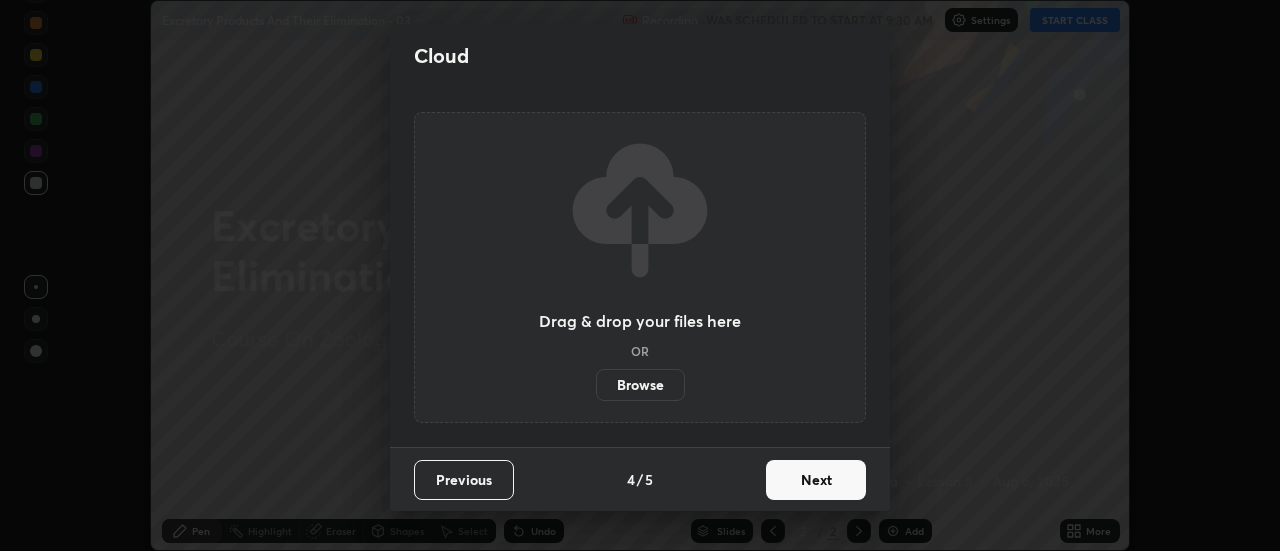 scroll, scrollTop: 0, scrollLeft: 0, axis: both 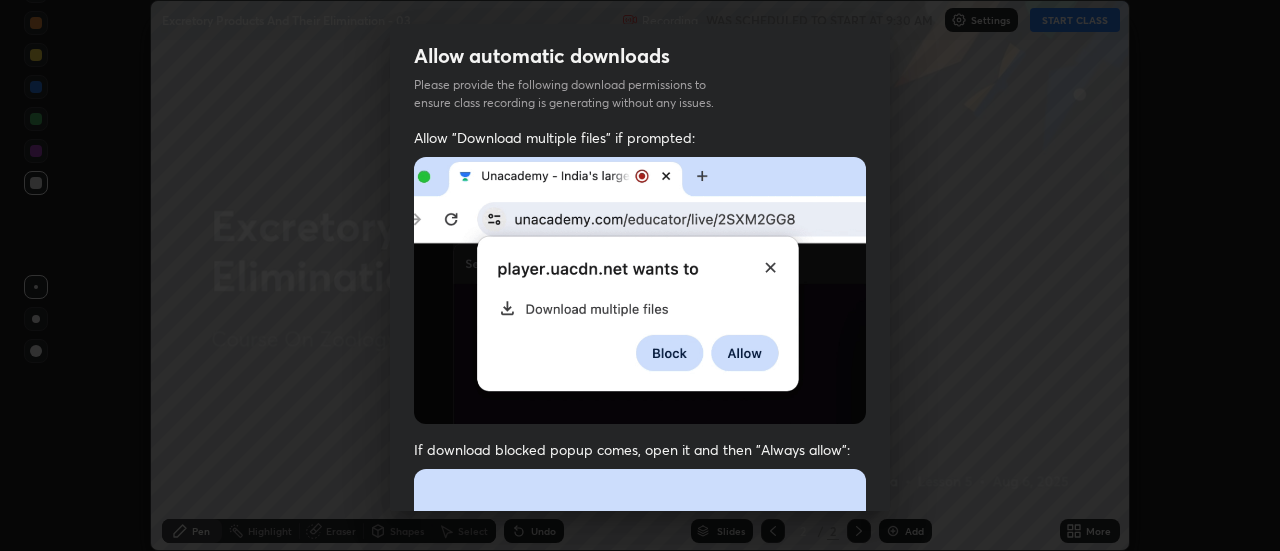 click at bounding box center [640, 687] 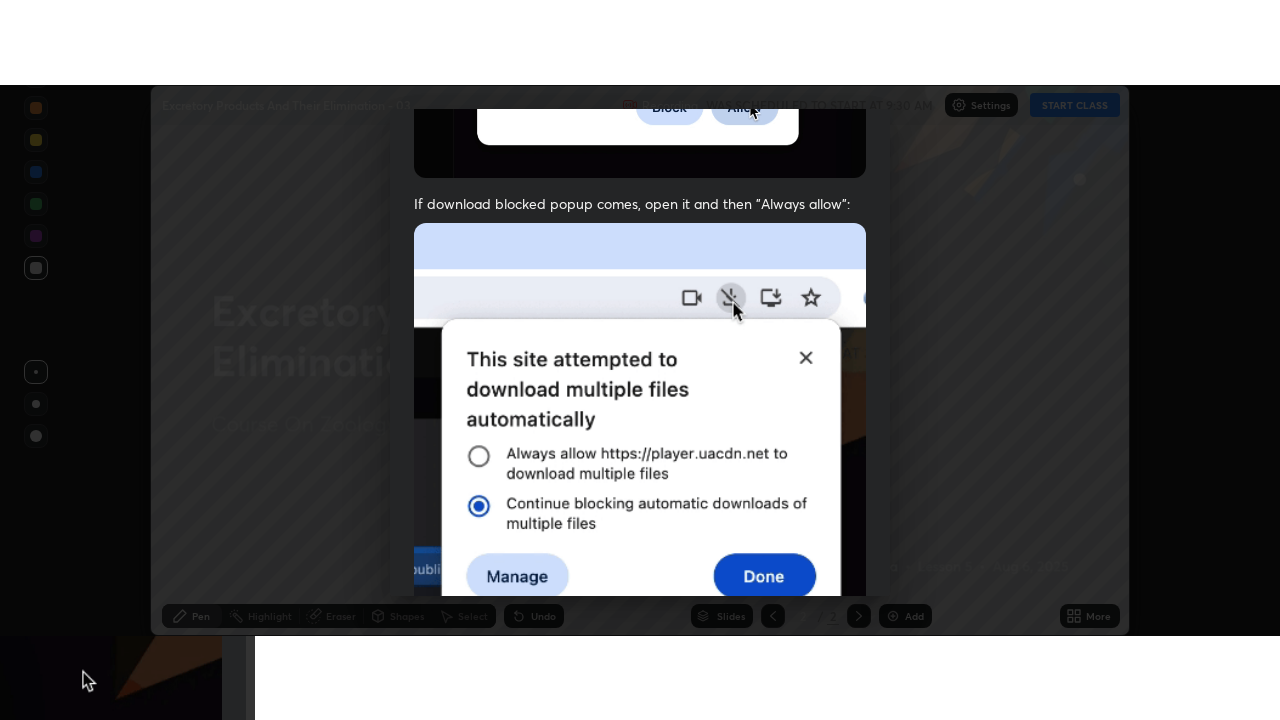 scroll, scrollTop: 513, scrollLeft: 0, axis: vertical 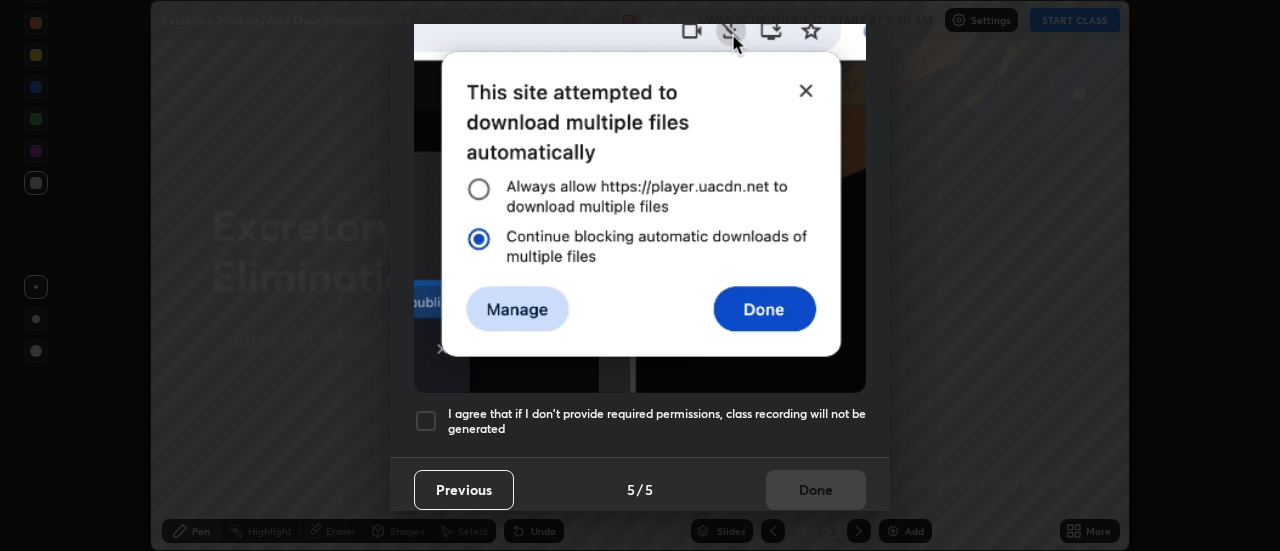 click on "I agree that if I don't provide required permissions, class recording will not be generated" at bounding box center [657, 421] 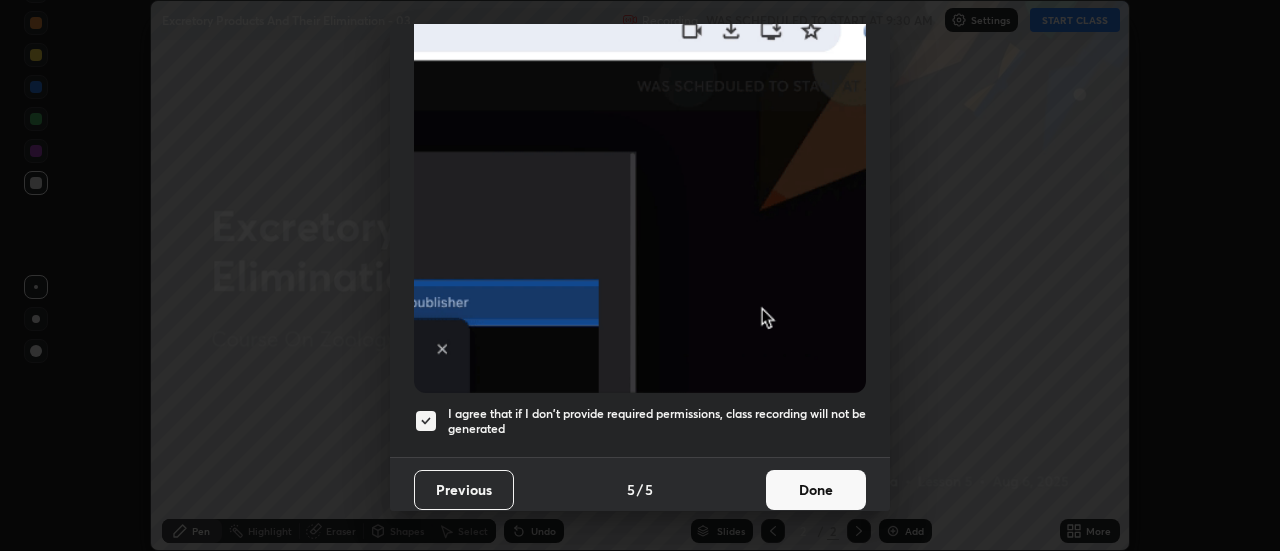 click on "Done" at bounding box center [816, 490] 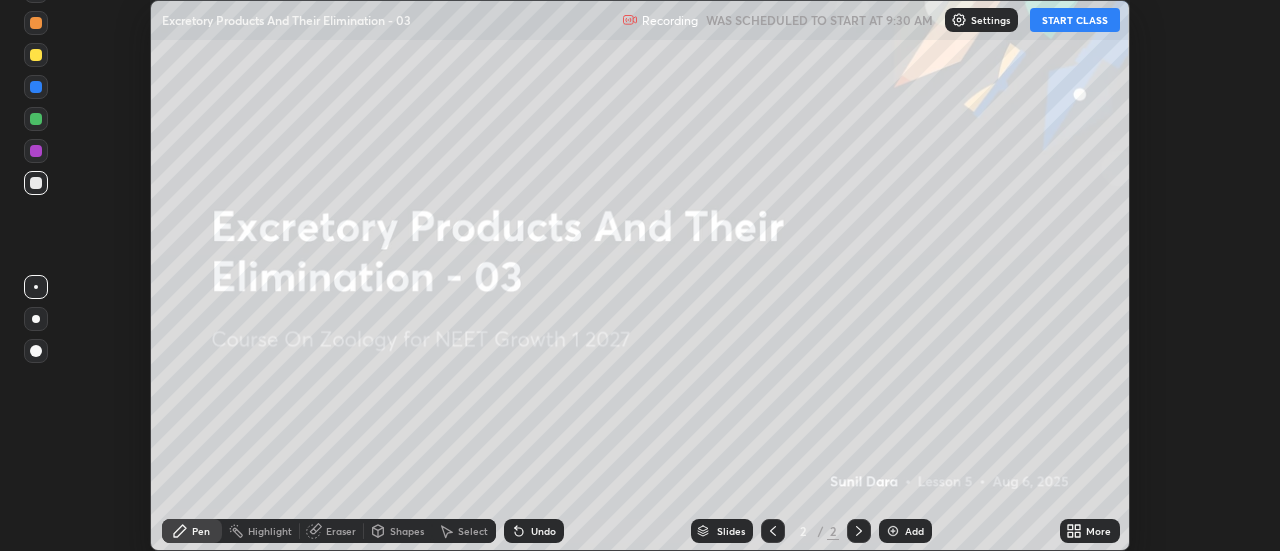 click 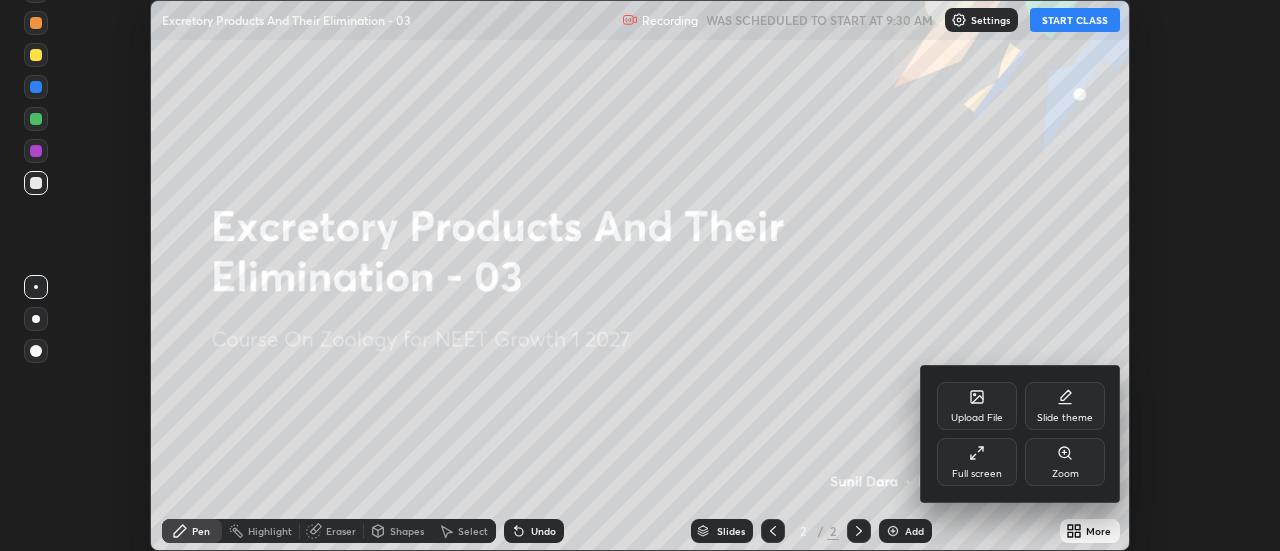 click on "Full screen" at bounding box center [977, 462] 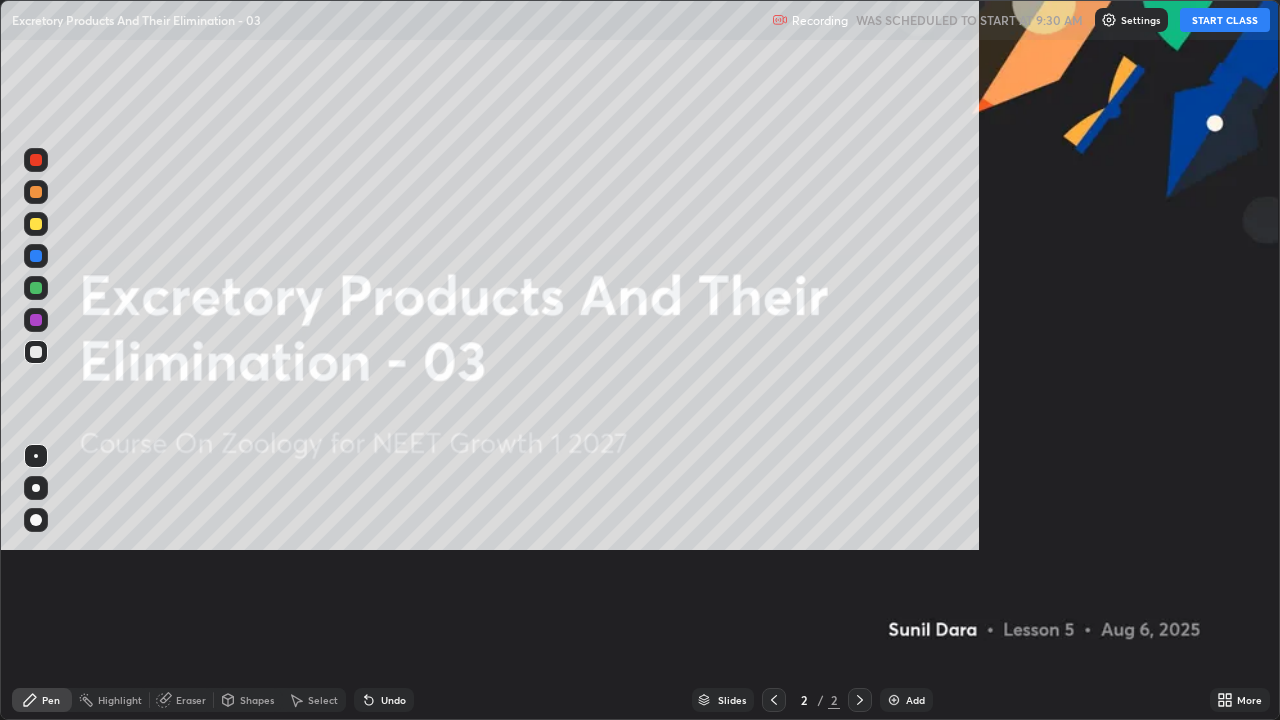 scroll, scrollTop: 99280, scrollLeft: 98720, axis: both 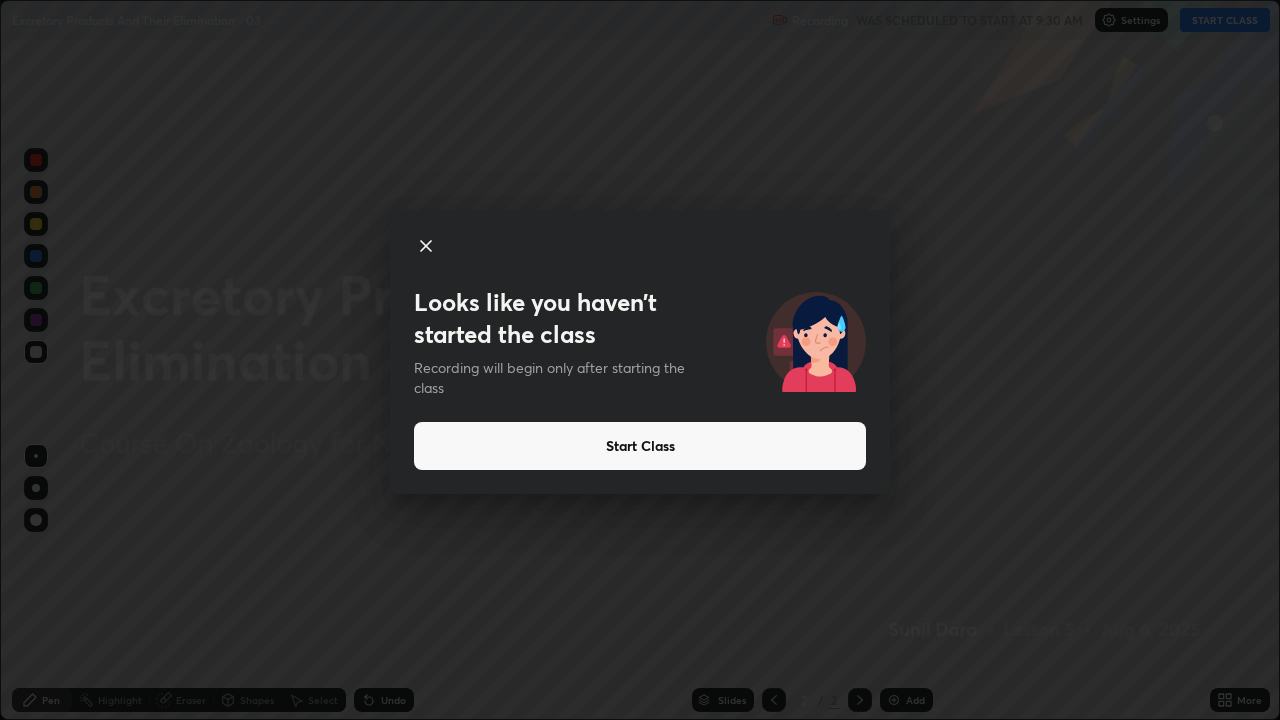 click on "Looks like you haven’t started the class Recording will begin only after starting the class Start Class" at bounding box center [640, 352] 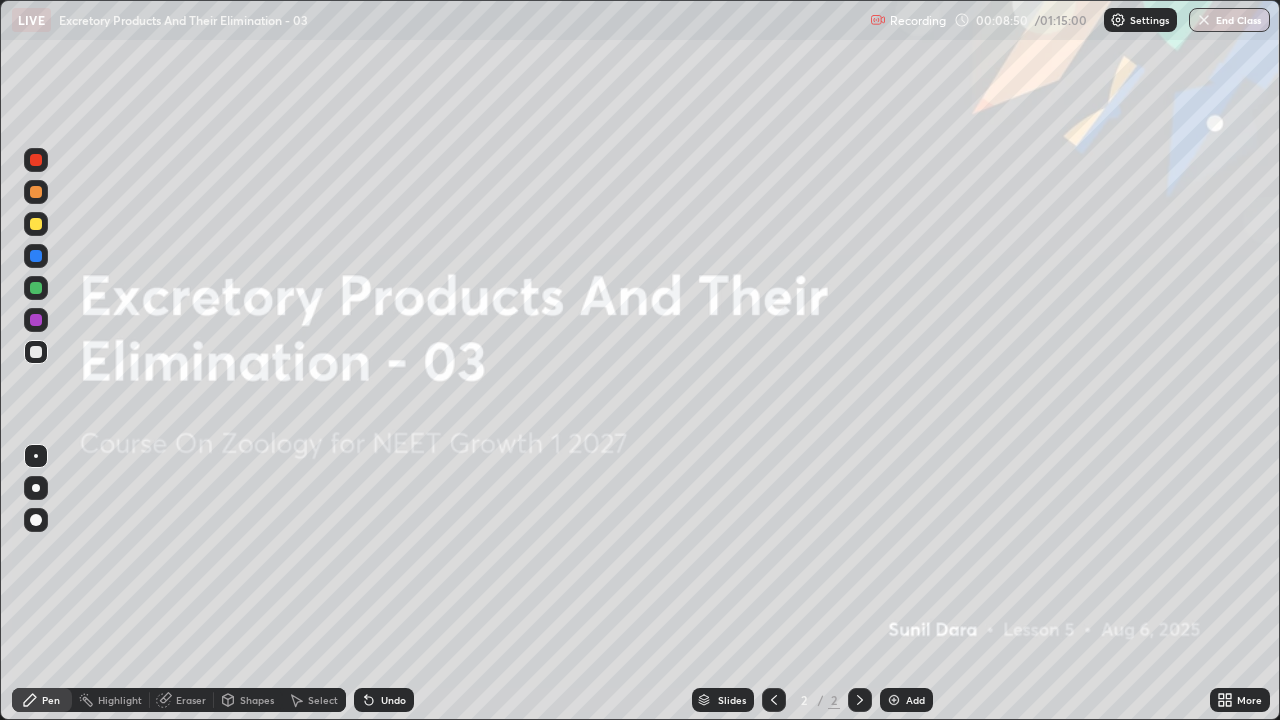 click on "Add" at bounding box center [915, 700] 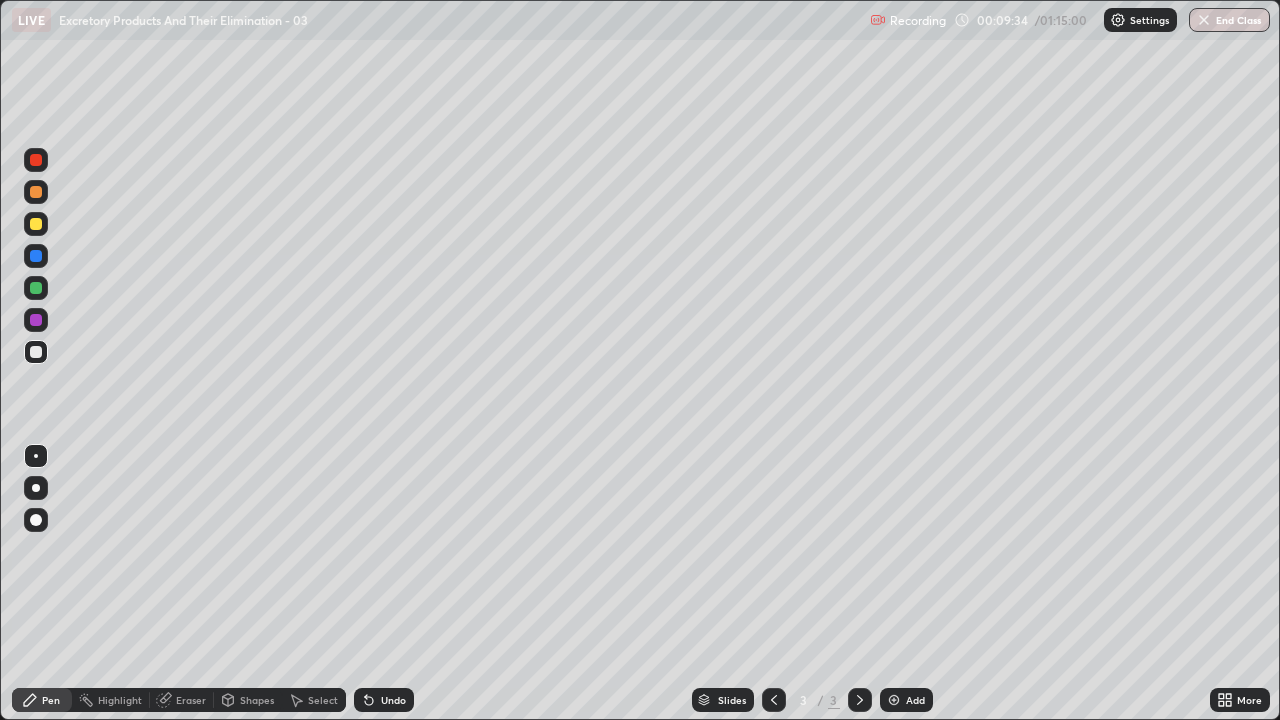 click at bounding box center (36, 488) 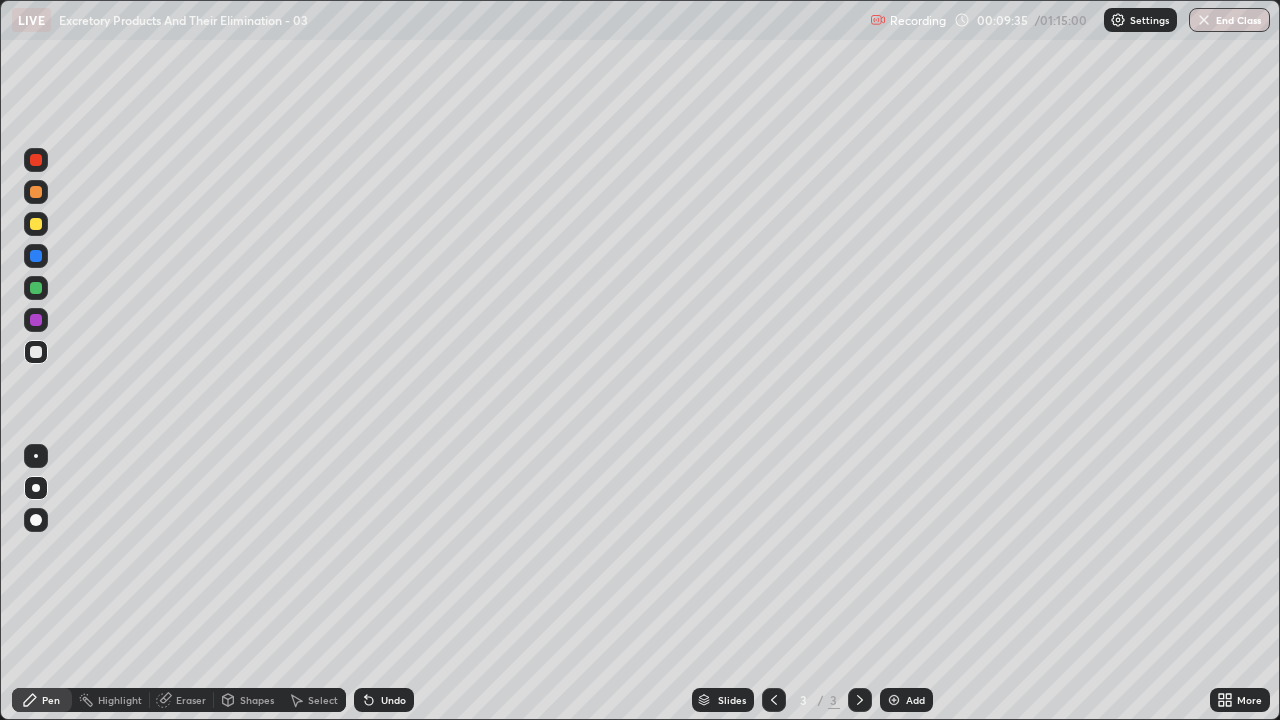 click at bounding box center (36, 352) 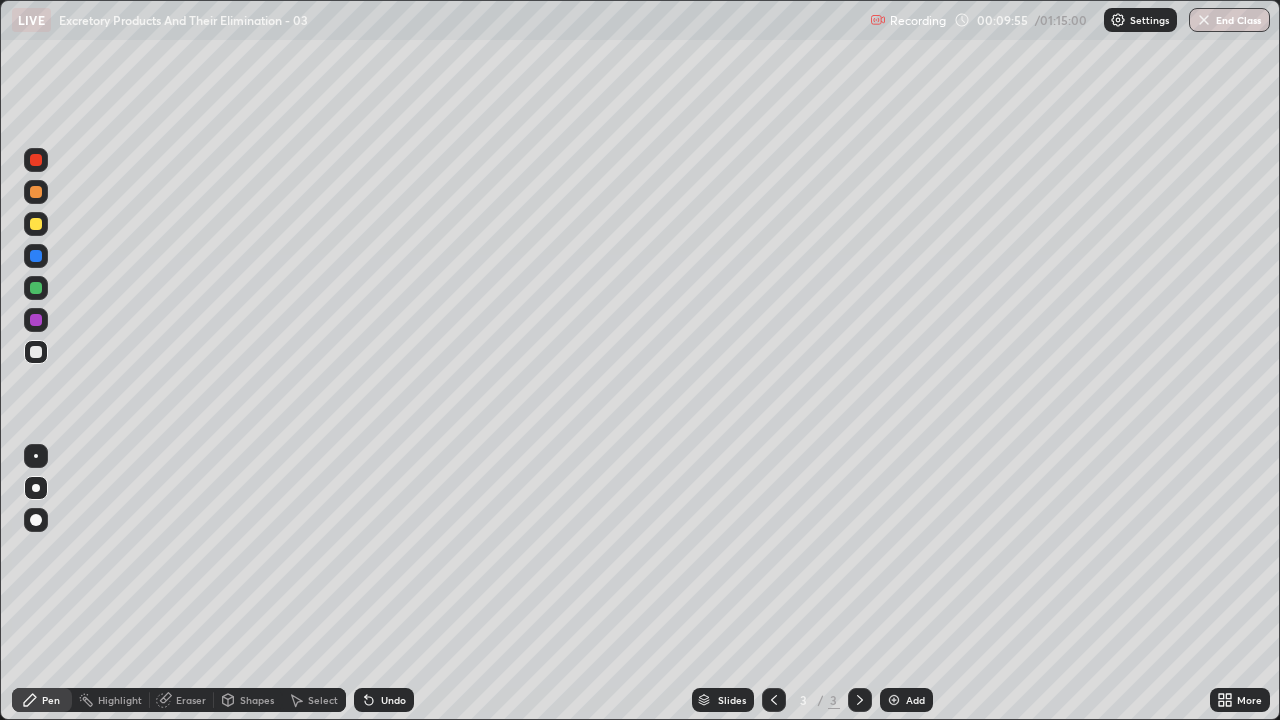 click at bounding box center (36, 488) 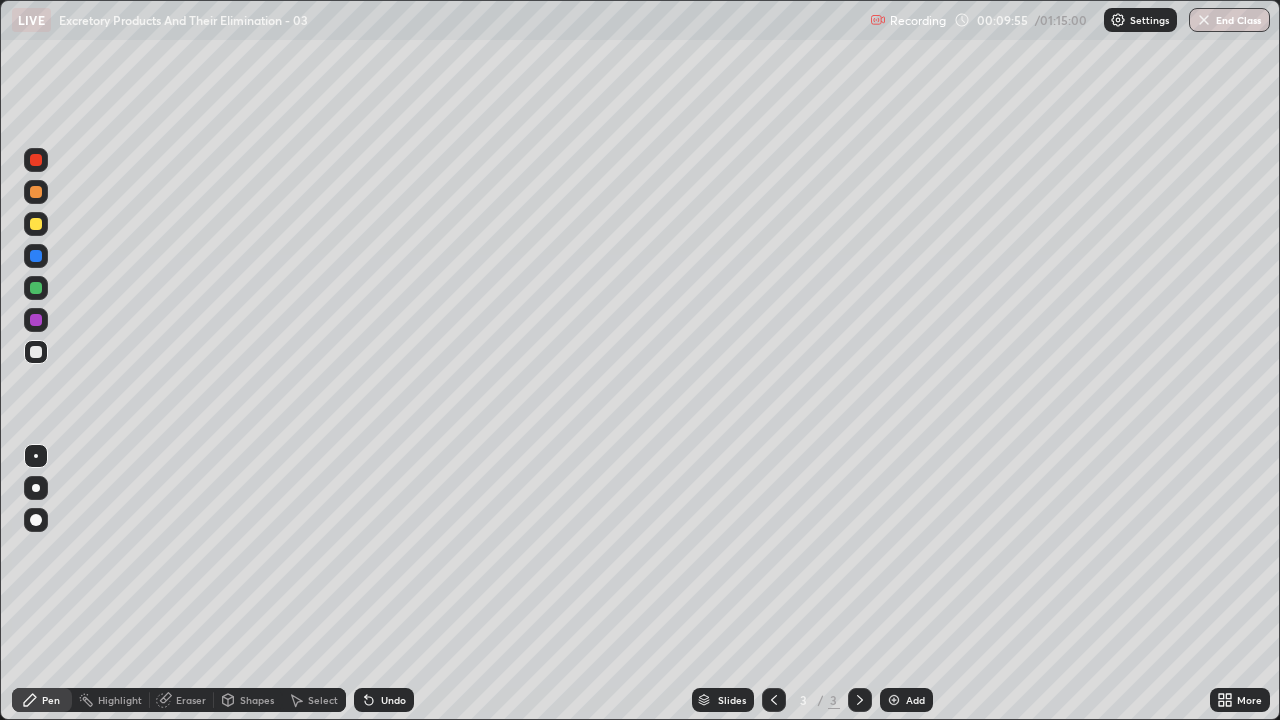 click at bounding box center (36, 488) 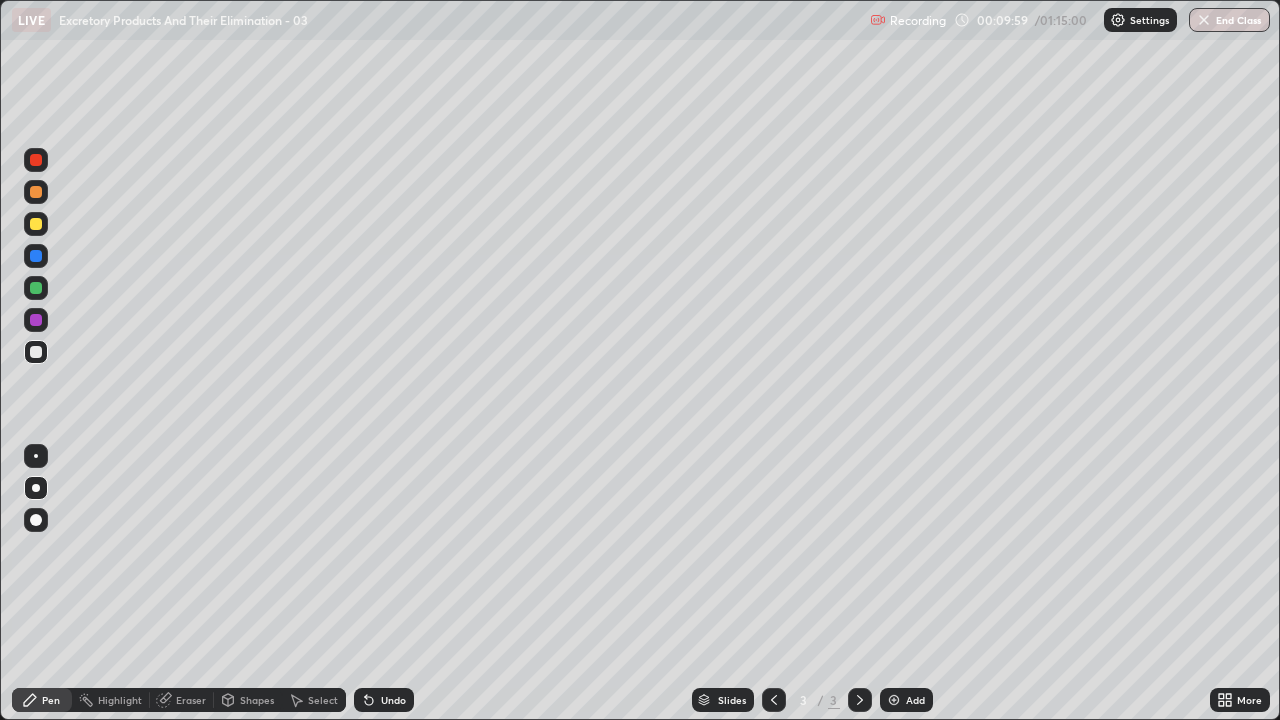 click at bounding box center (36, 488) 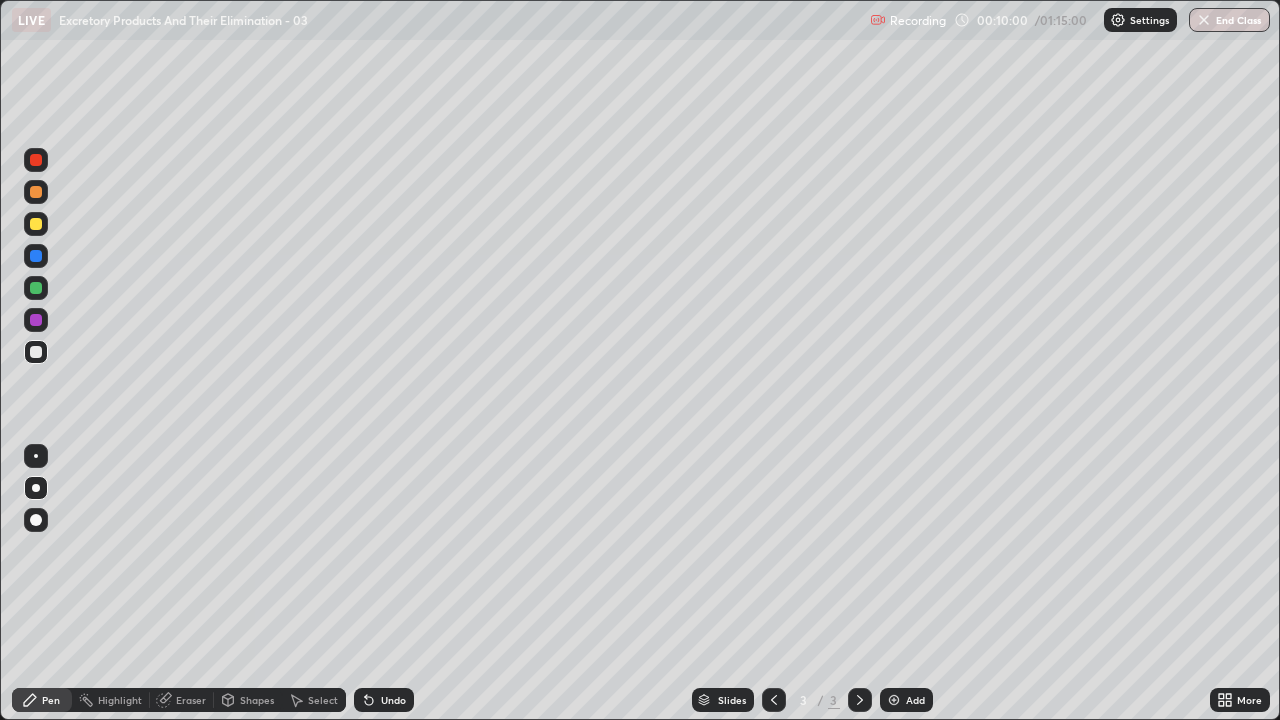 click at bounding box center (36, 488) 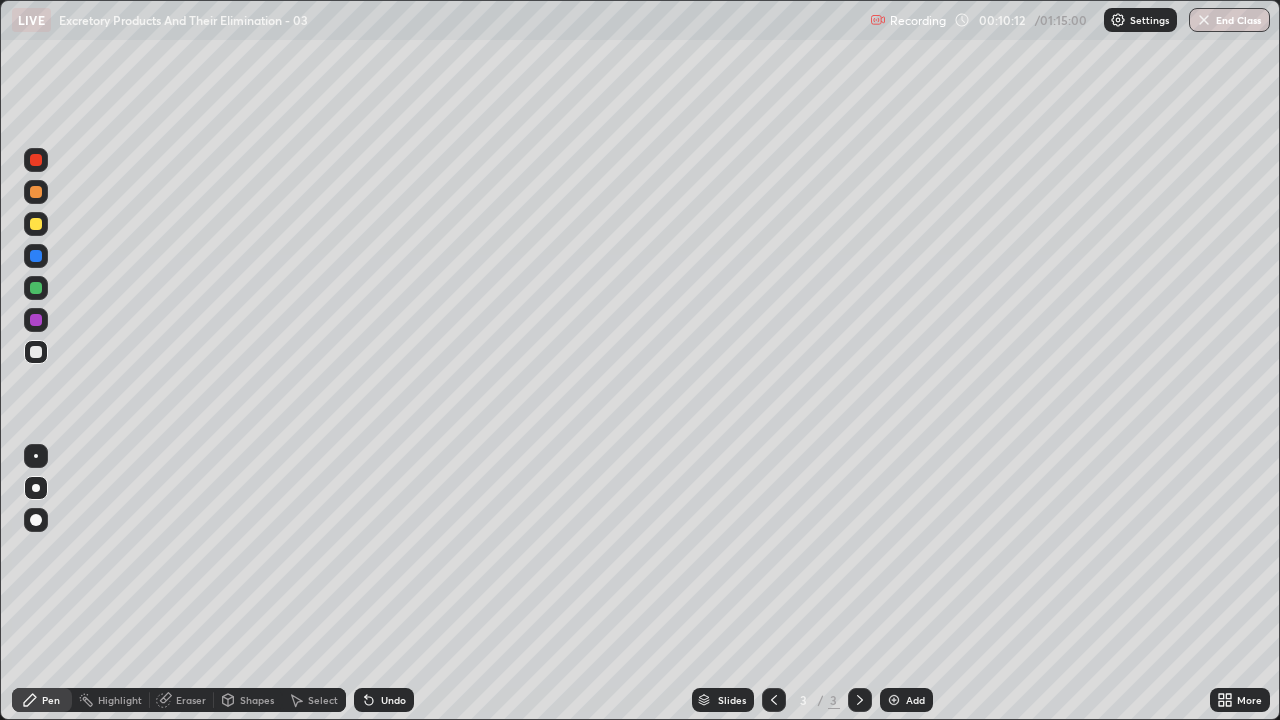 click at bounding box center (36, 352) 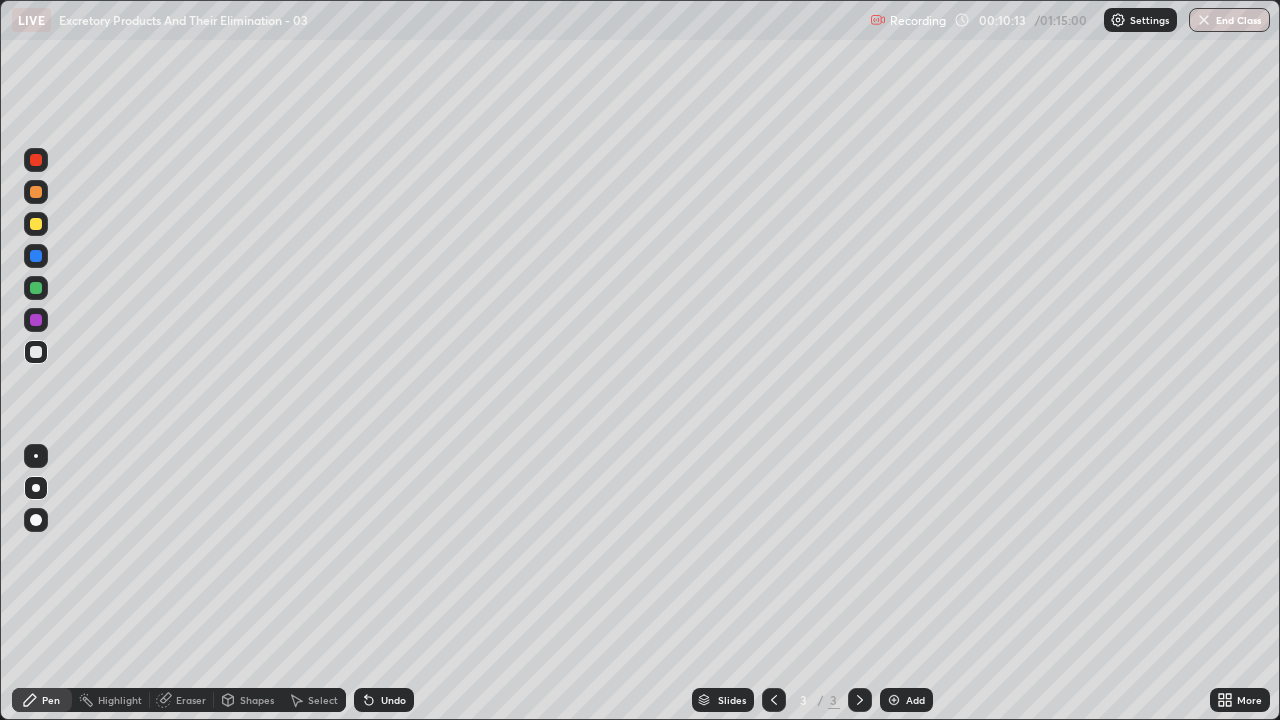 click at bounding box center [36, 352] 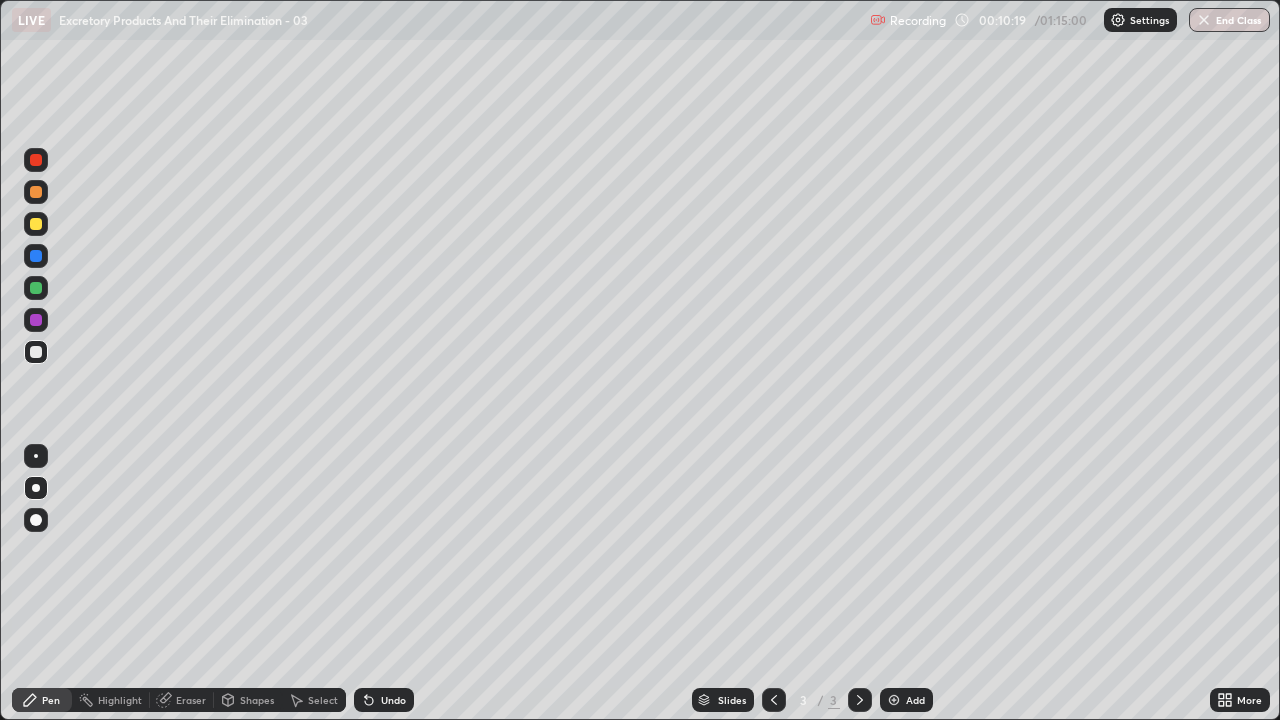 click at bounding box center [36, 352] 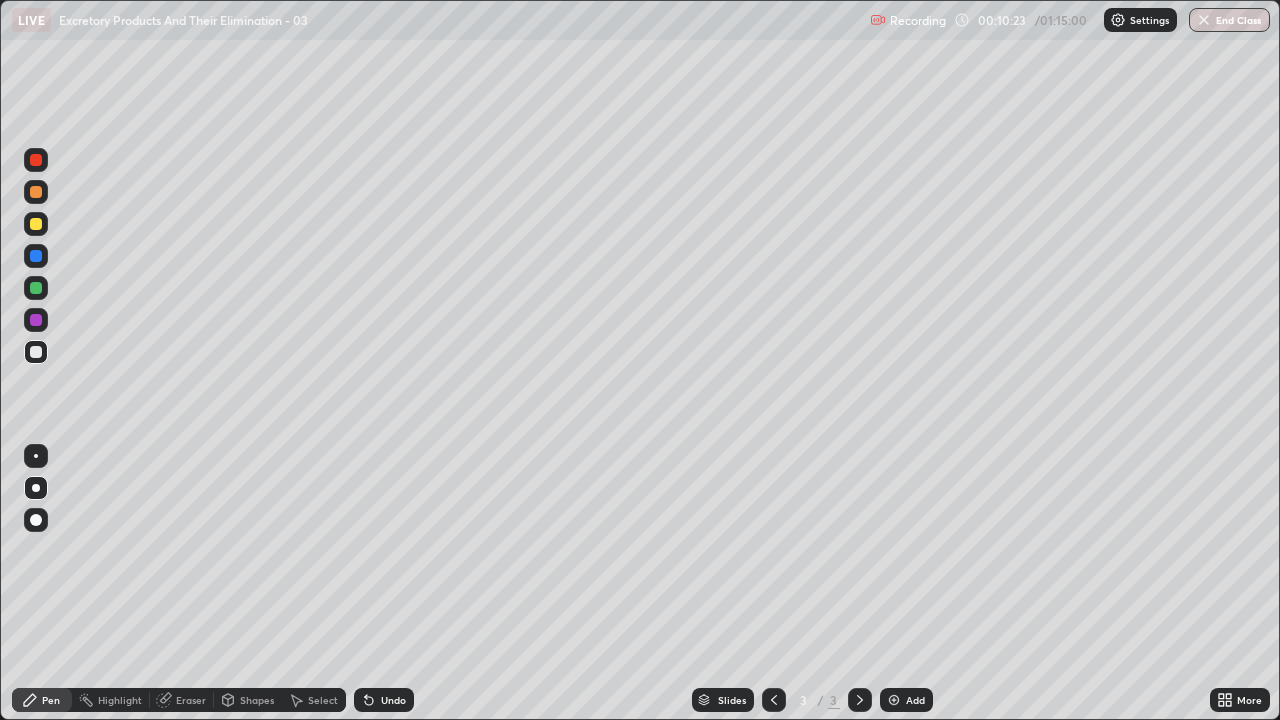 click at bounding box center (36, 352) 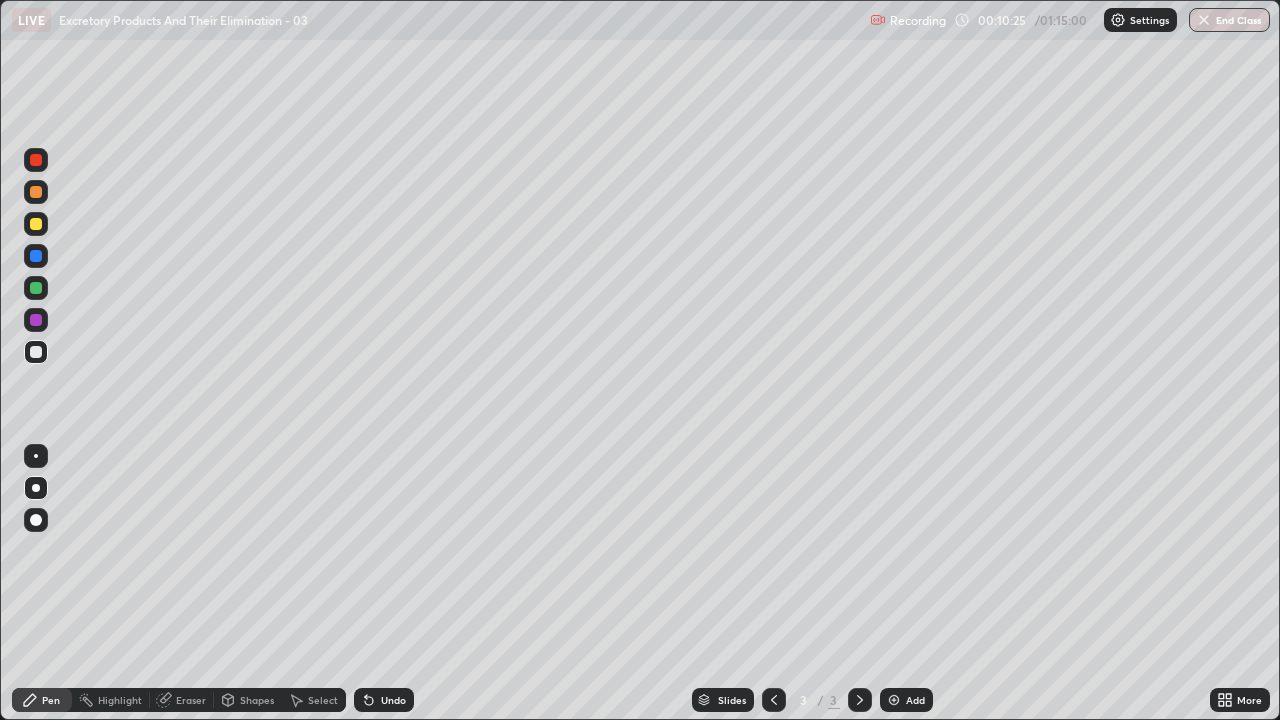 click at bounding box center [36, 352] 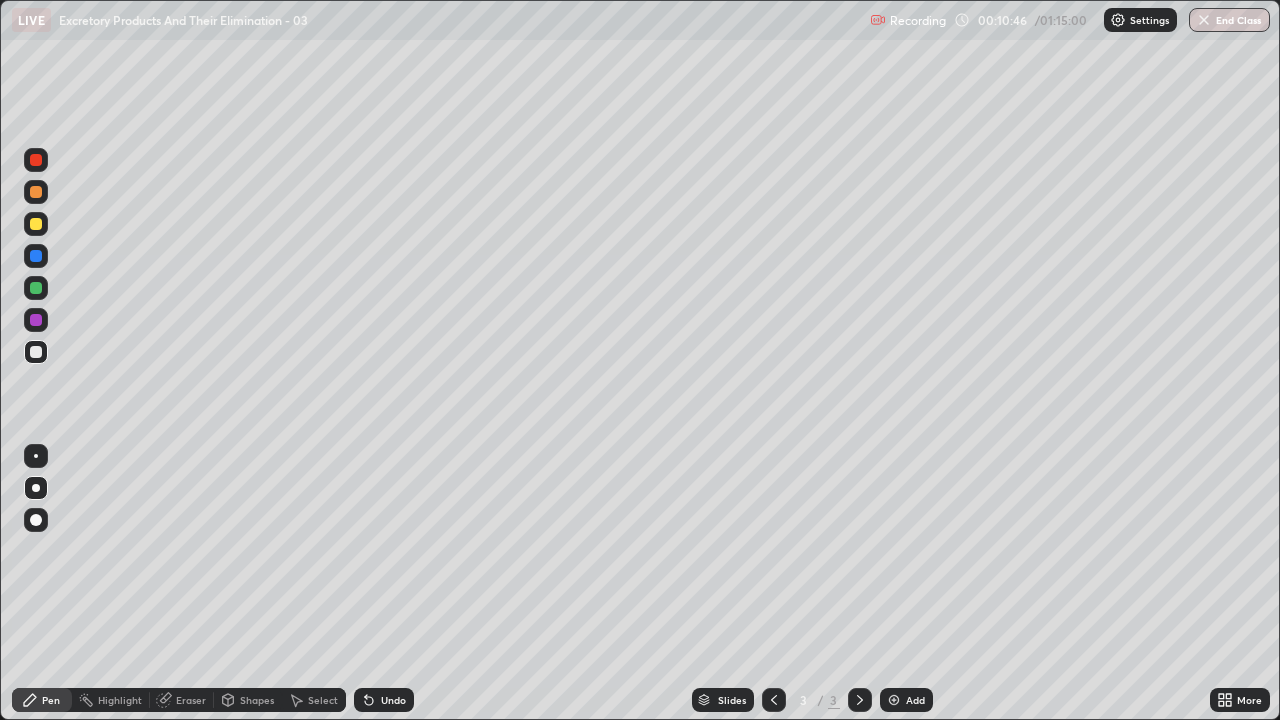 click on "Eraser" at bounding box center (191, 700) 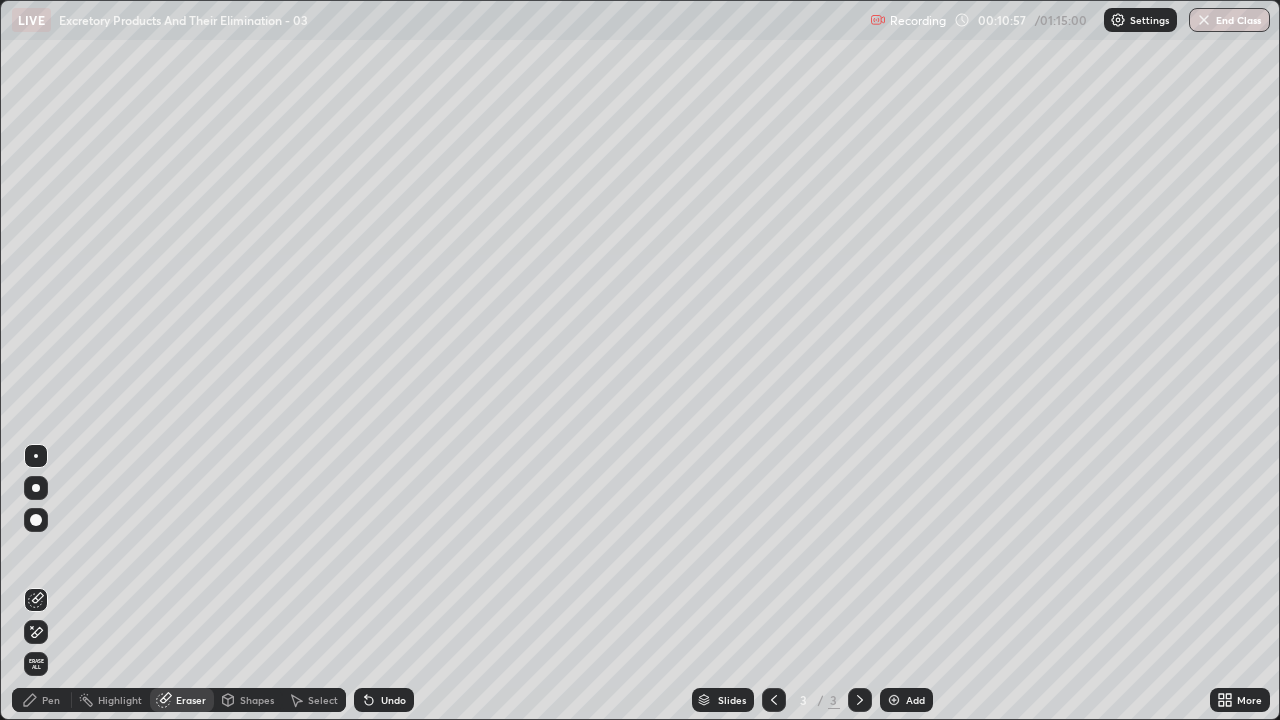 click on "Pen" at bounding box center (42, 700) 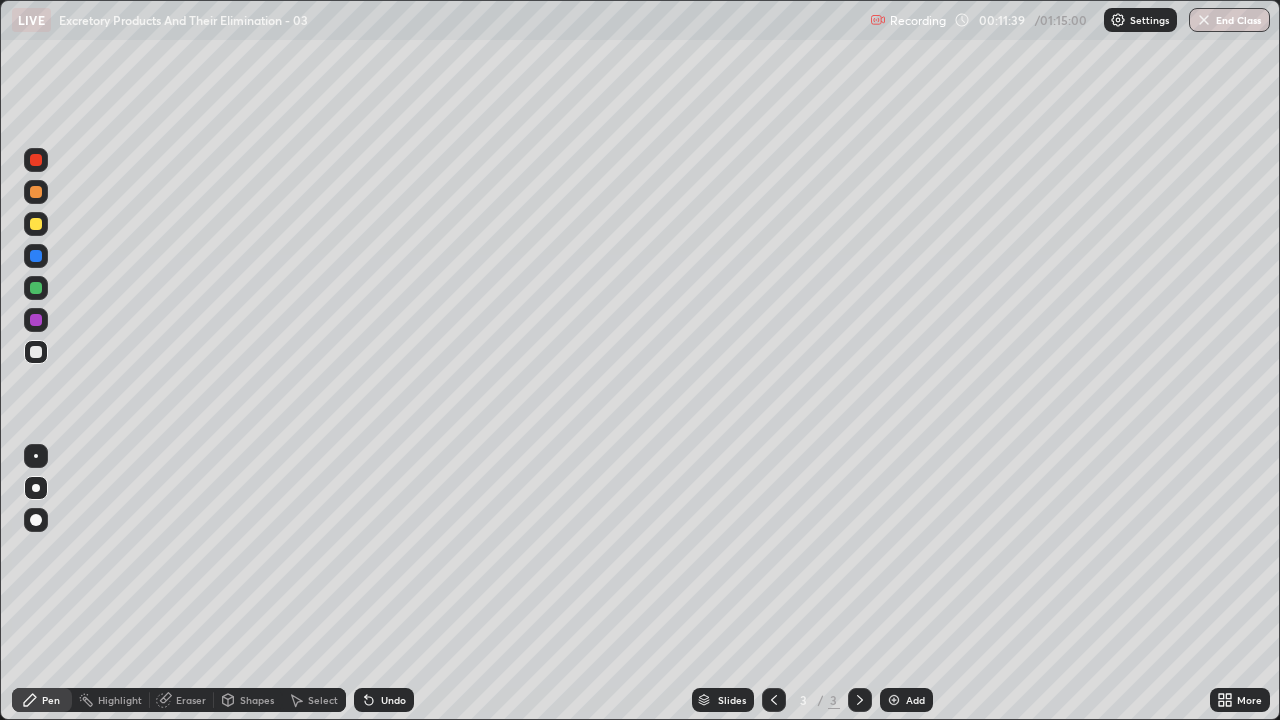 click at bounding box center [36, 352] 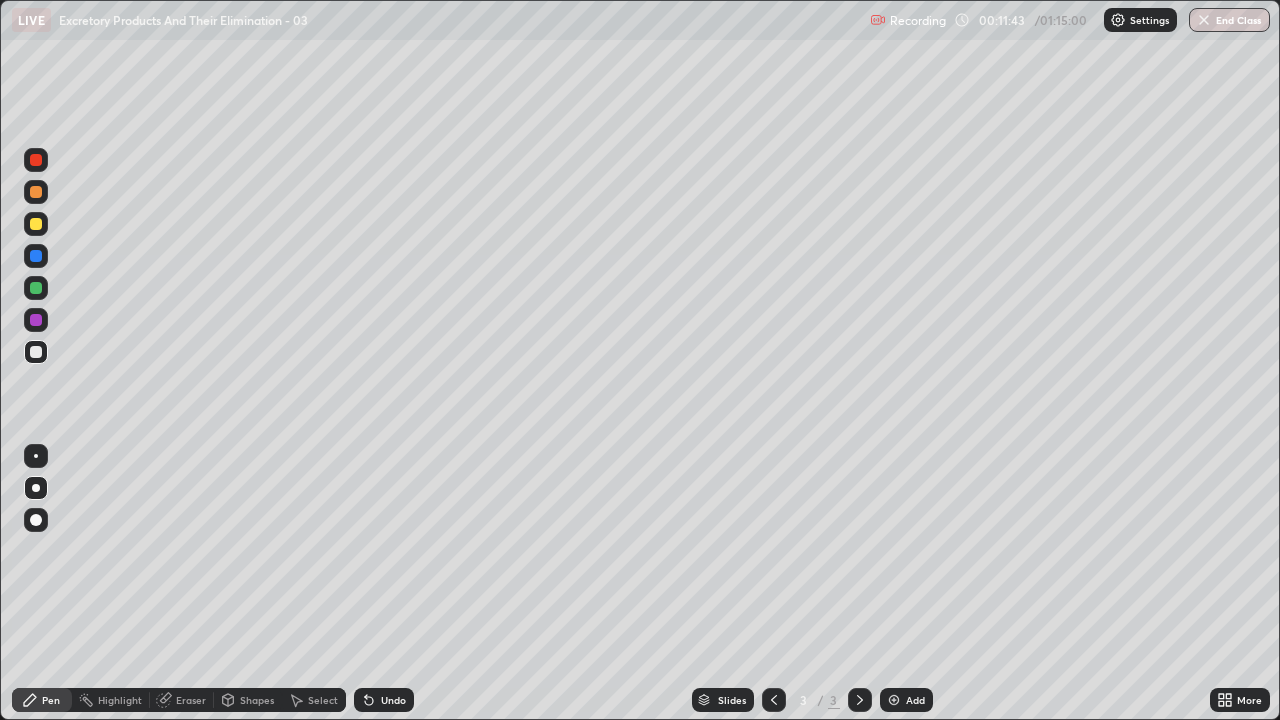 click at bounding box center (36, 160) 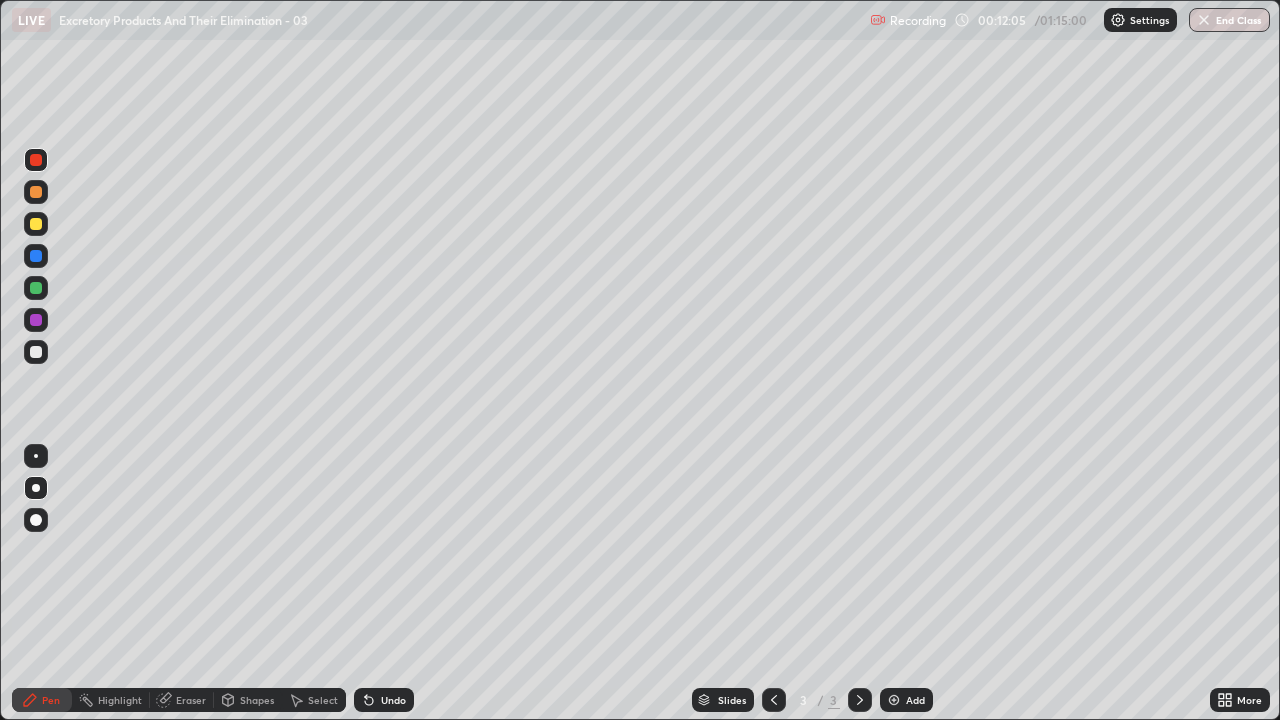 click at bounding box center [36, 352] 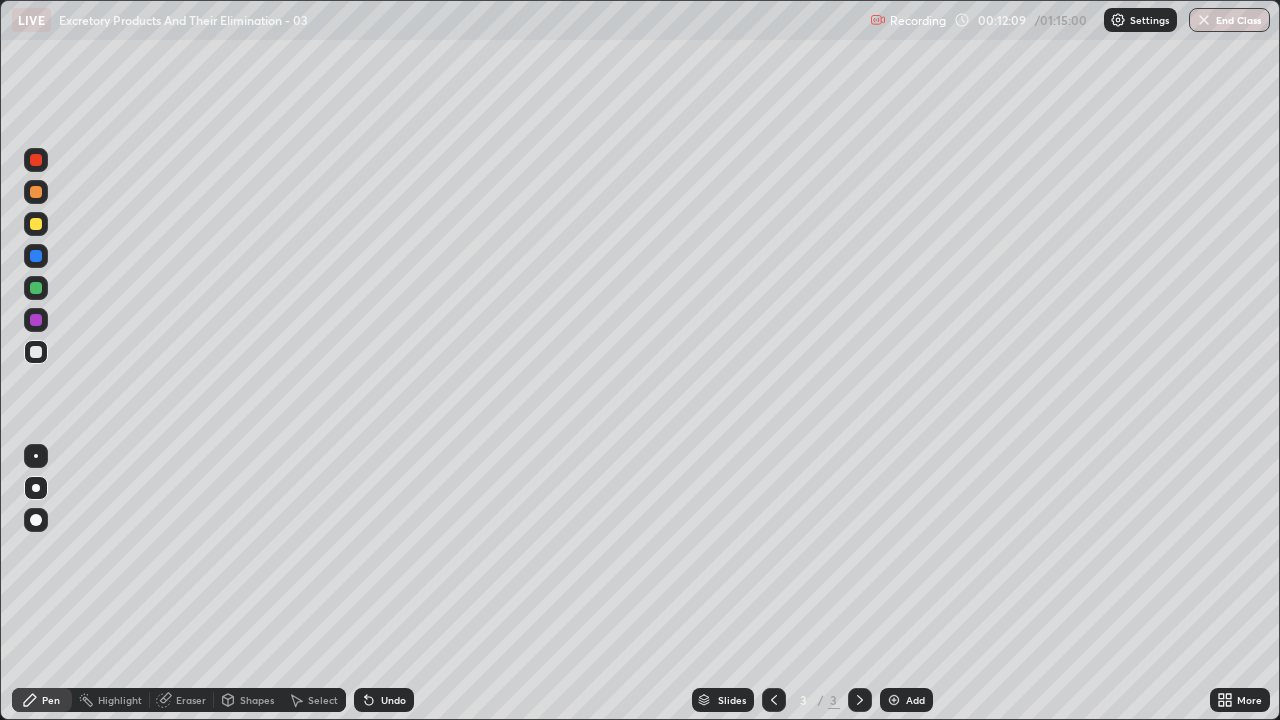 click at bounding box center (36, 352) 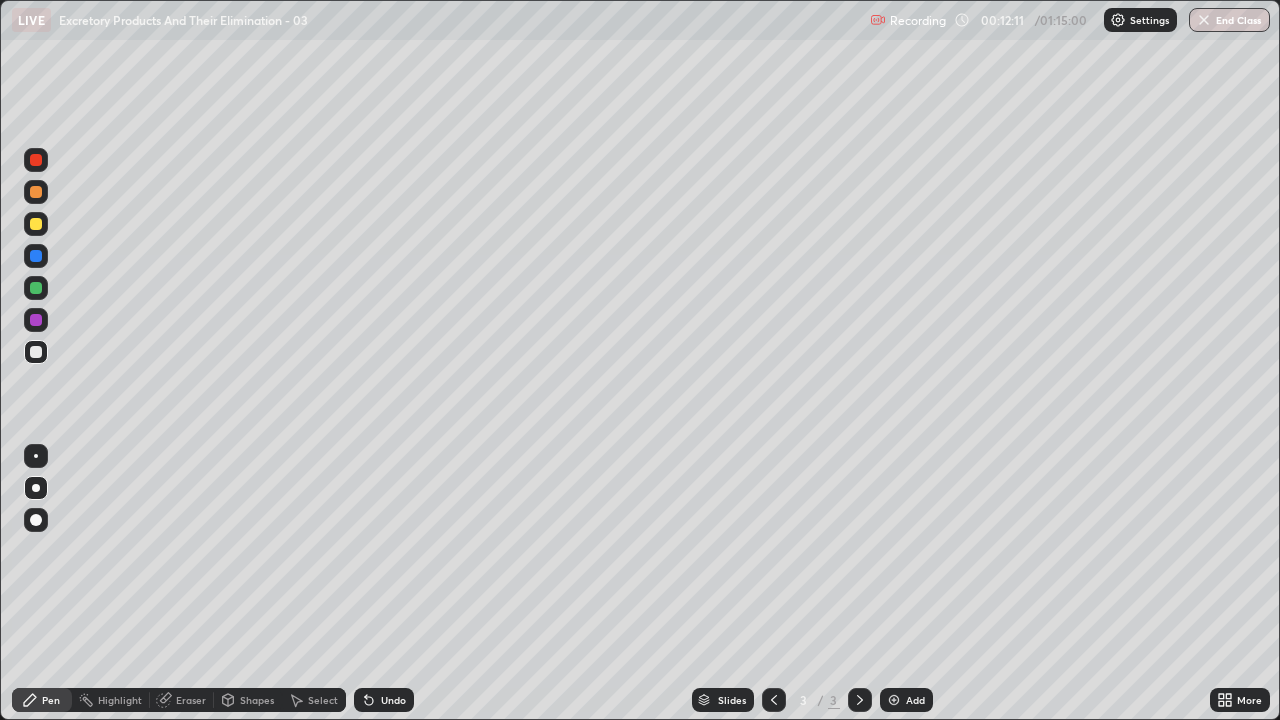 click at bounding box center [36, 352] 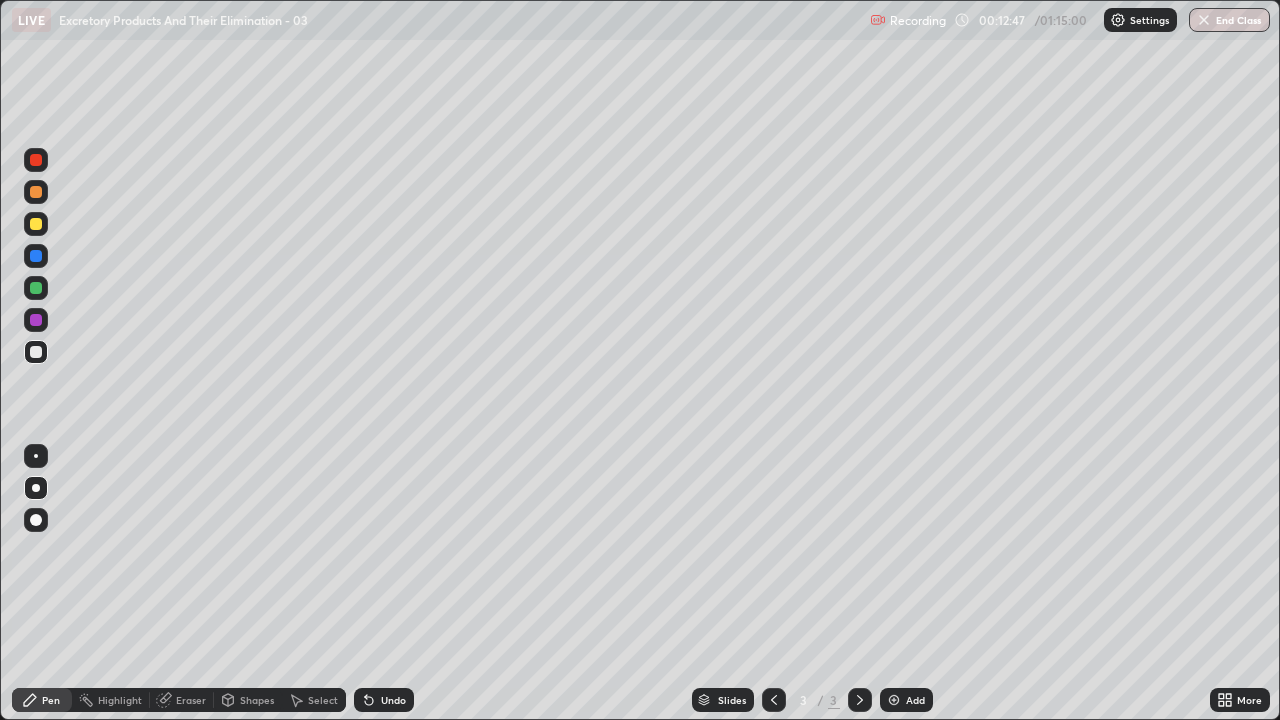 click at bounding box center [36, 352] 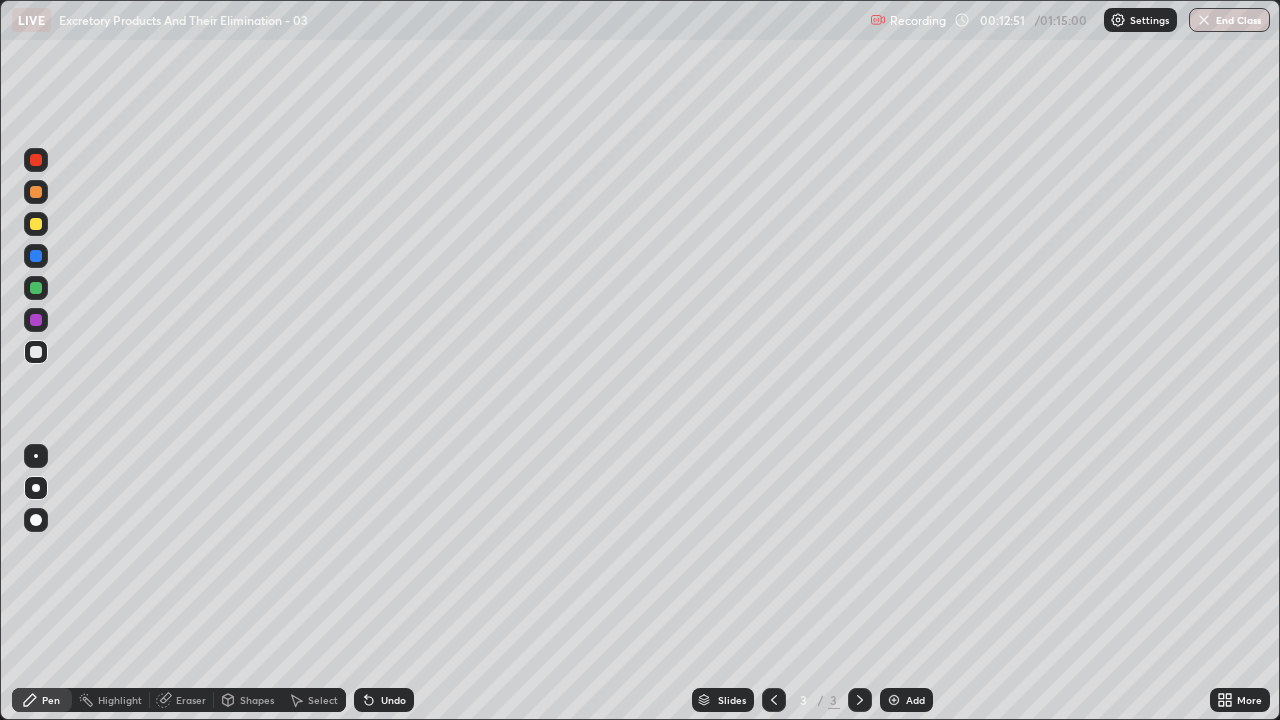 click at bounding box center (36, 160) 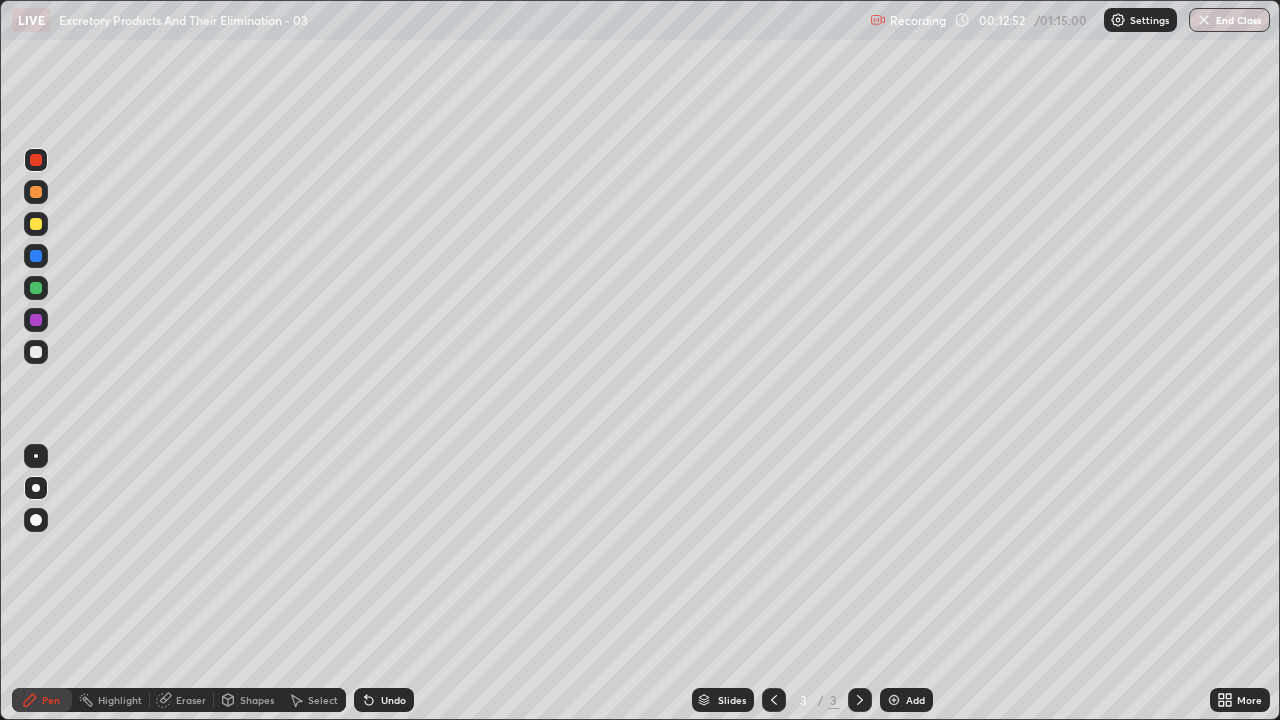 click at bounding box center [36, 288] 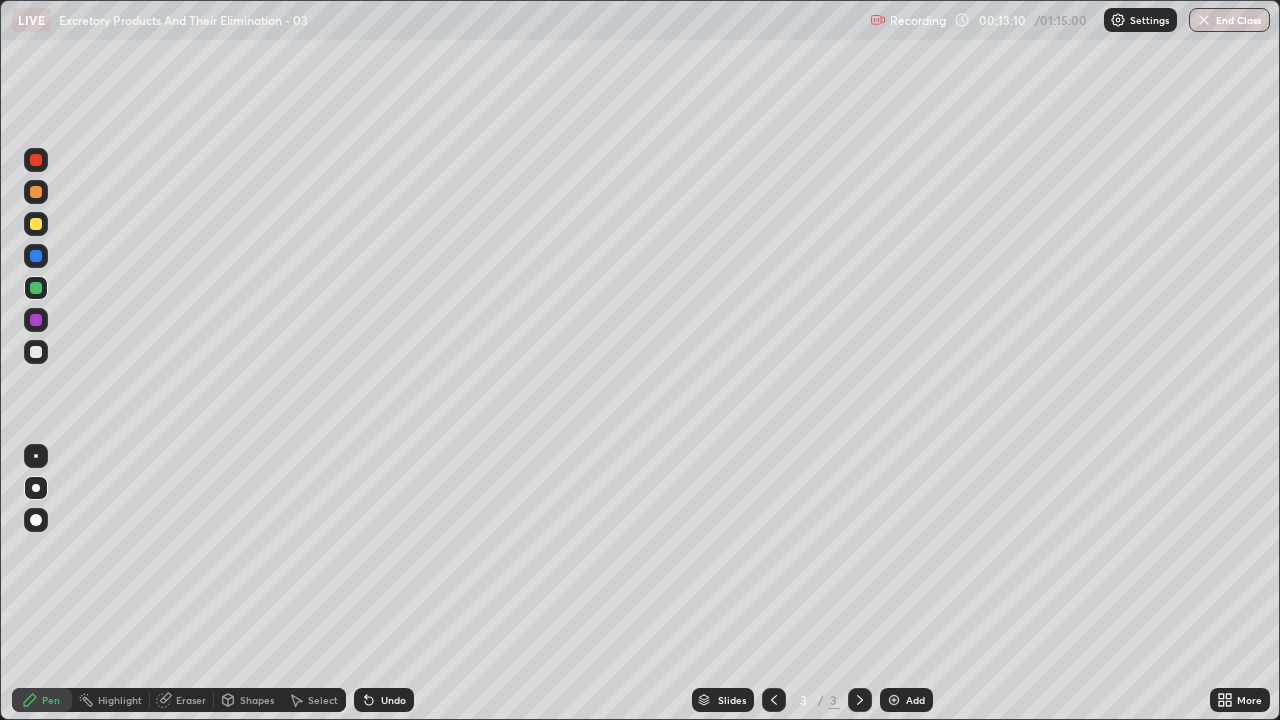click at bounding box center (36, 352) 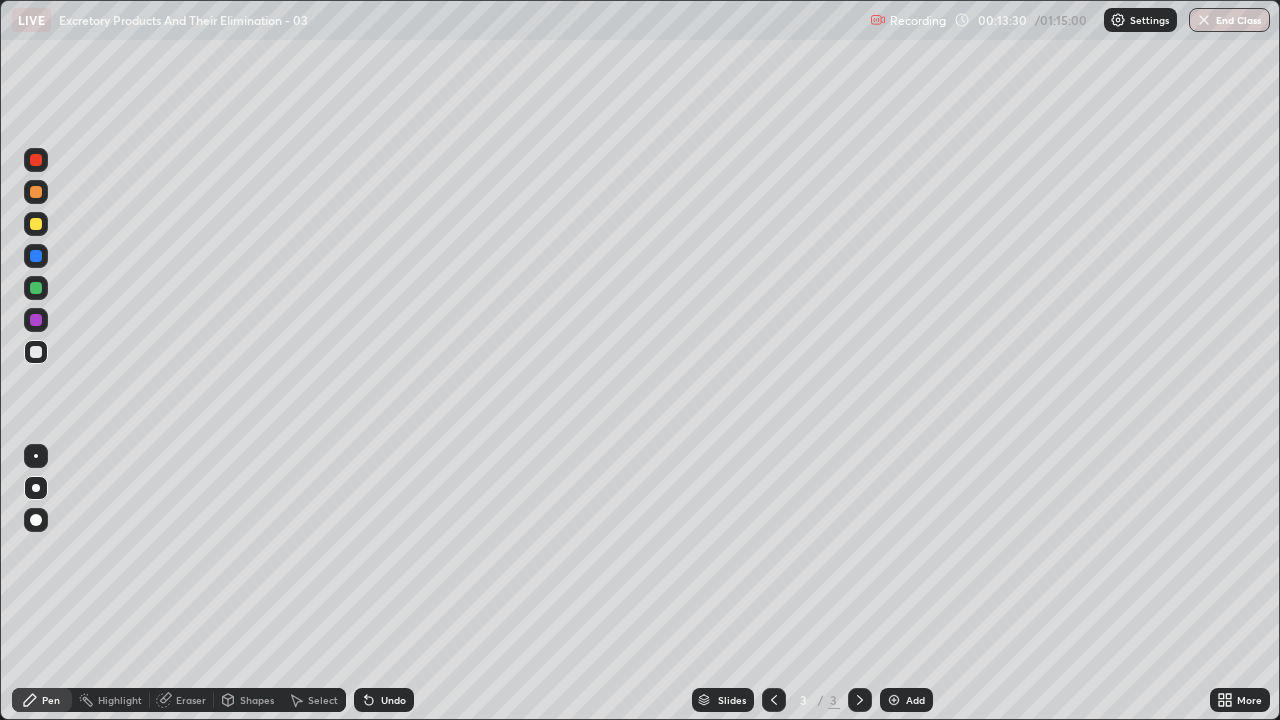 click at bounding box center (36, 352) 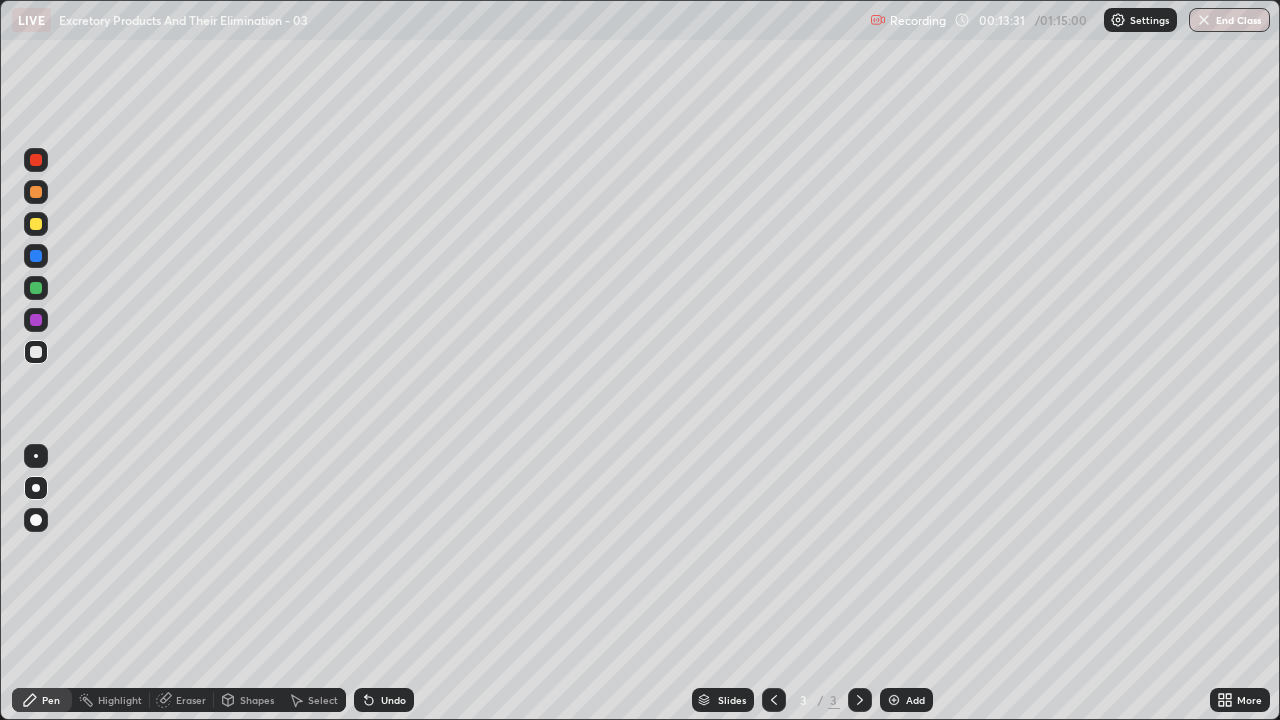 click at bounding box center [36, 320] 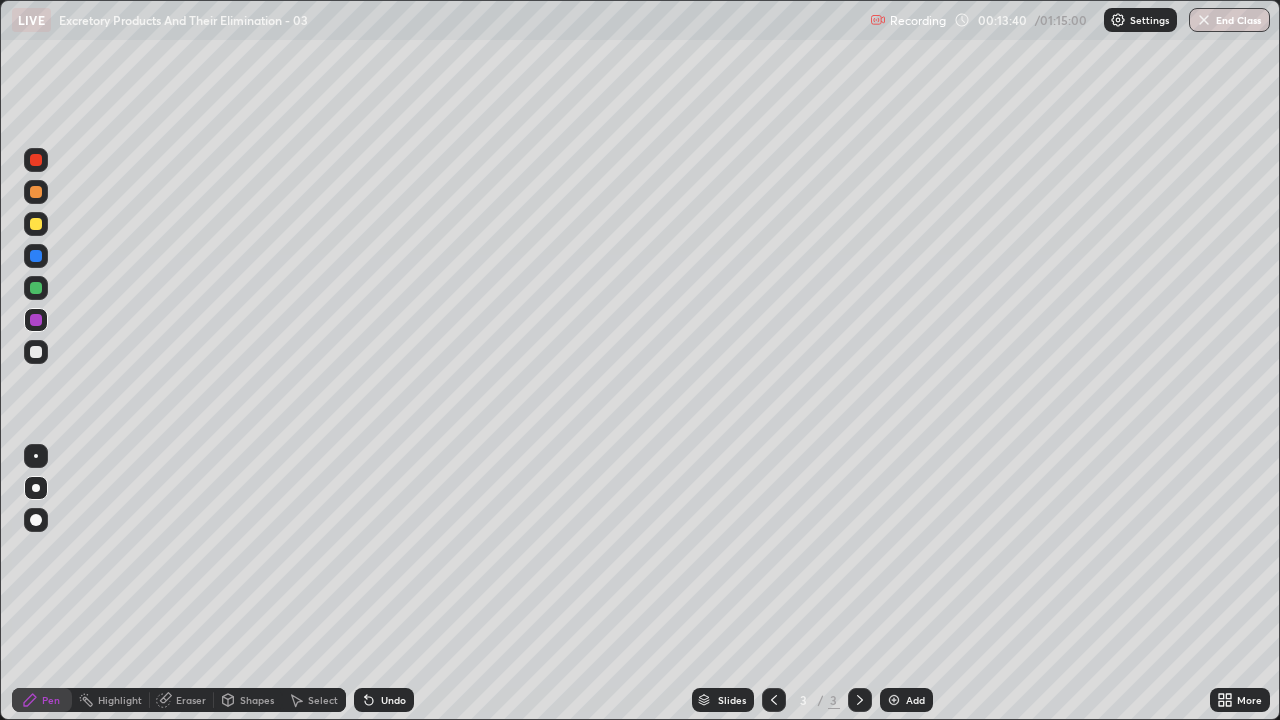 click at bounding box center [36, 352] 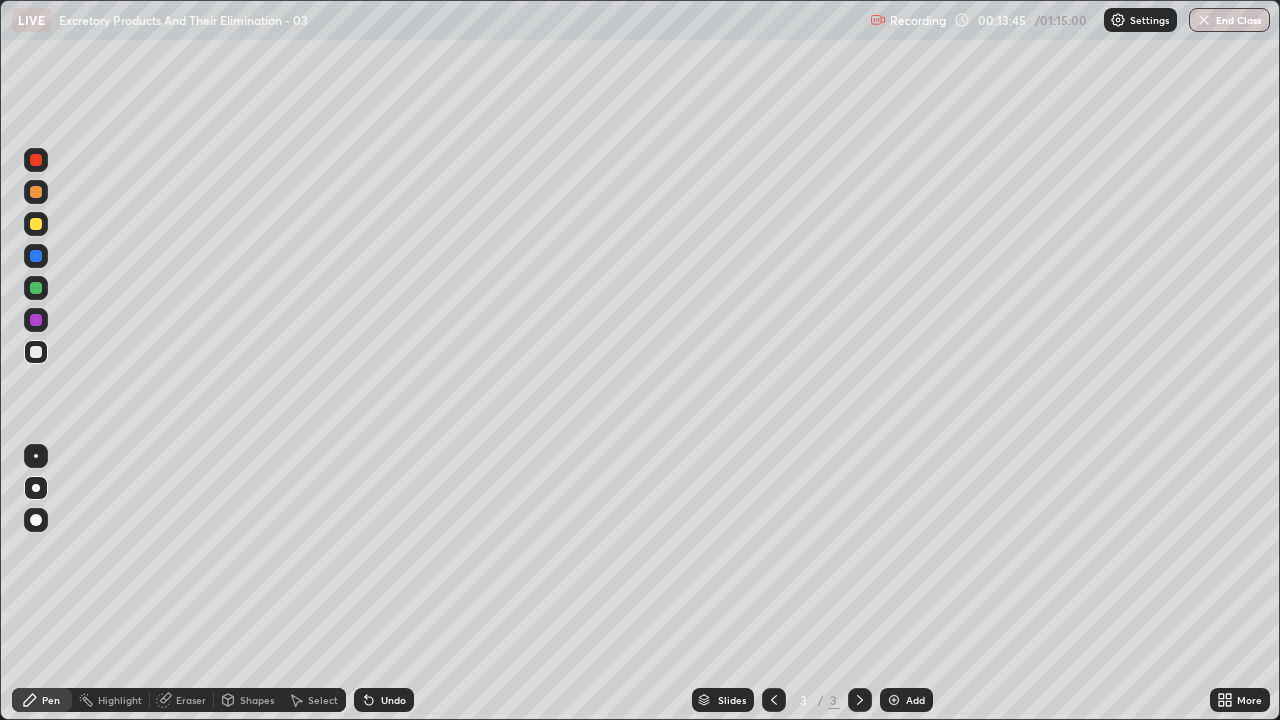 click at bounding box center (36, 352) 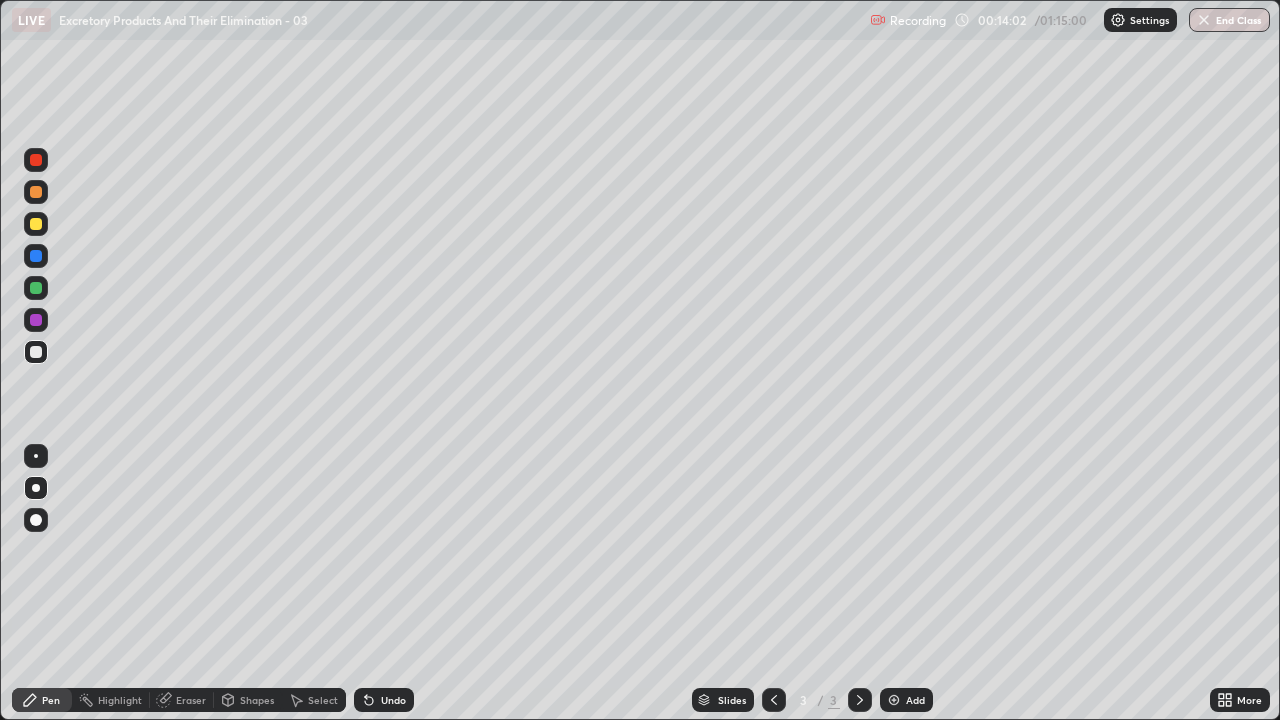 click at bounding box center (36, 320) 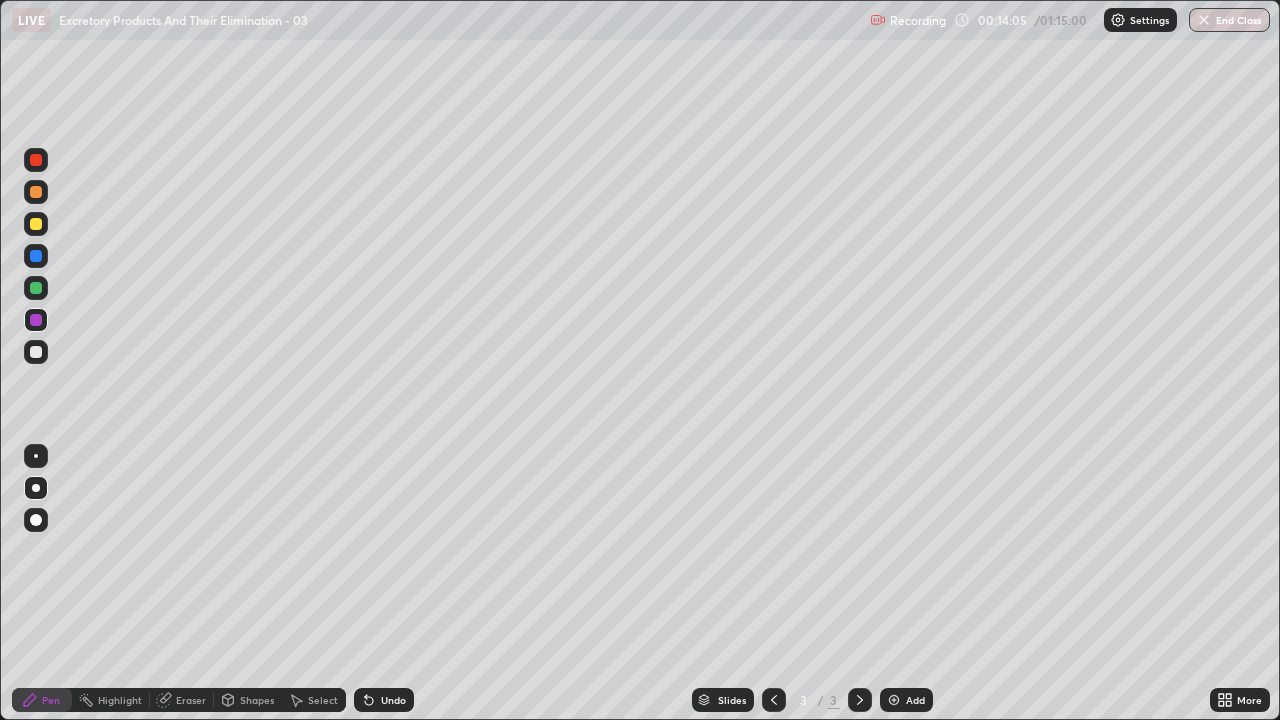 click on "Undo" at bounding box center [393, 700] 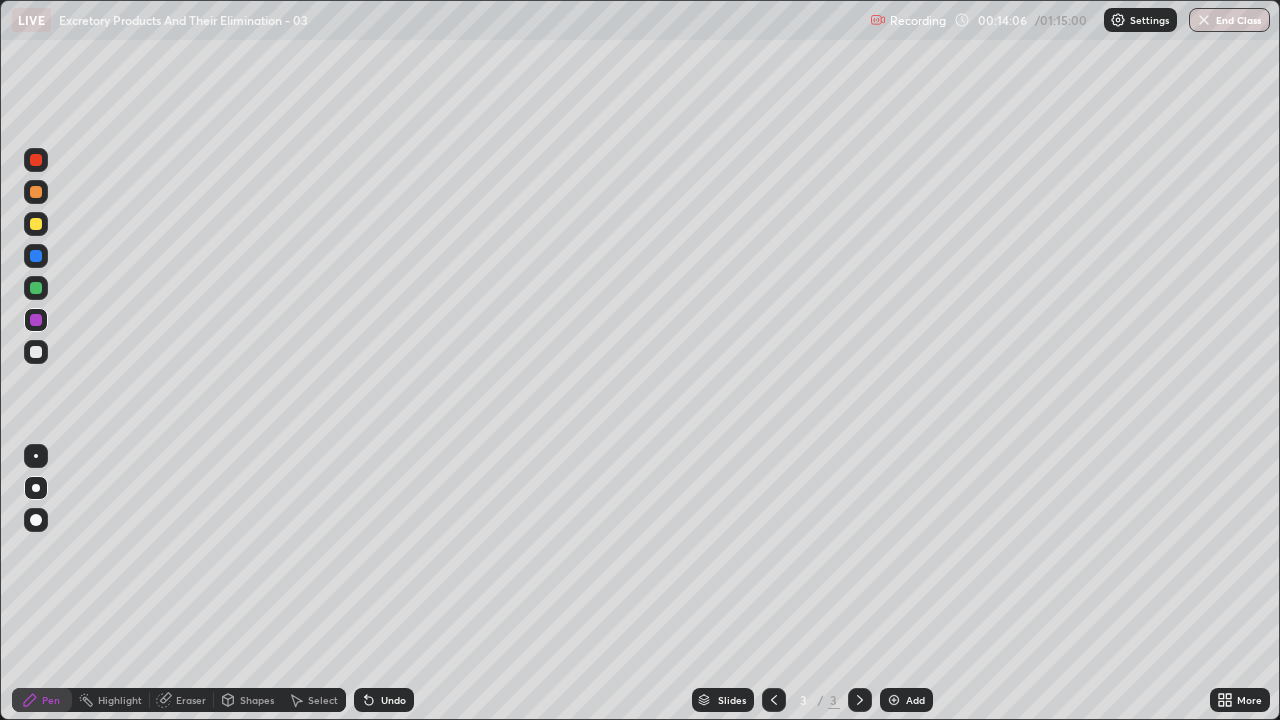 click on "Undo" at bounding box center (384, 700) 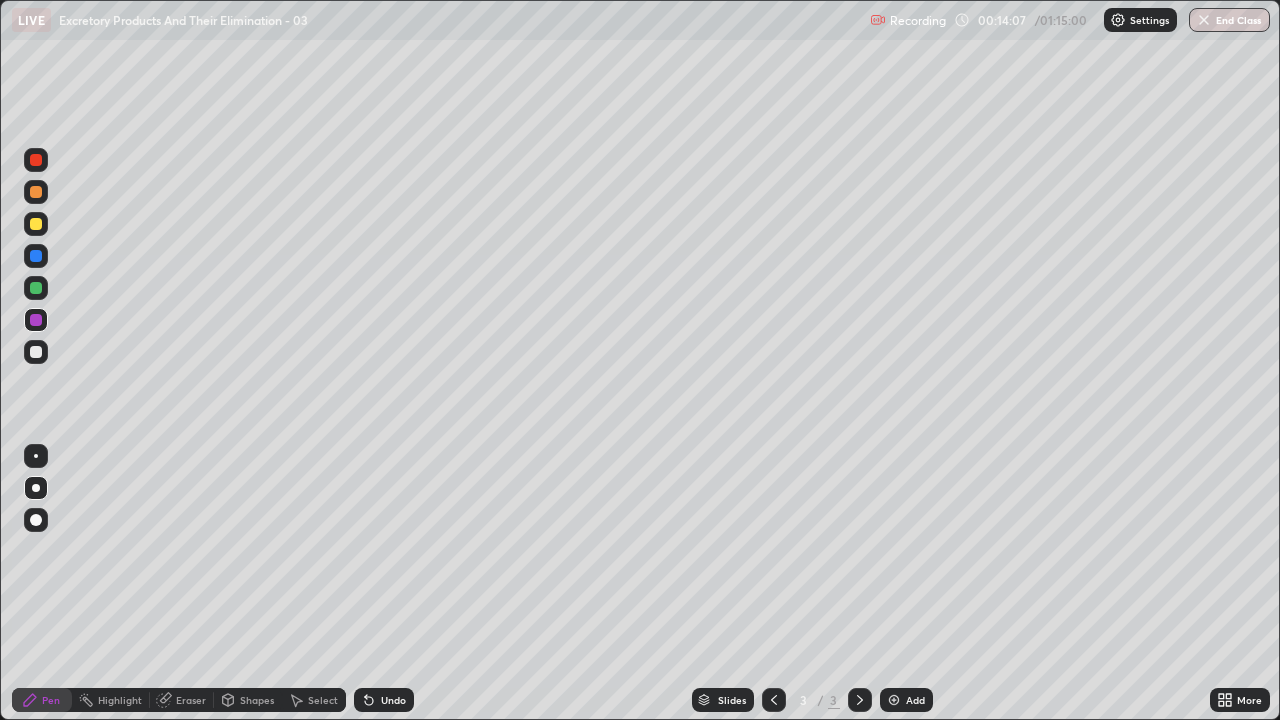 click on "Undo" at bounding box center [393, 700] 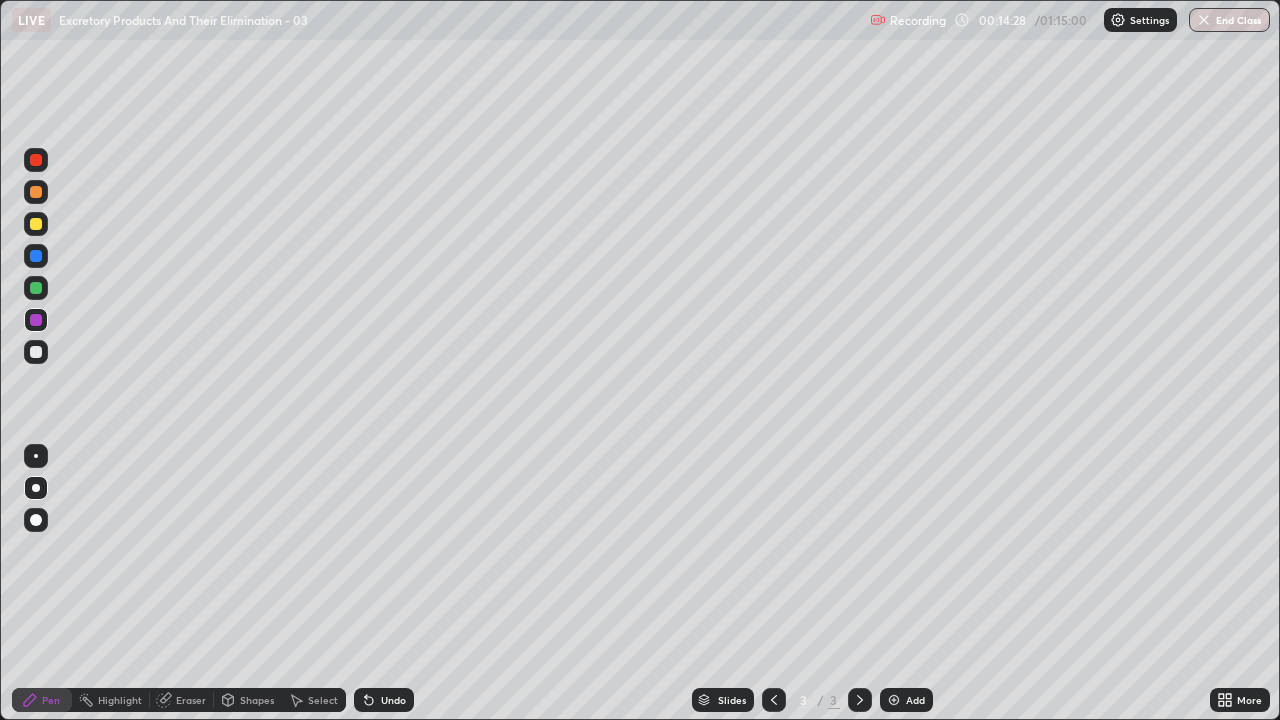 click at bounding box center [36, 352] 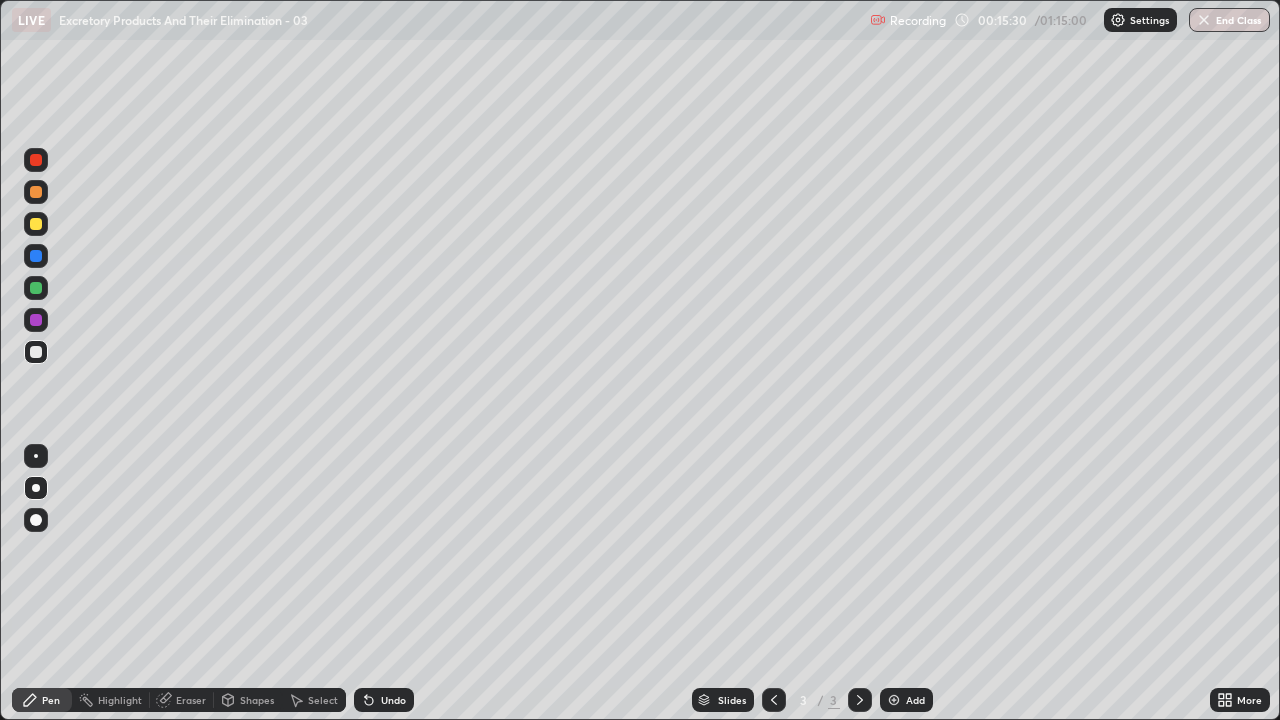 click at bounding box center (36, 352) 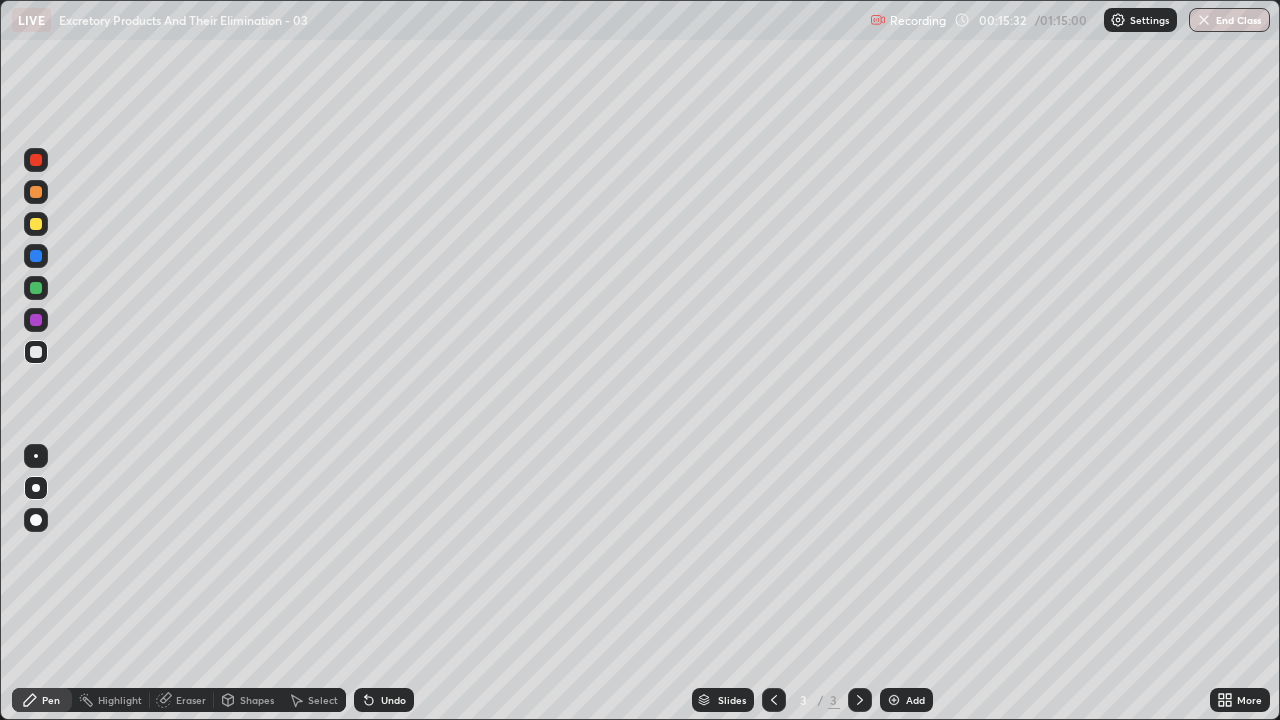 click at bounding box center [36, 224] 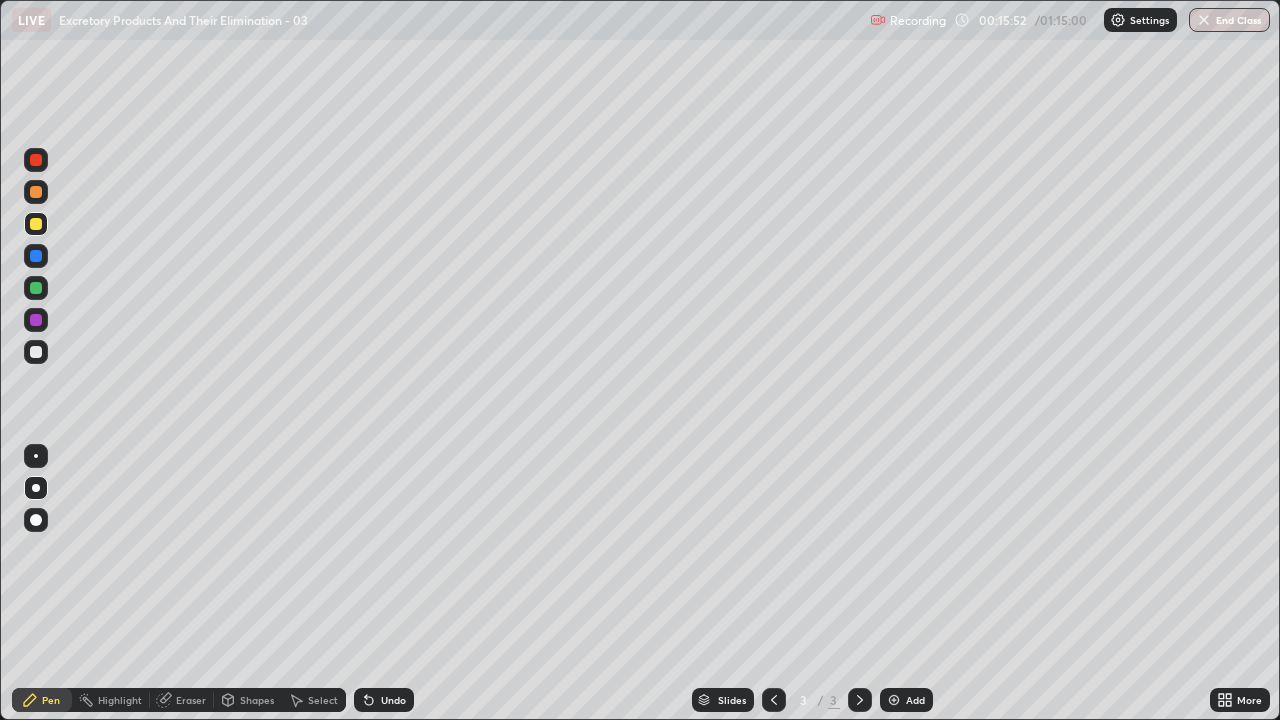 click on "Select" at bounding box center [323, 700] 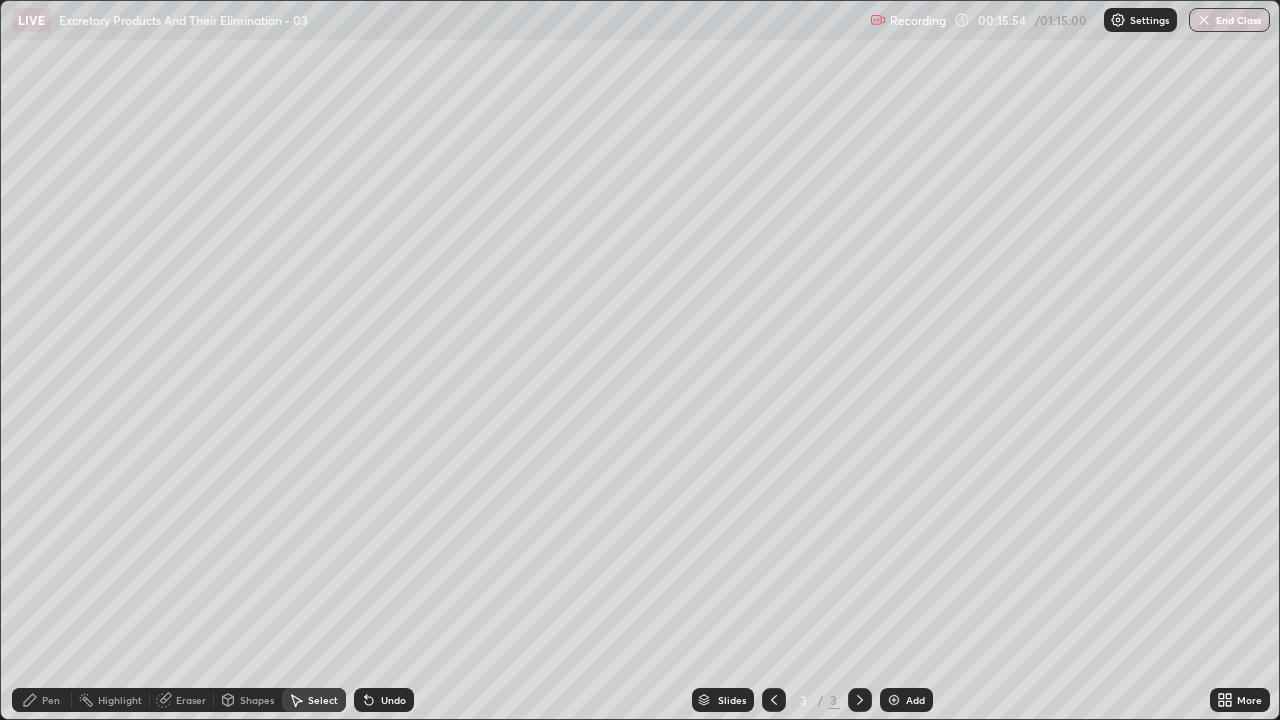 click on "Shapes" at bounding box center [257, 700] 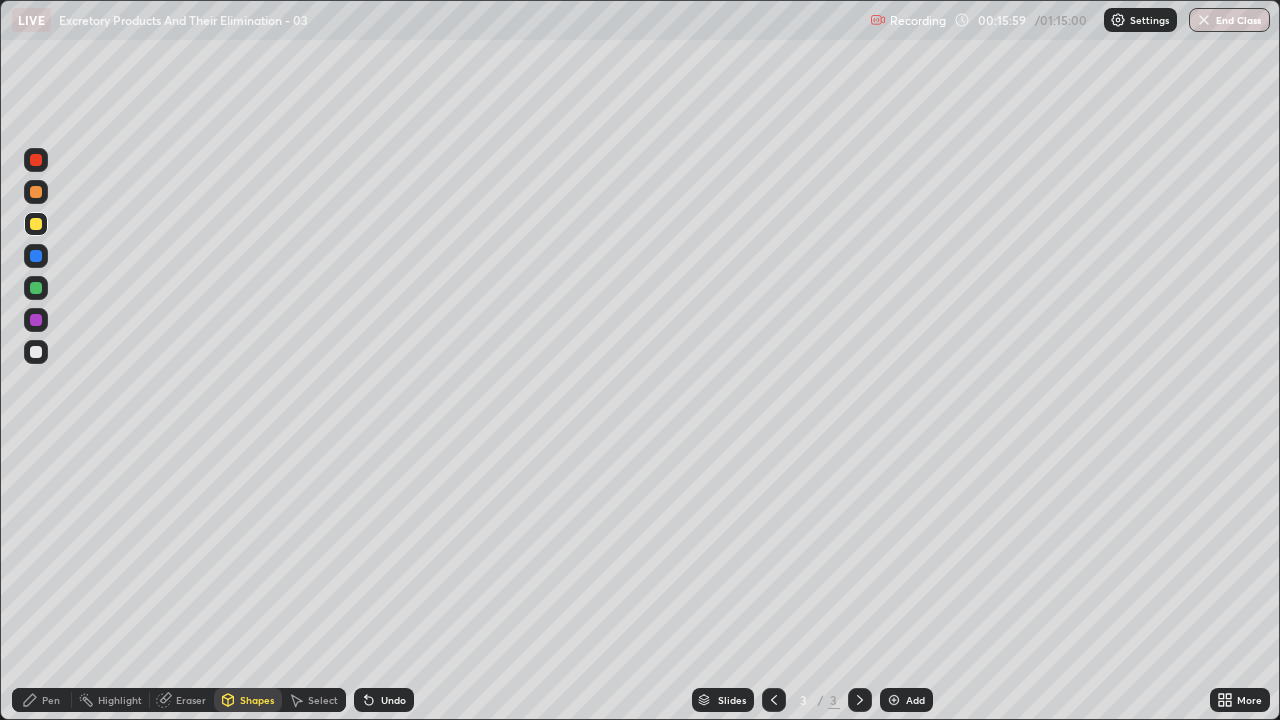click on "Add" at bounding box center [906, 700] 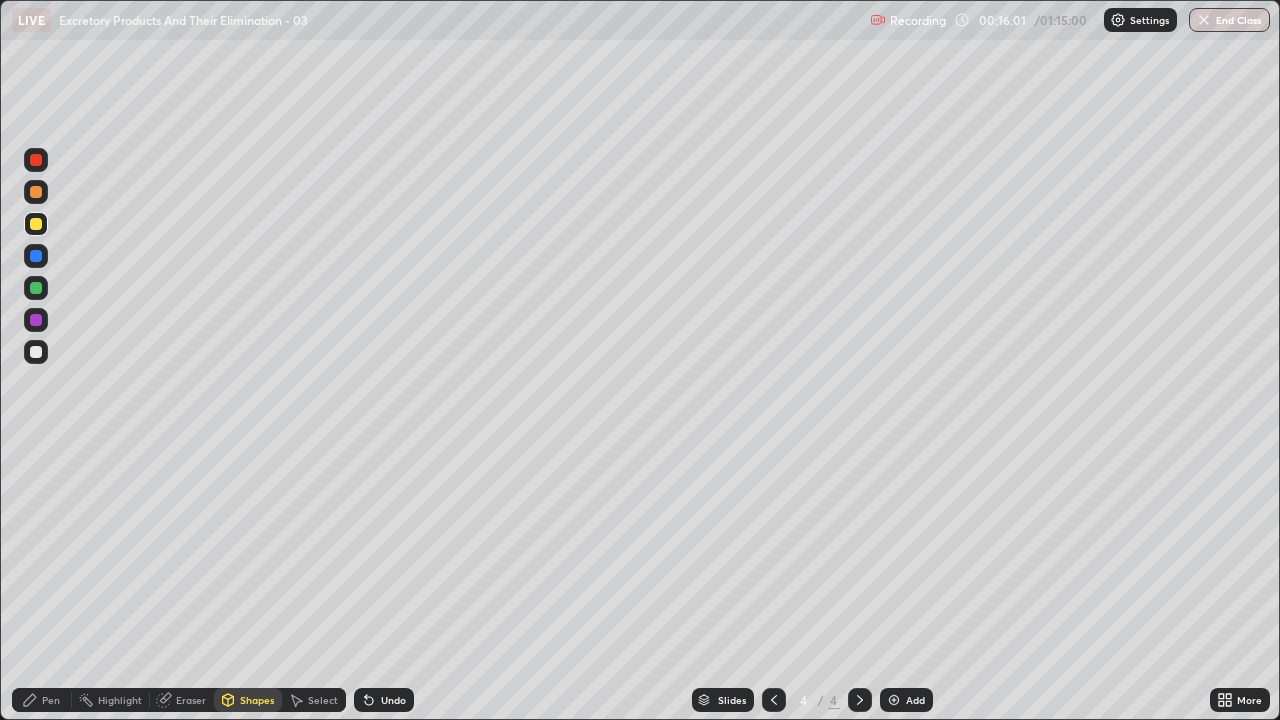 click on "Shapes" at bounding box center [248, 700] 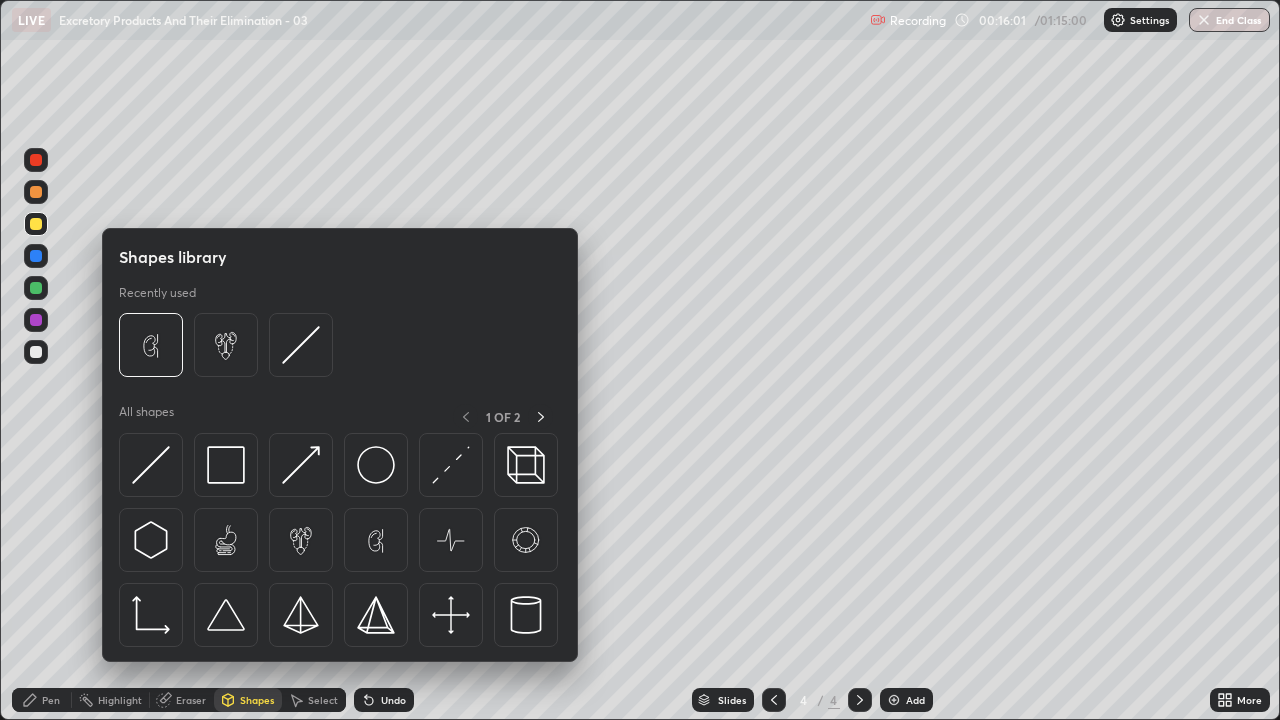click on "Shapes" at bounding box center (257, 700) 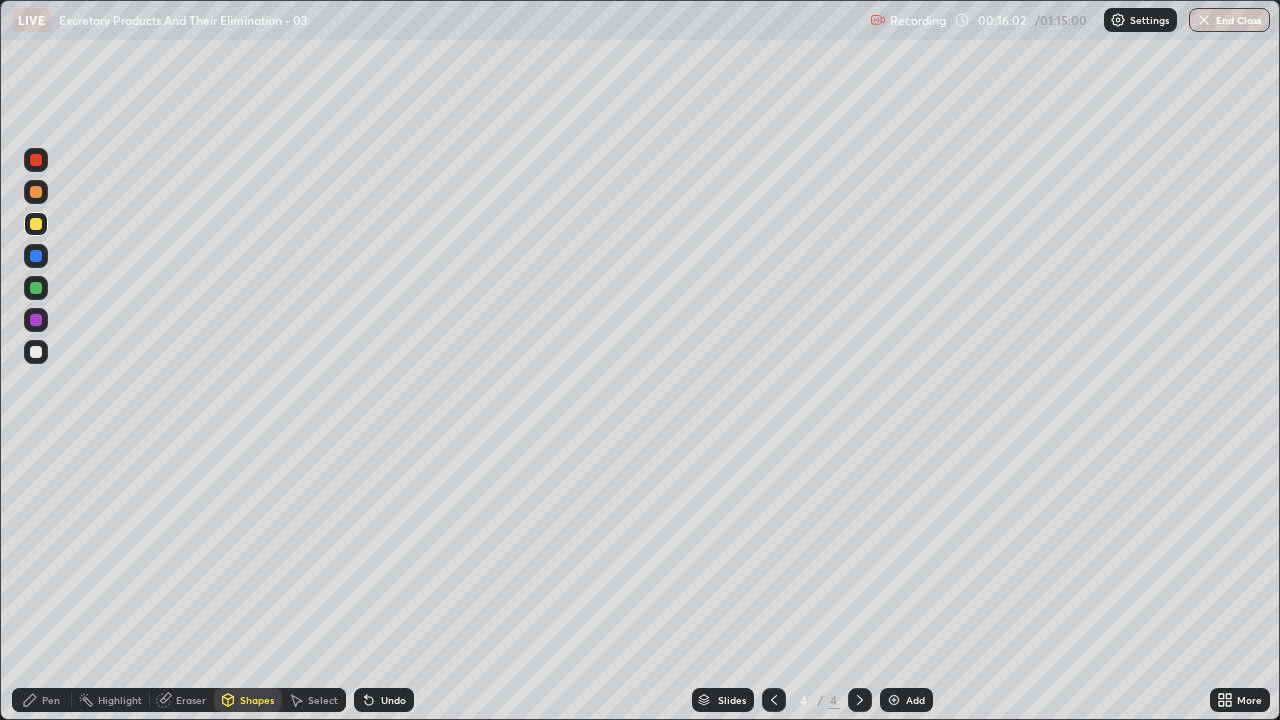 click 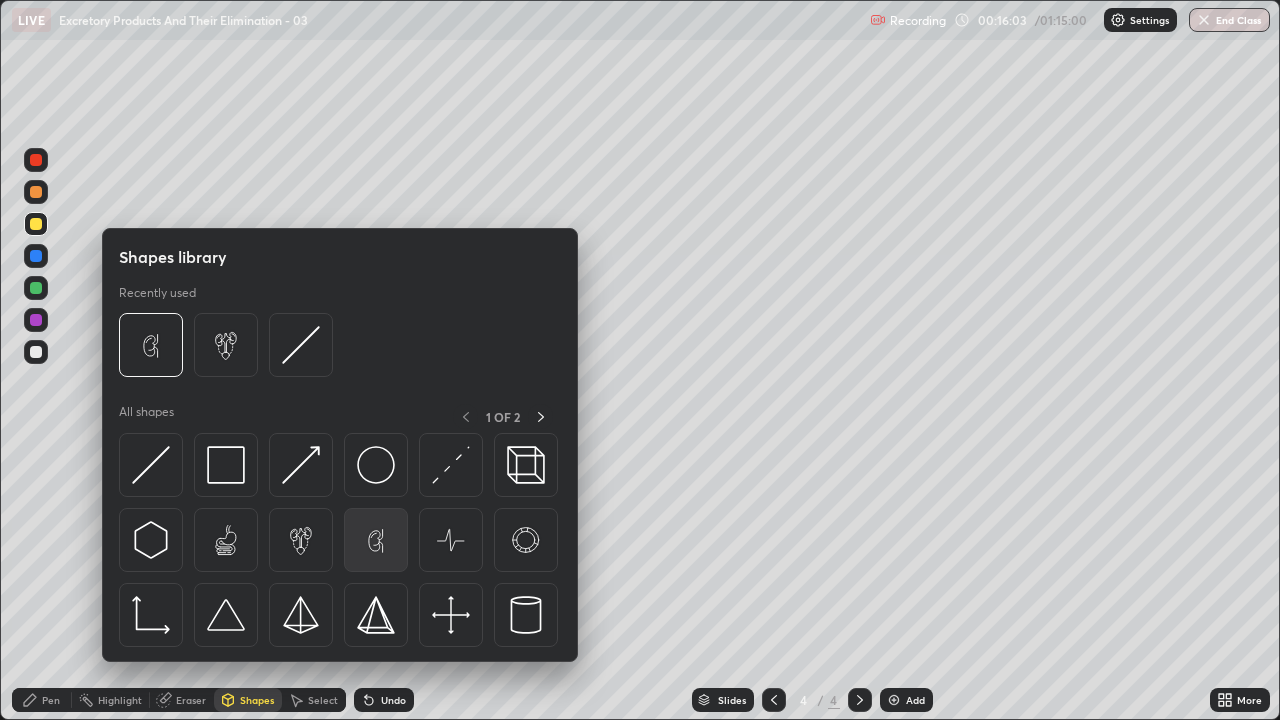 click at bounding box center [376, 540] 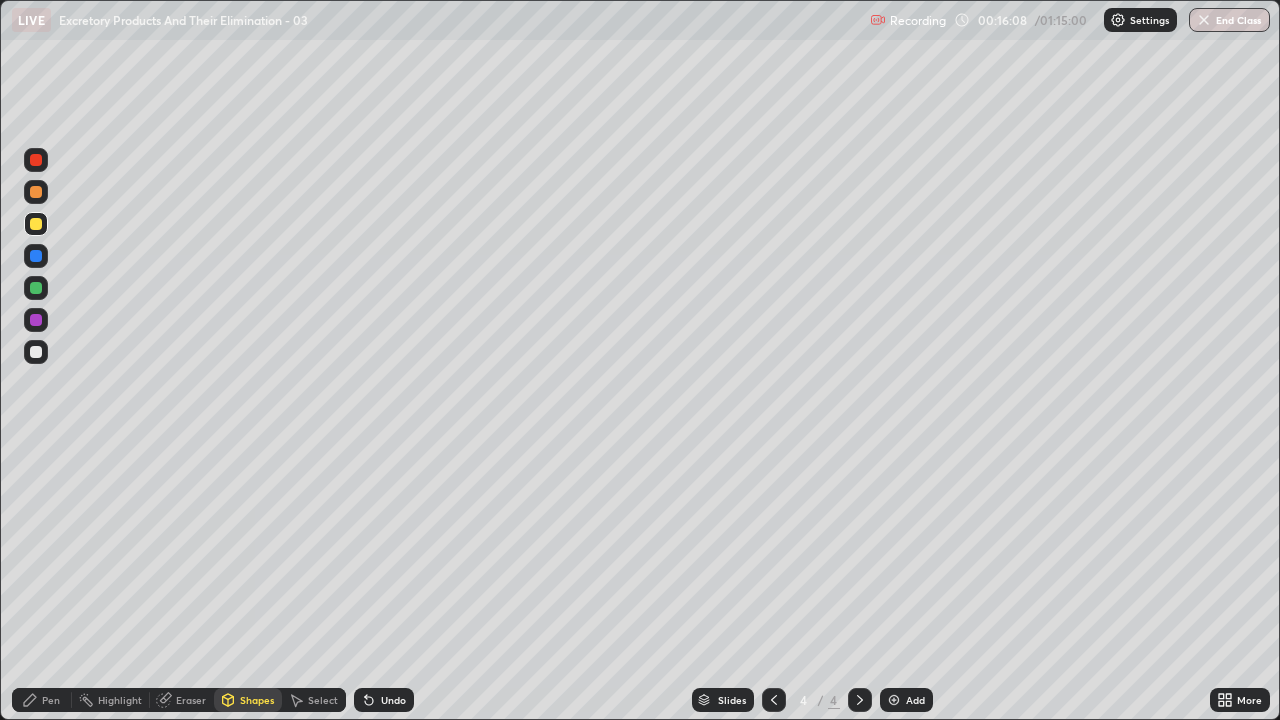click at bounding box center [36, 352] 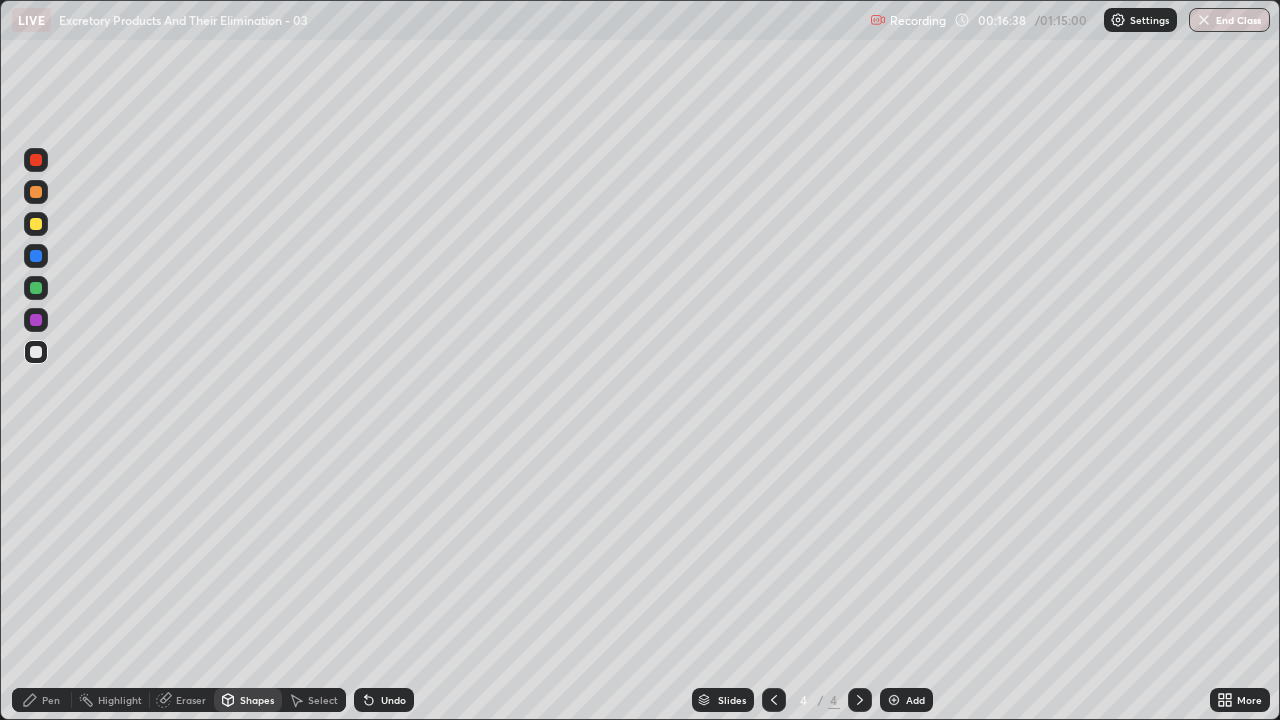 click at bounding box center [36, 352] 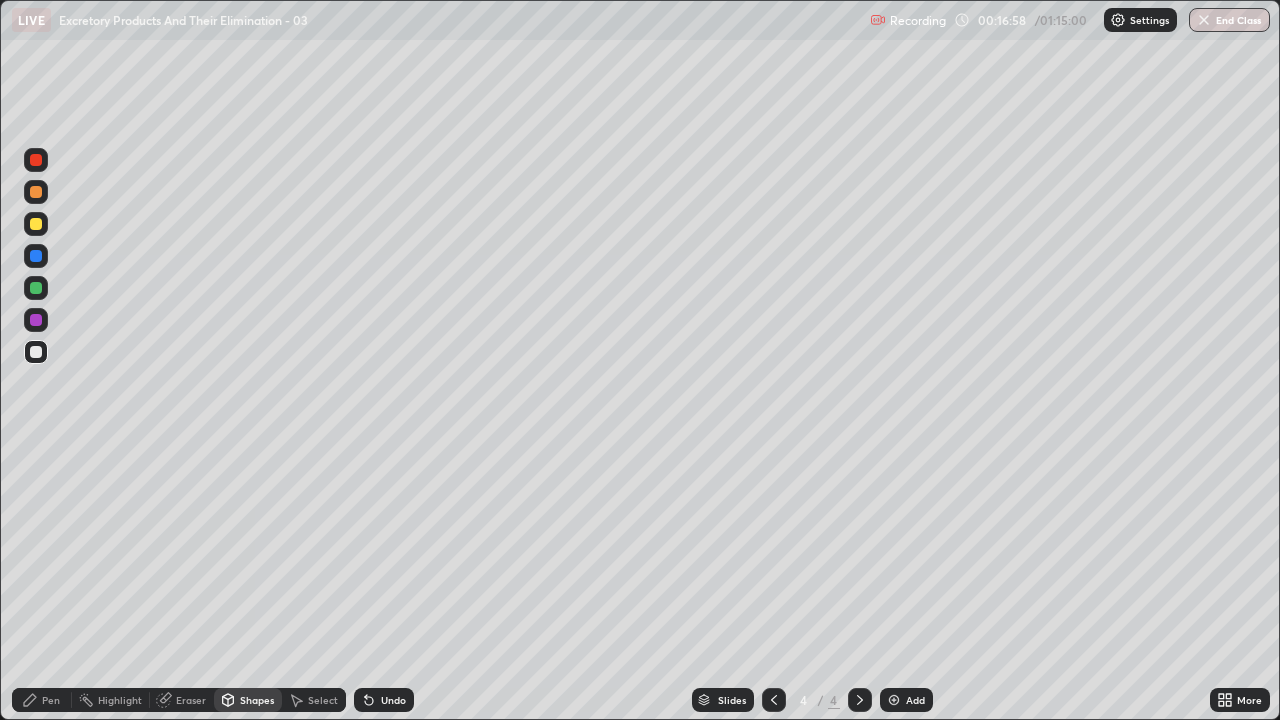 click on "Undo" at bounding box center [393, 700] 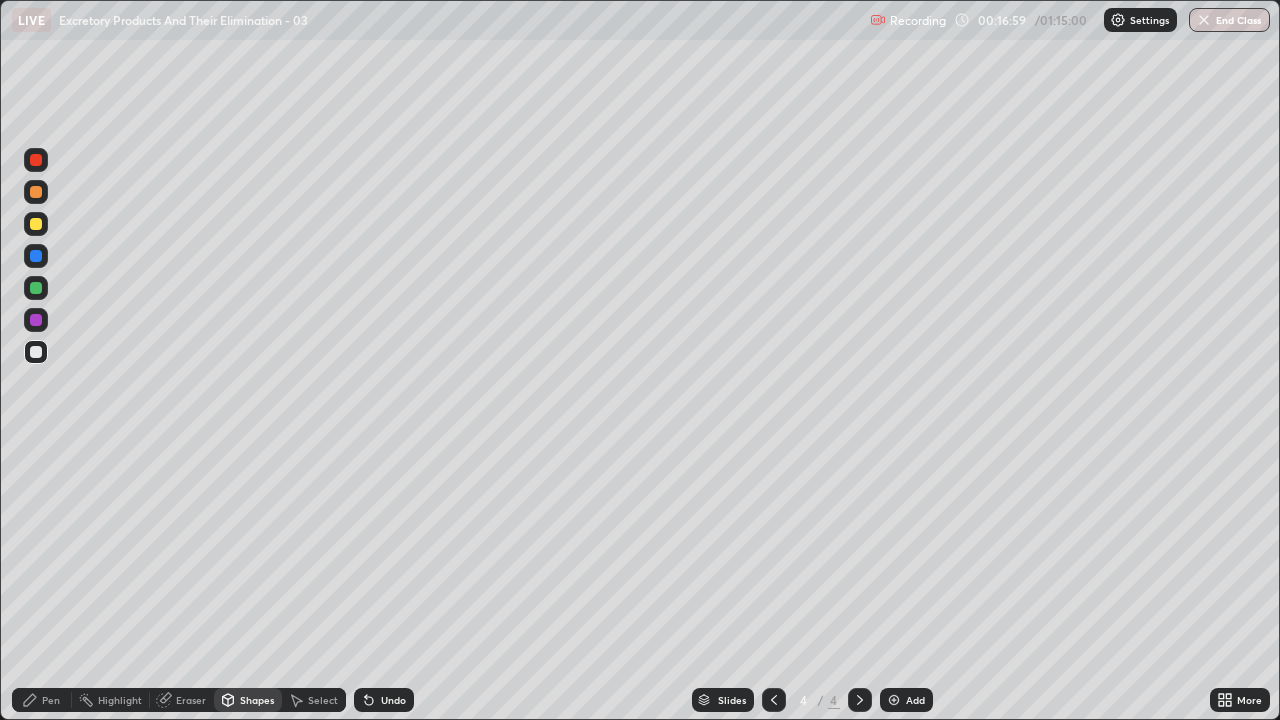 click on "Pen" at bounding box center [51, 700] 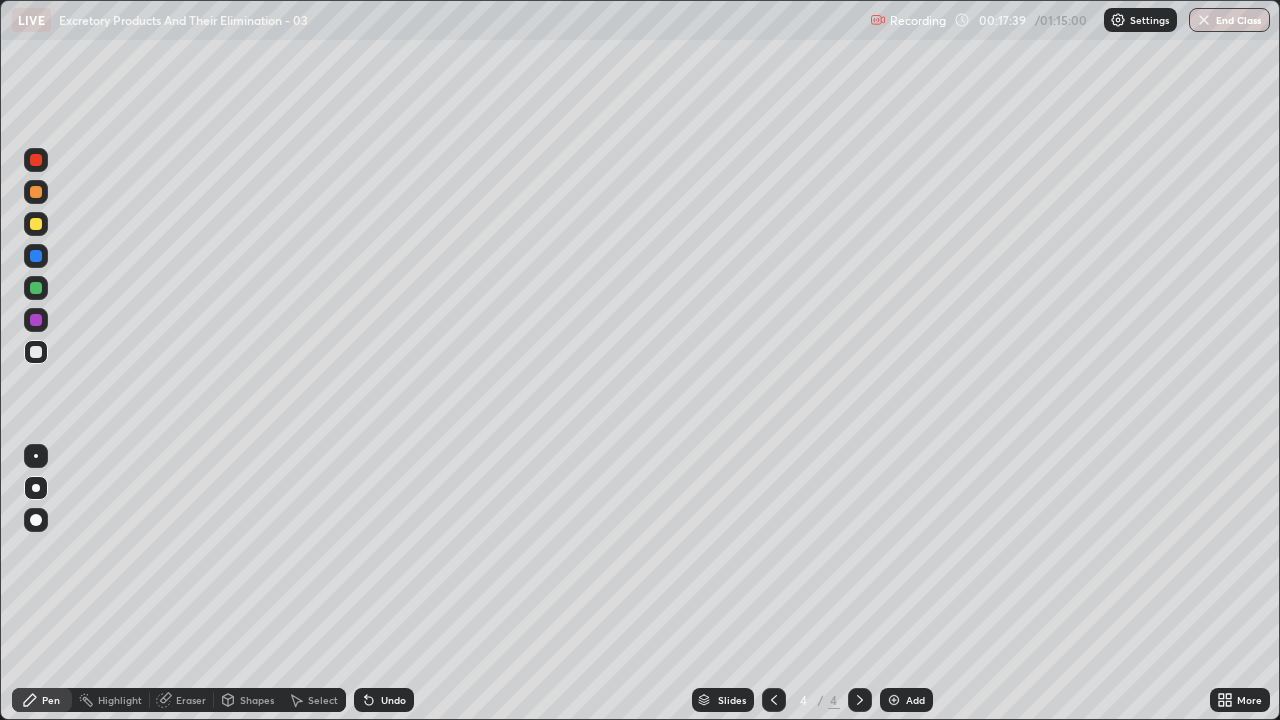 click 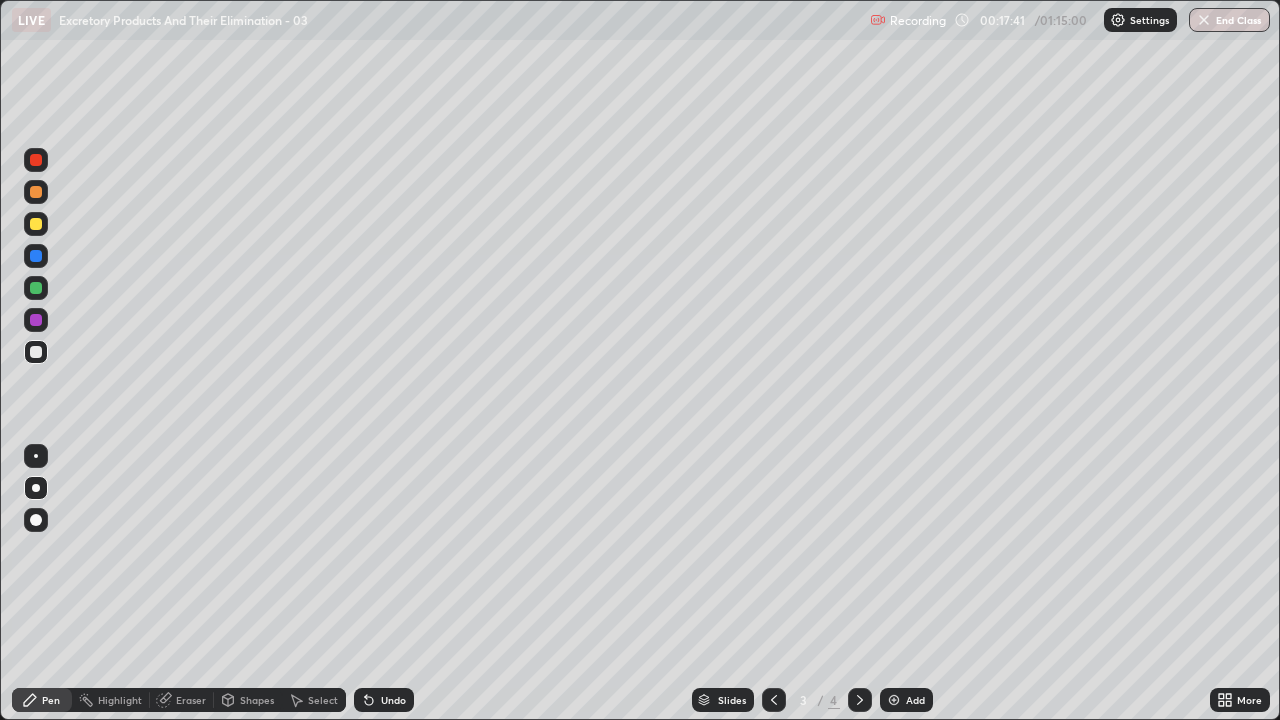 click at bounding box center (36, 352) 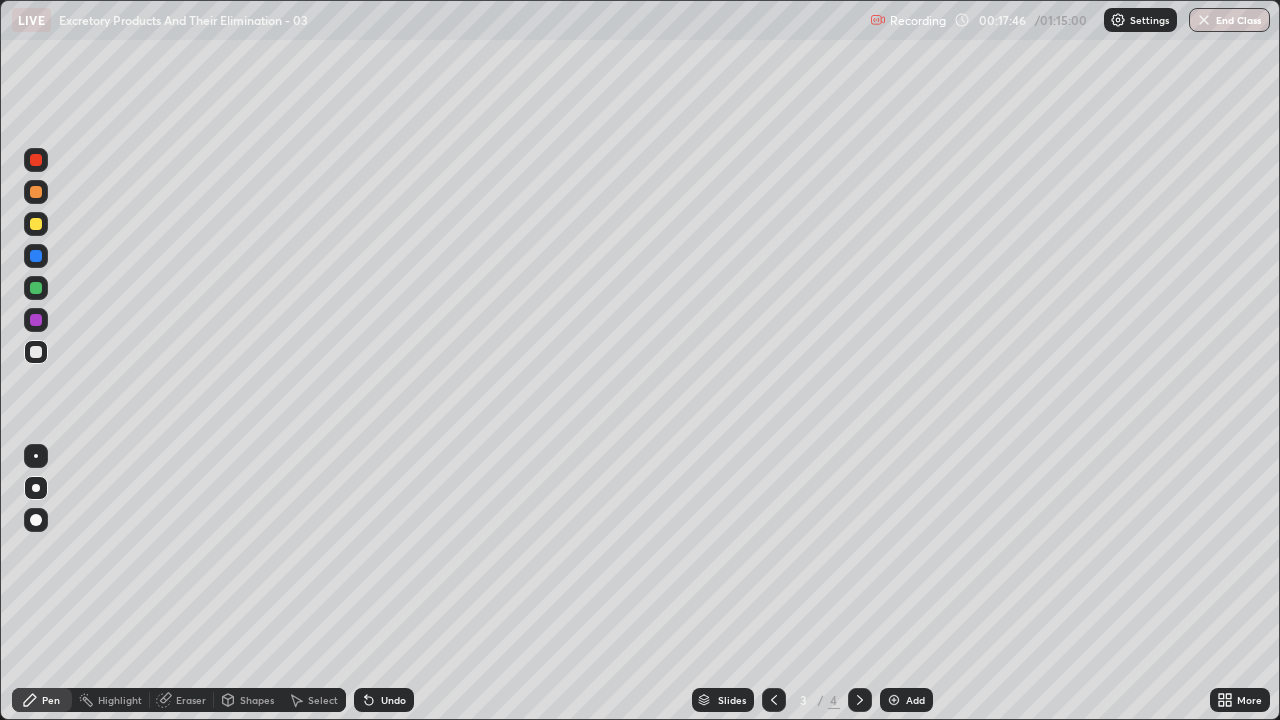 click at bounding box center (36, 352) 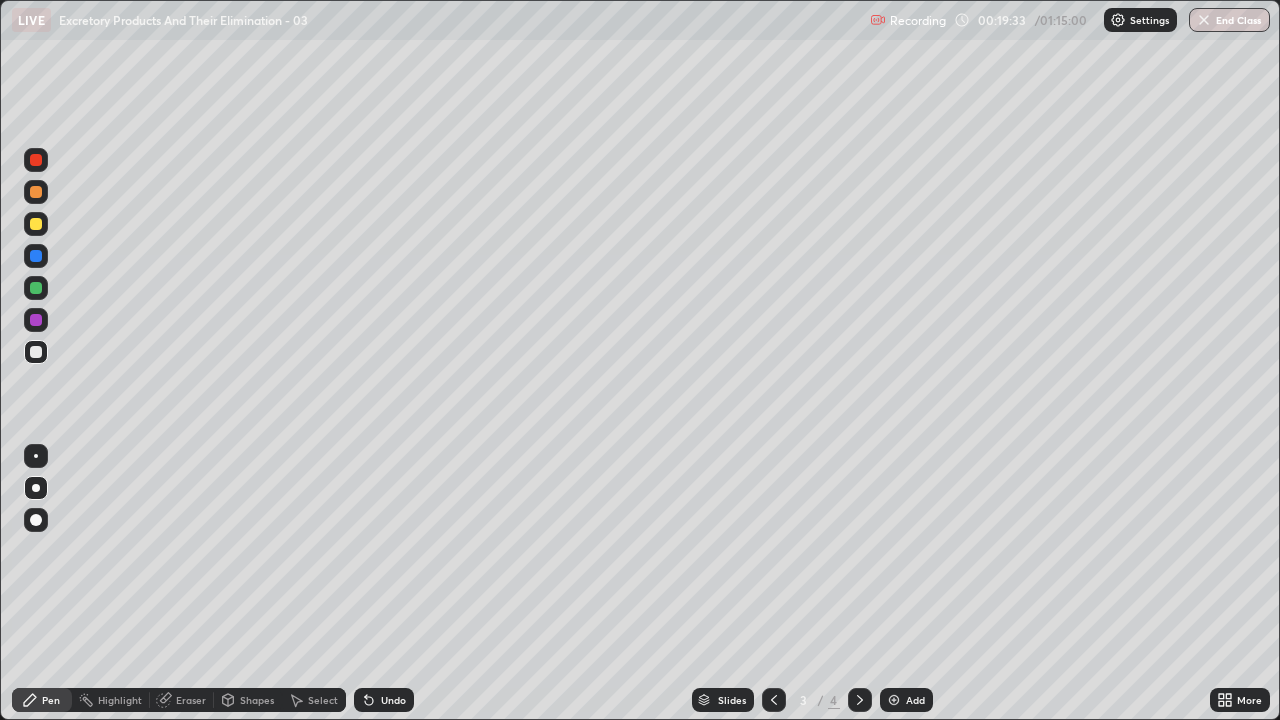 click at bounding box center [36, 352] 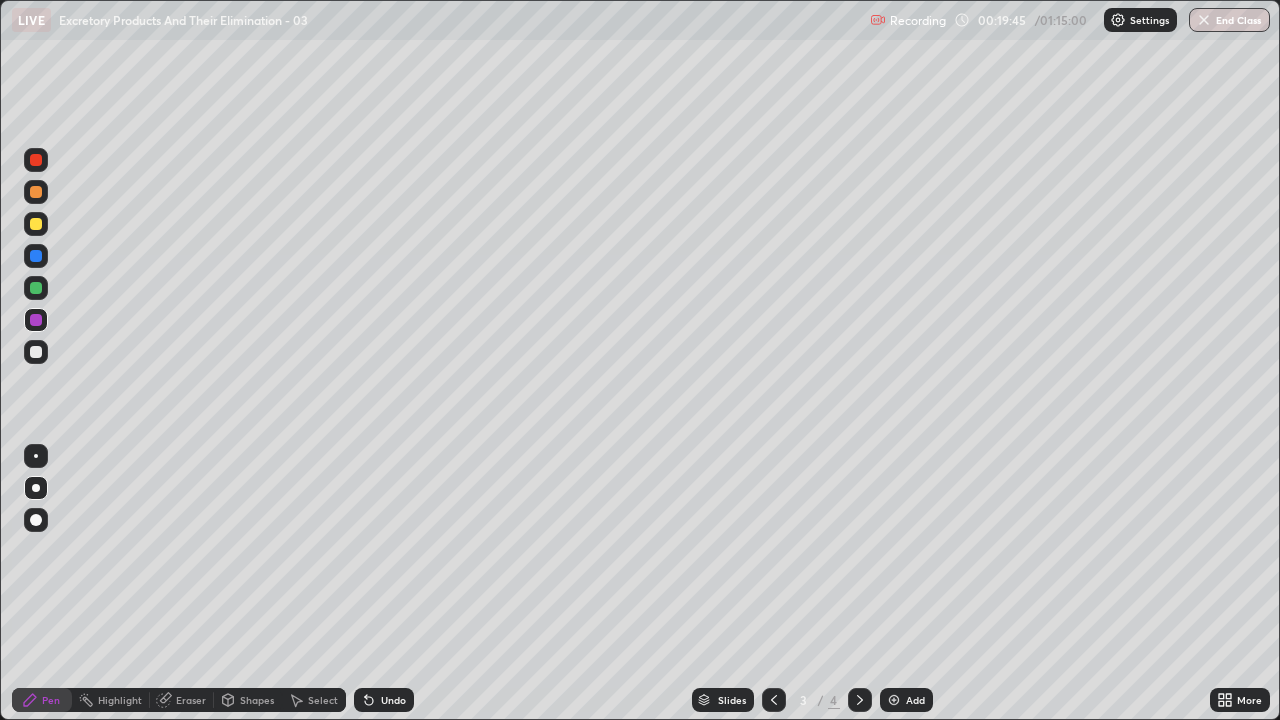 click at bounding box center [36, 352] 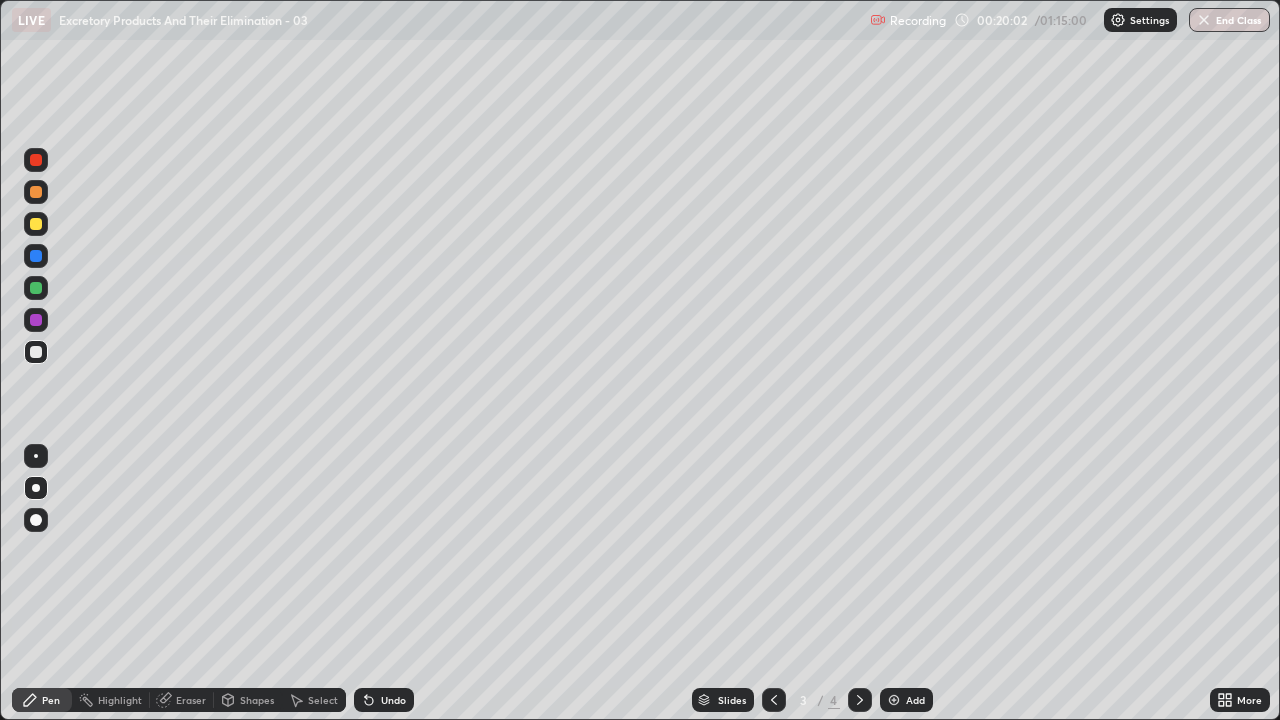 click at bounding box center (36, 352) 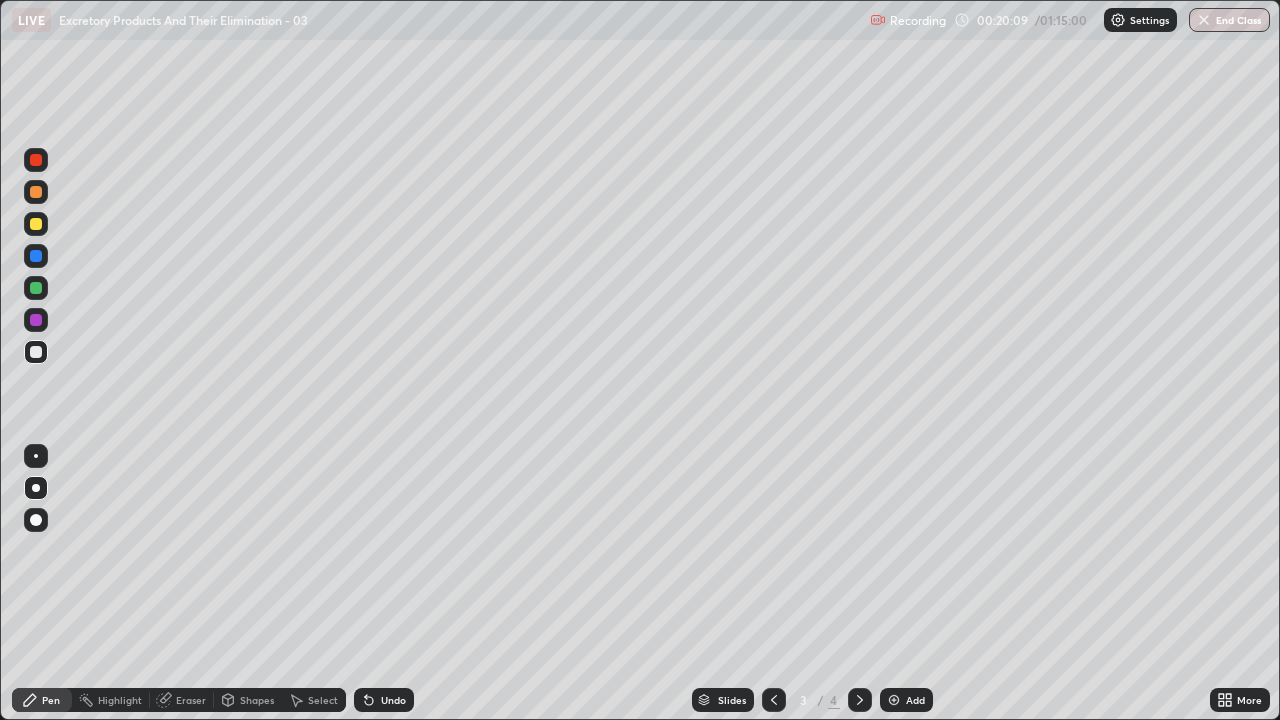 click at bounding box center [894, 700] 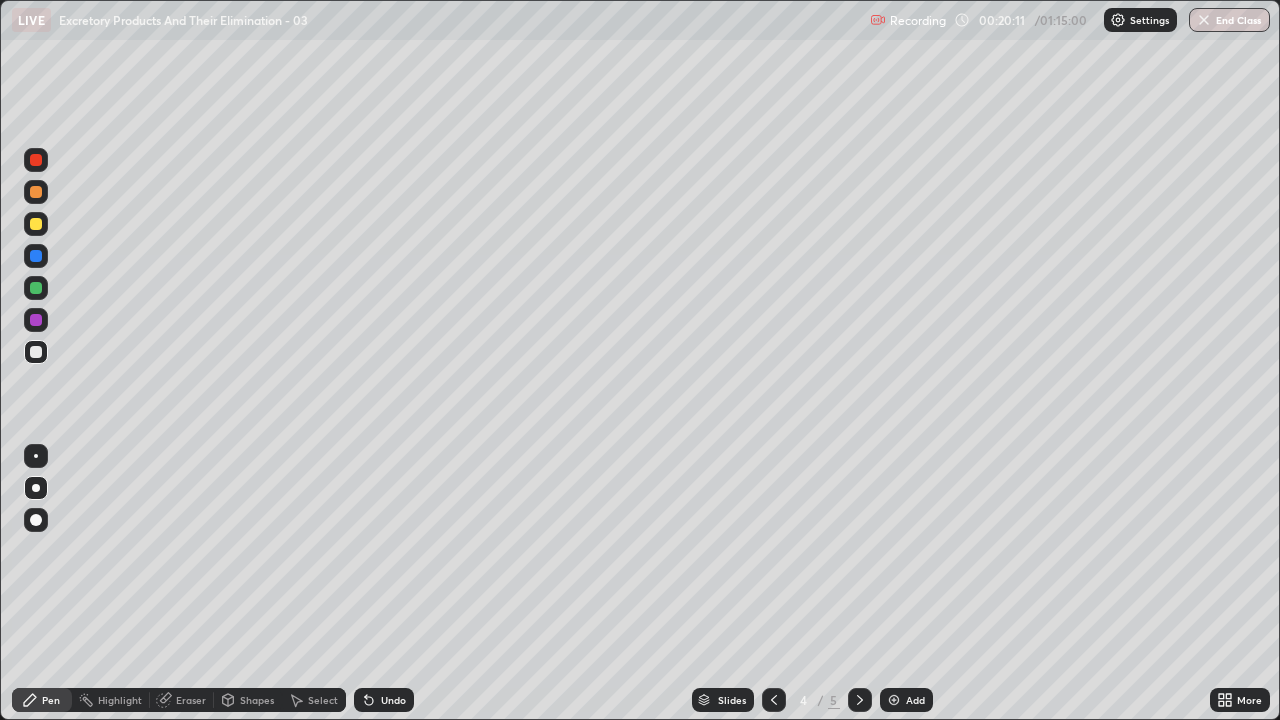 click at bounding box center (36, 352) 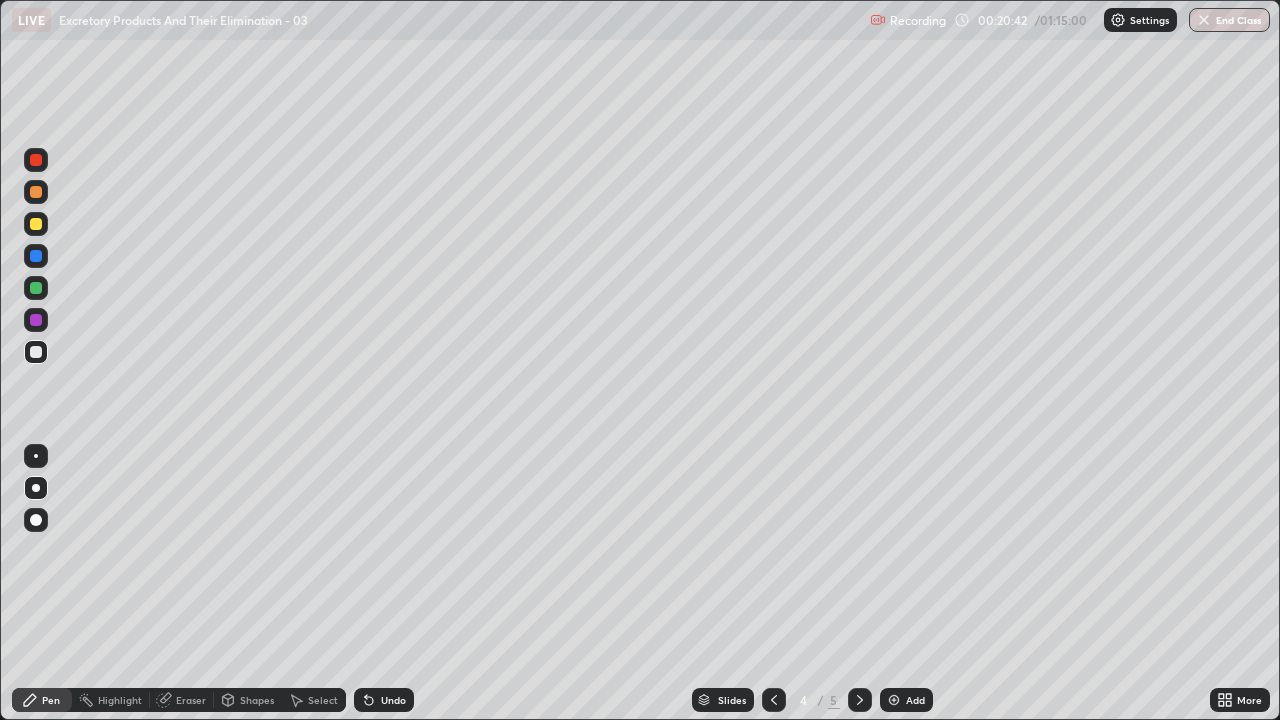 click at bounding box center (36, 352) 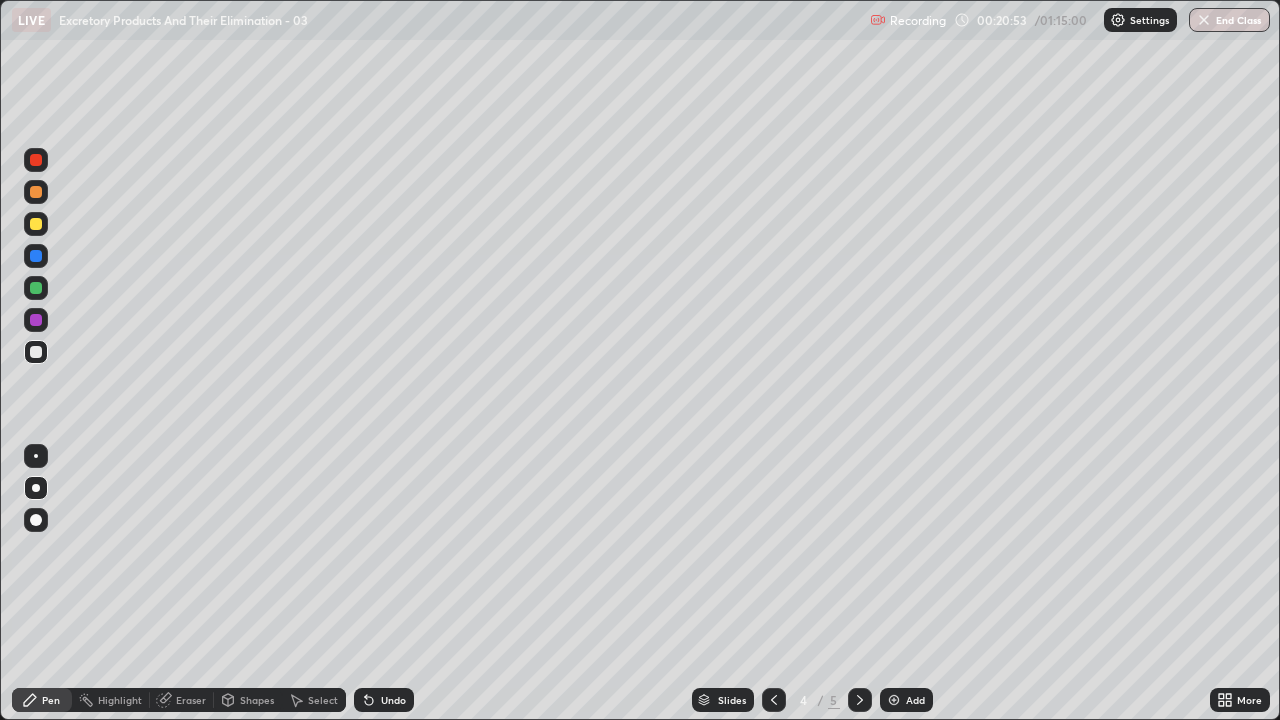 click at bounding box center [36, 352] 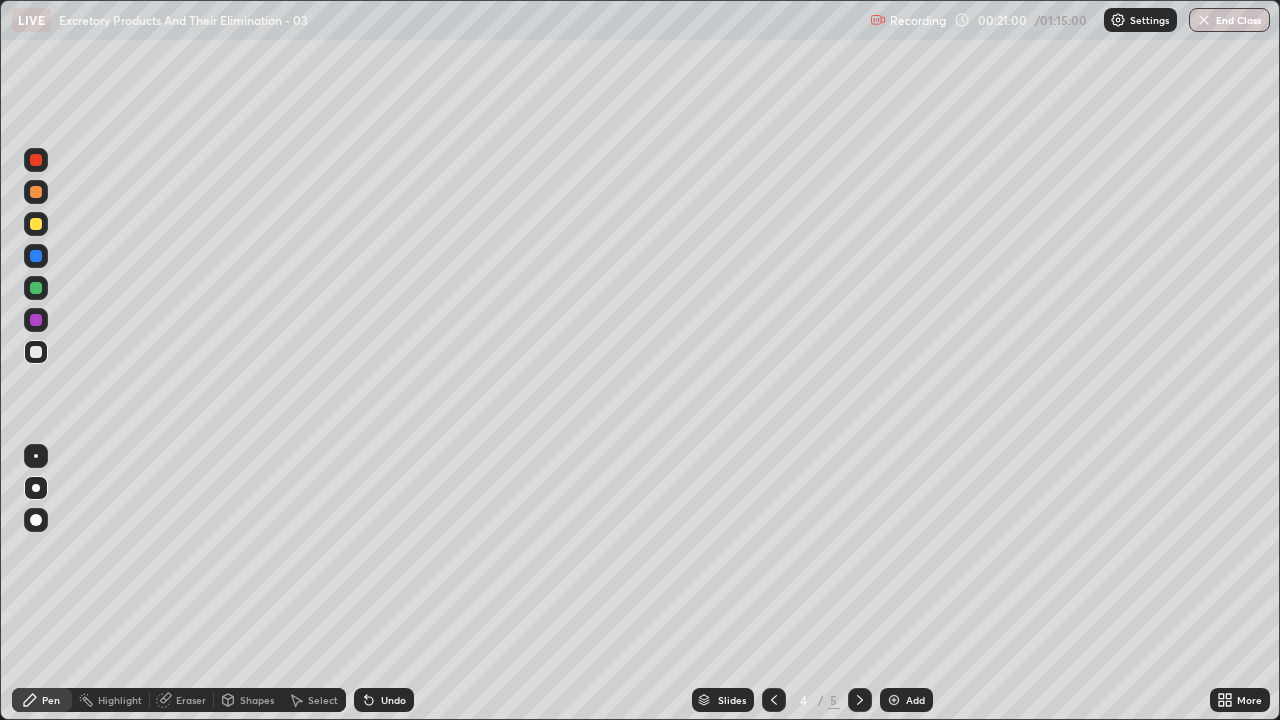 click at bounding box center (36, 352) 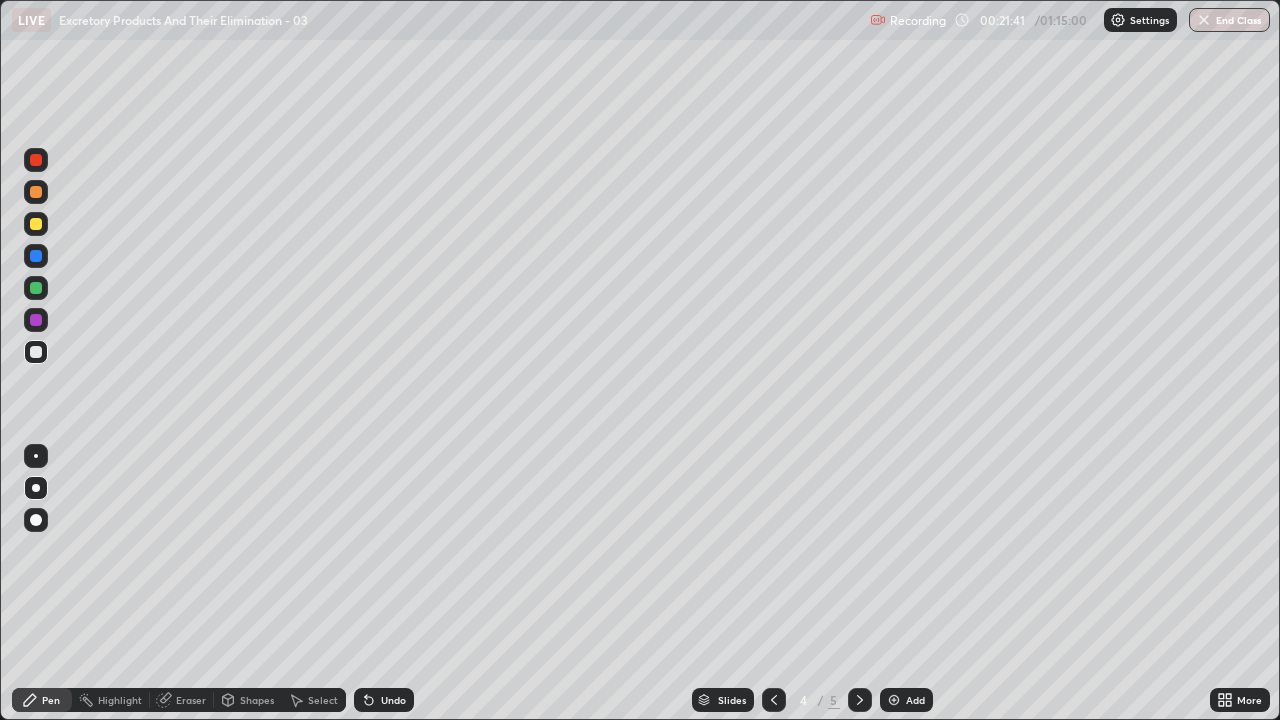 click at bounding box center [36, 352] 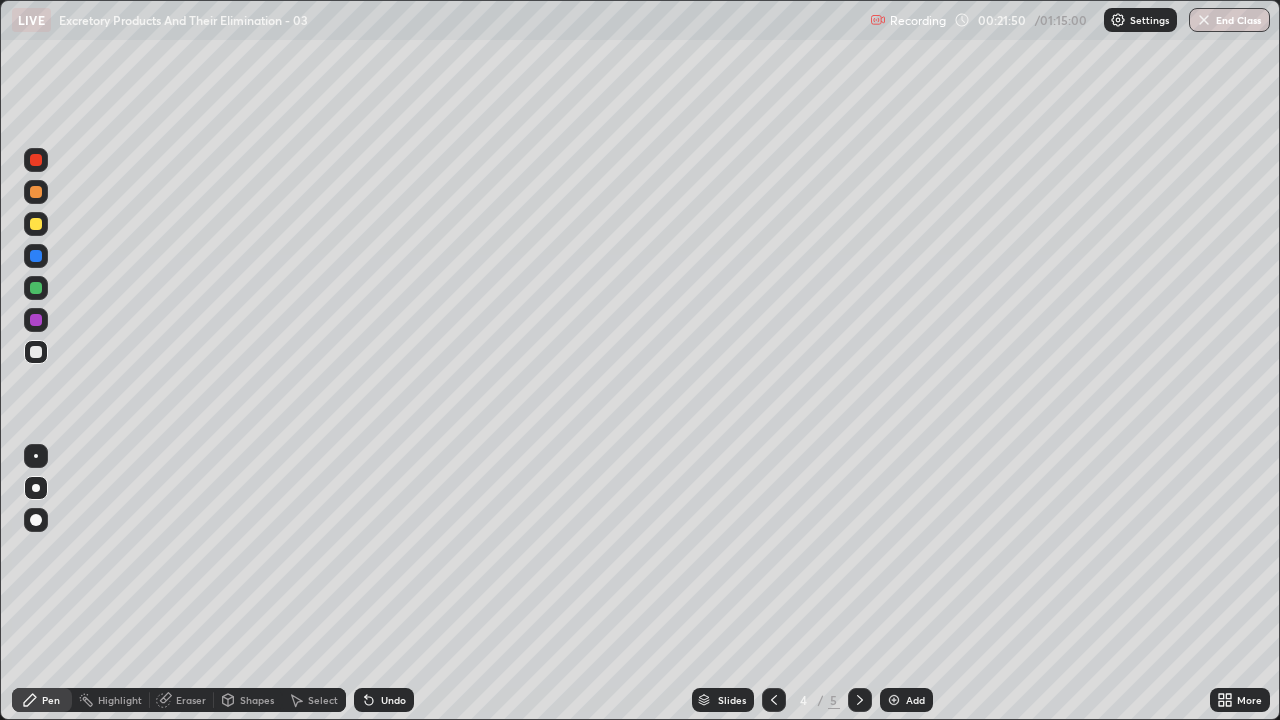 click at bounding box center (36, 352) 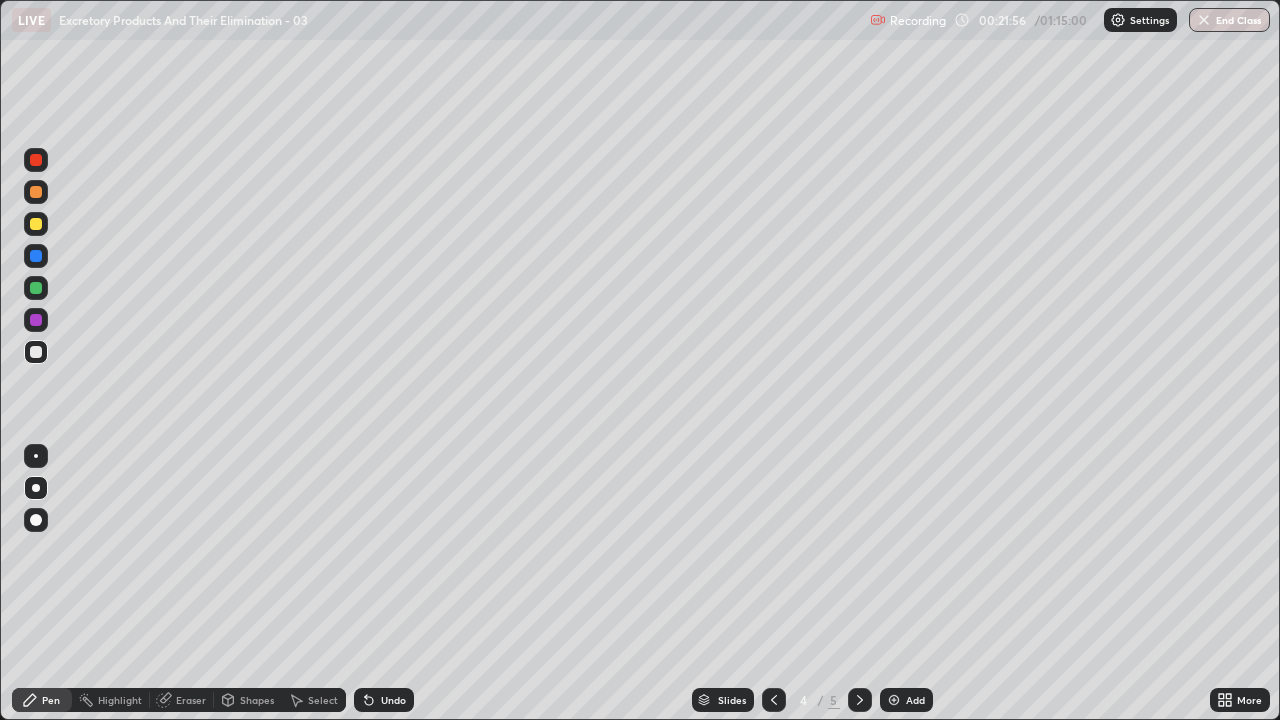 click at bounding box center [36, 352] 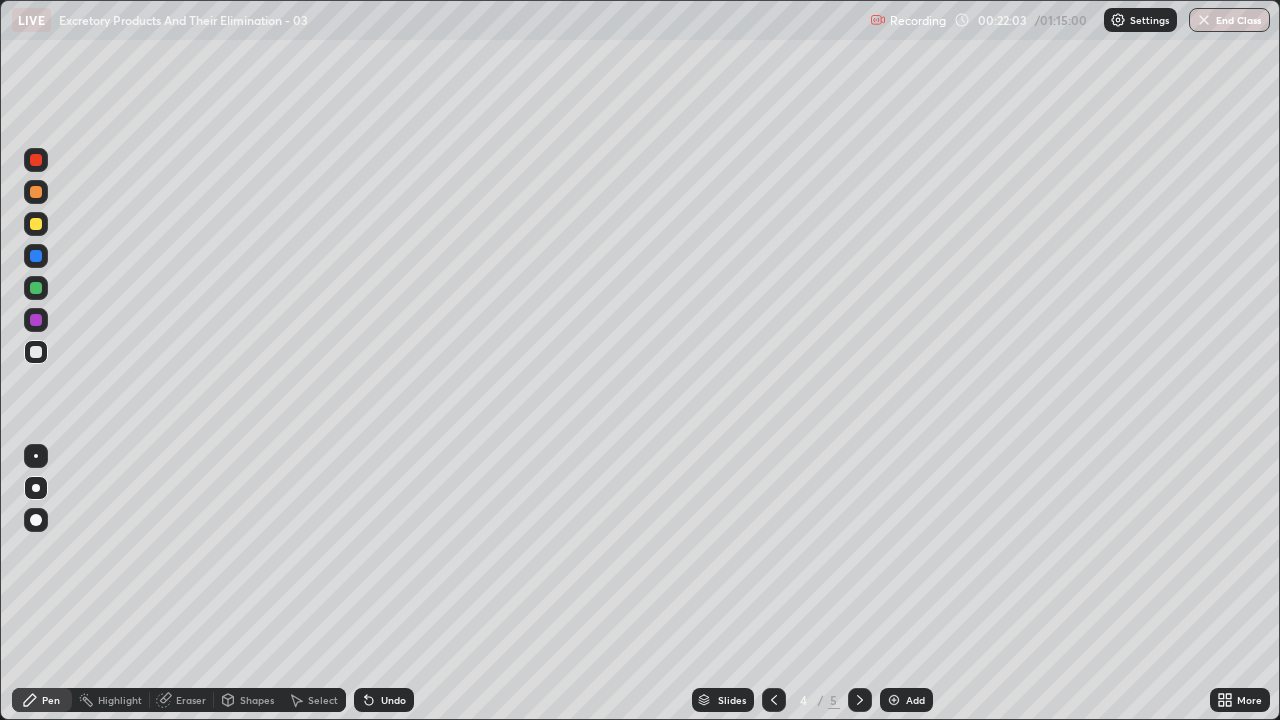click at bounding box center (36, 352) 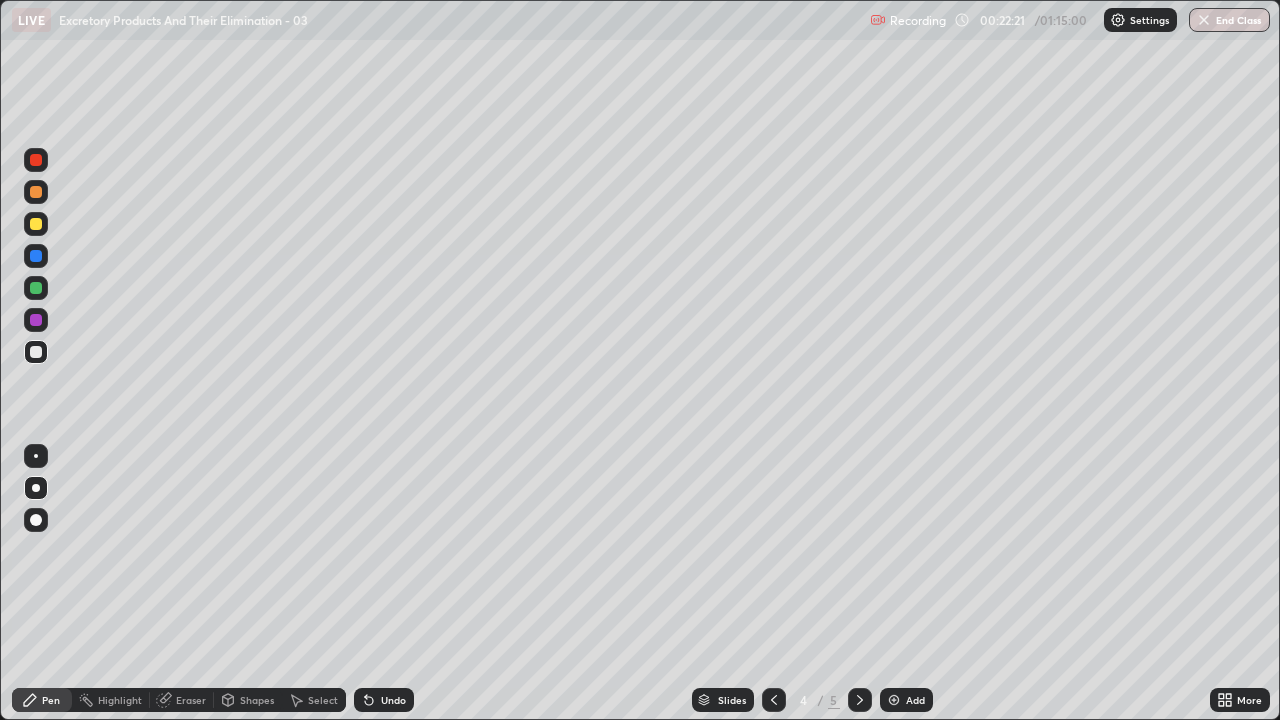 click at bounding box center (36, 352) 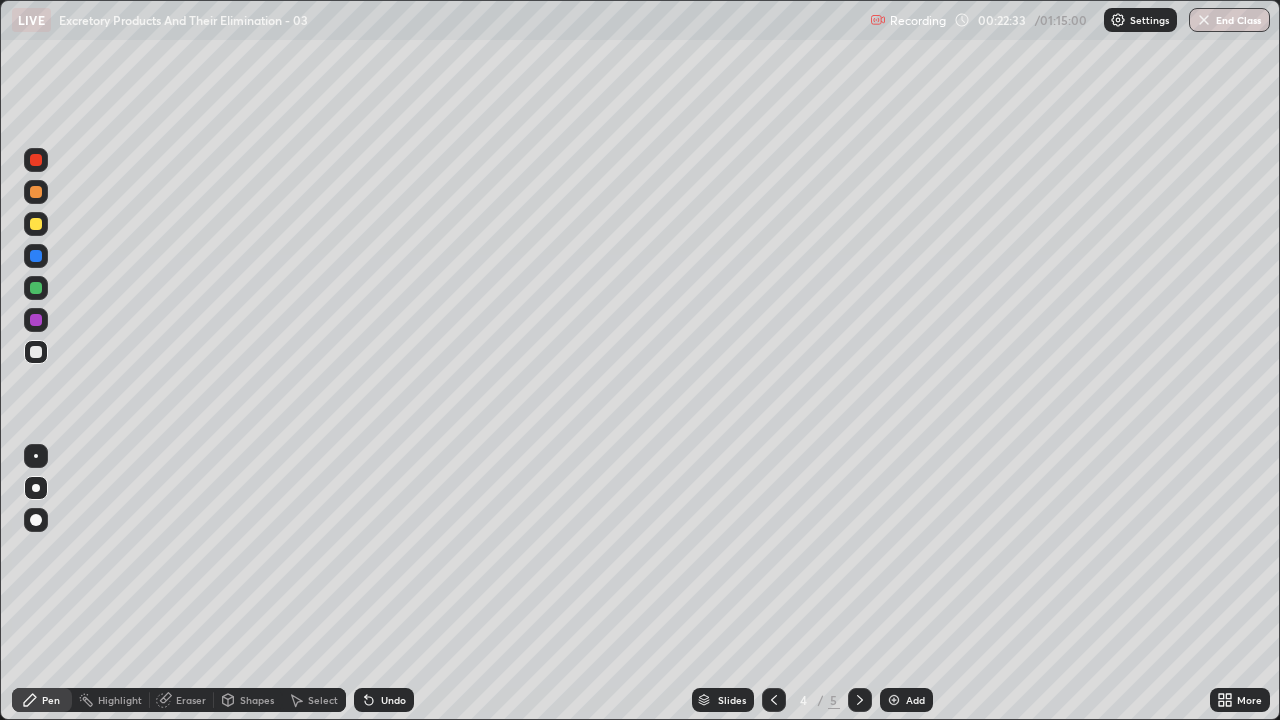click at bounding box center [36, 352] 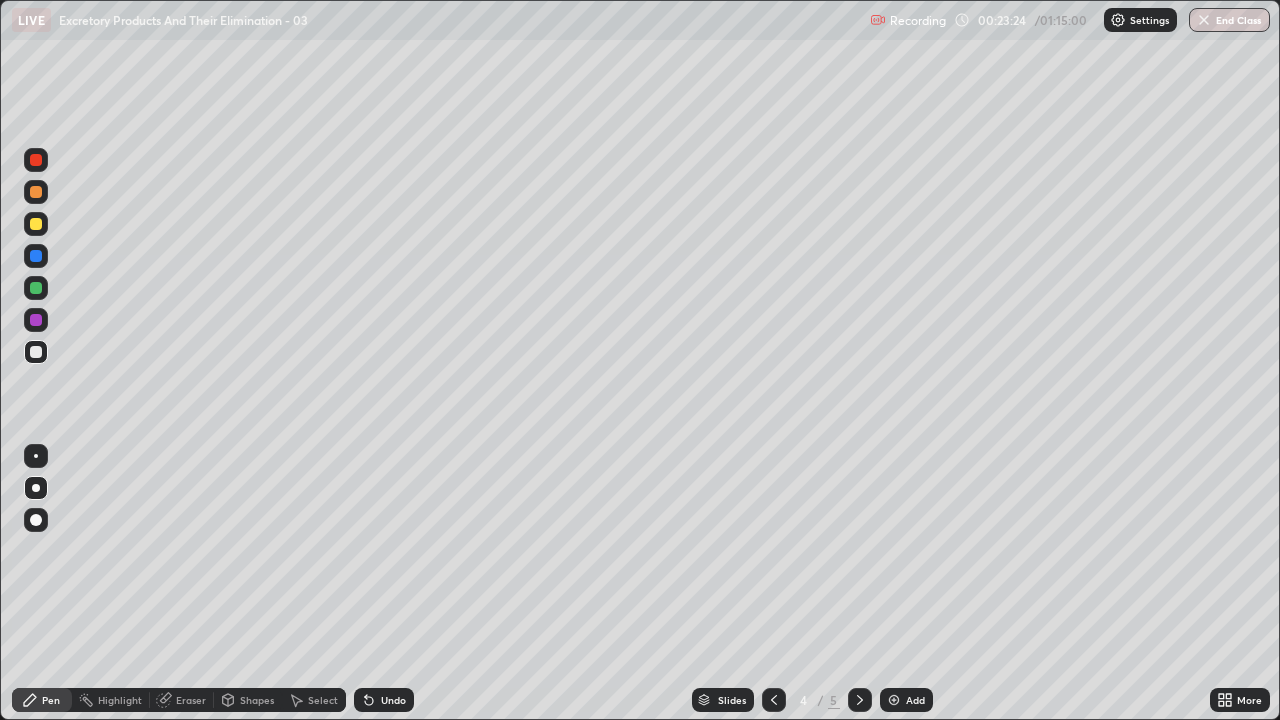 click on "Undo" at bounding box center [384, 700] 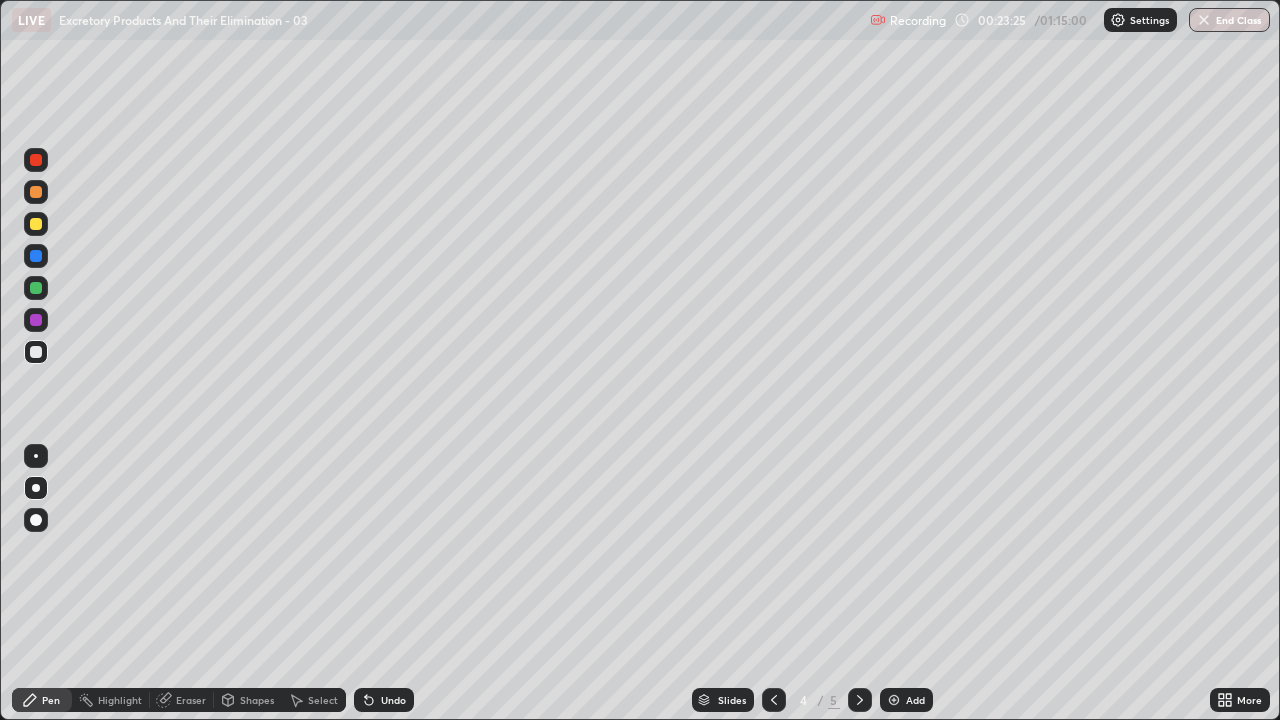 click on "Undo" at bounding box center [384, 700] 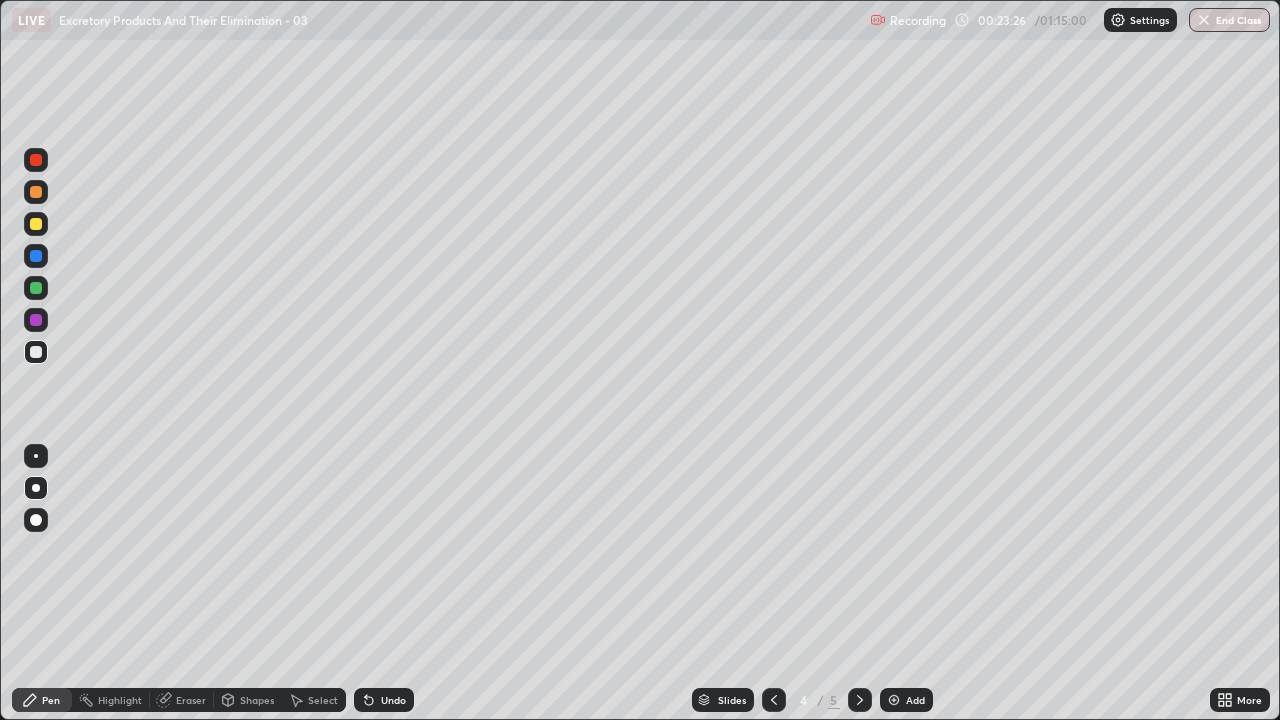 click on "Undo" at bounding box center [393, 700] 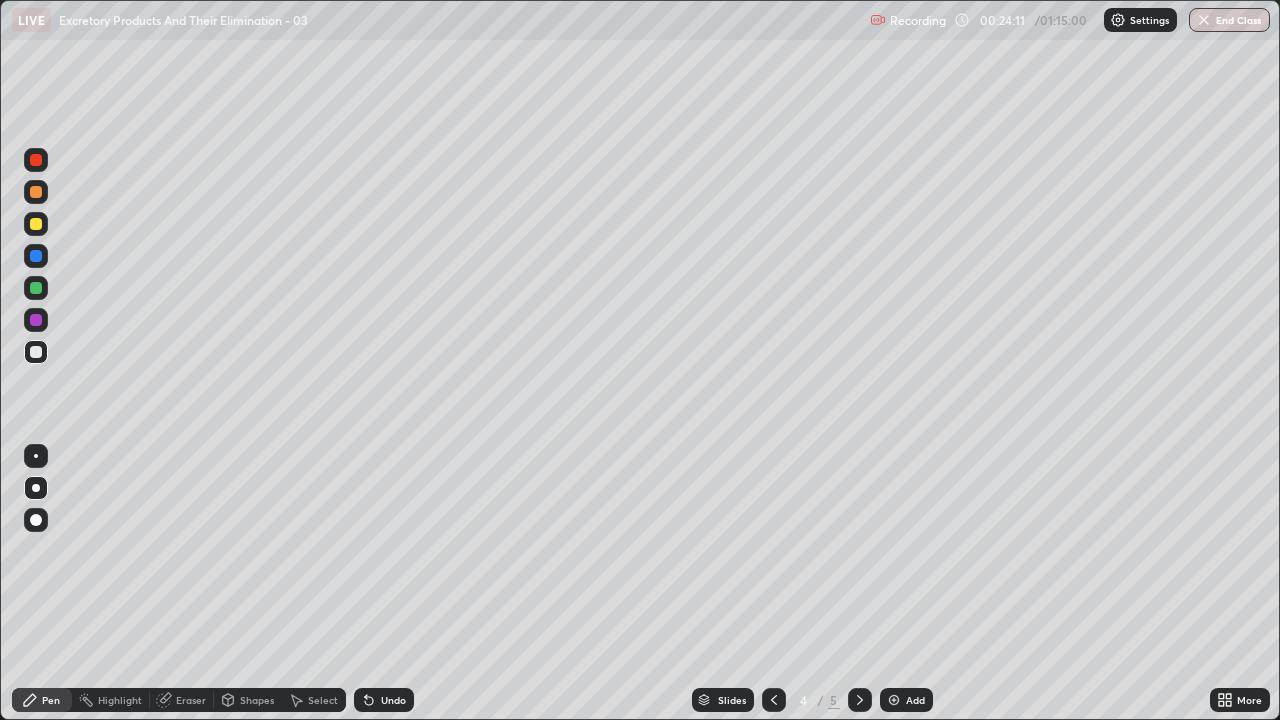 click 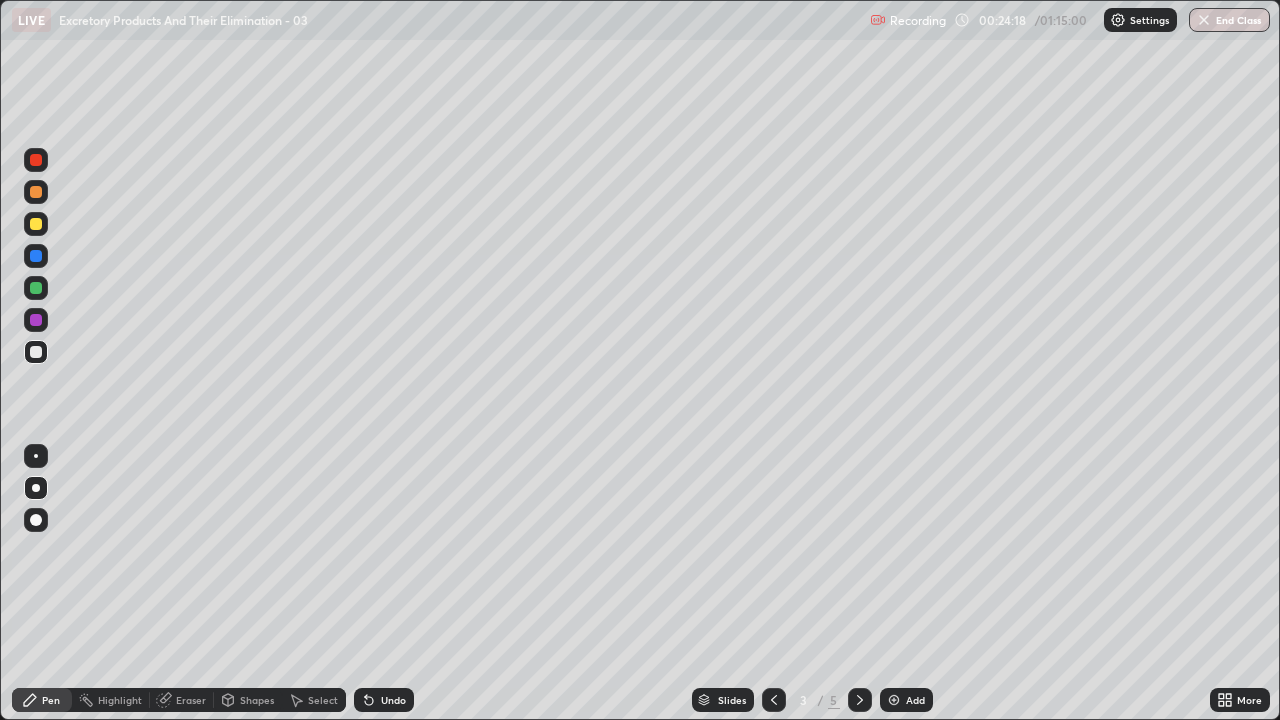 click at bounding box center [36, 160] 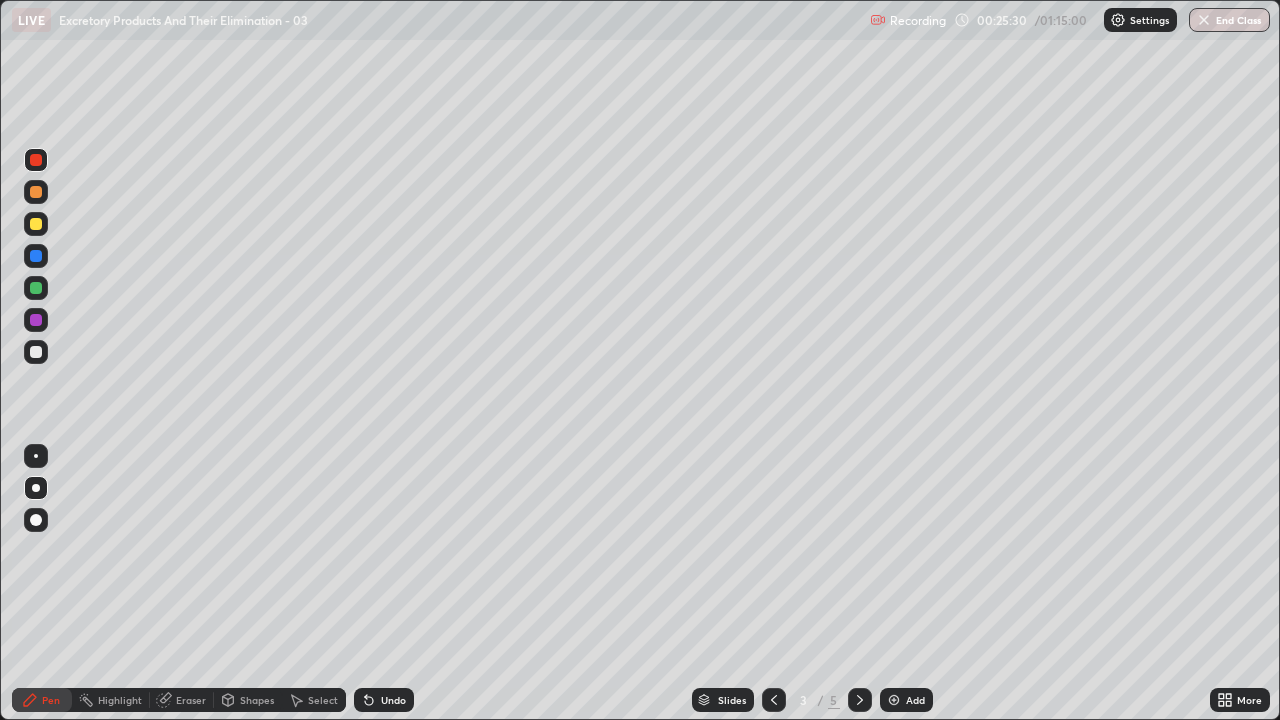 click at bounding box center [860, 700] 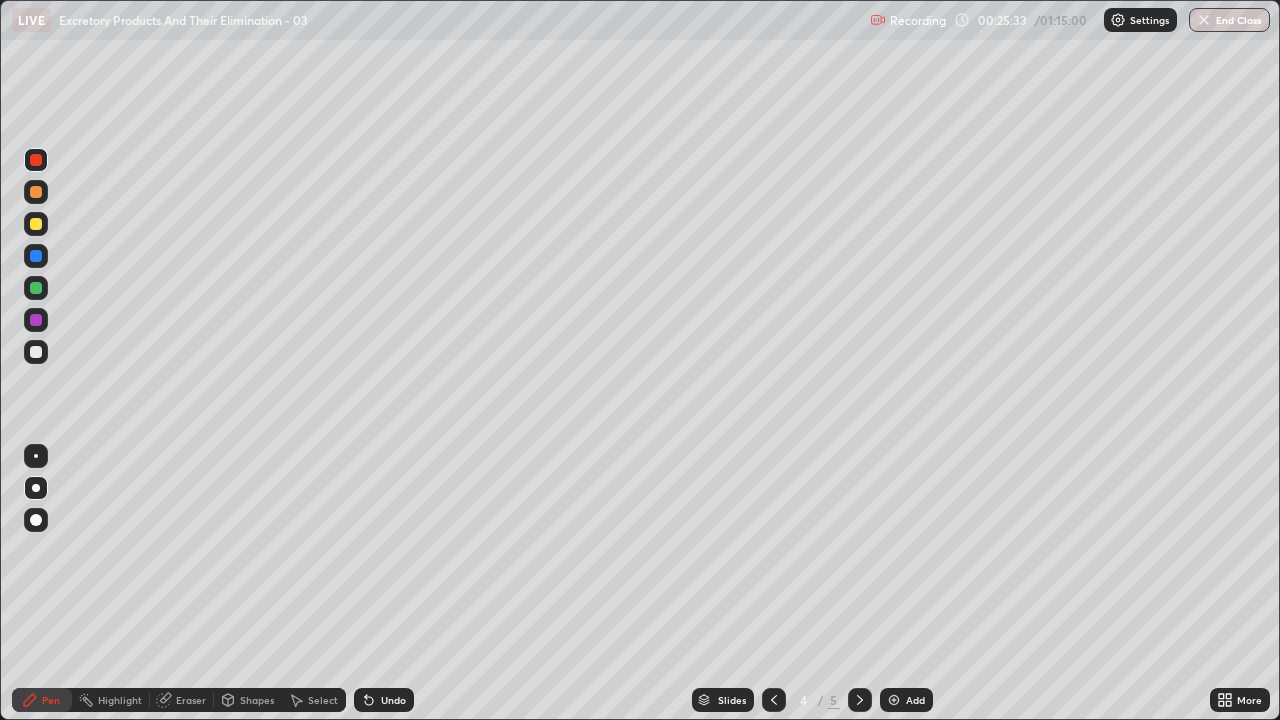 click at bounding box center (36, 352) 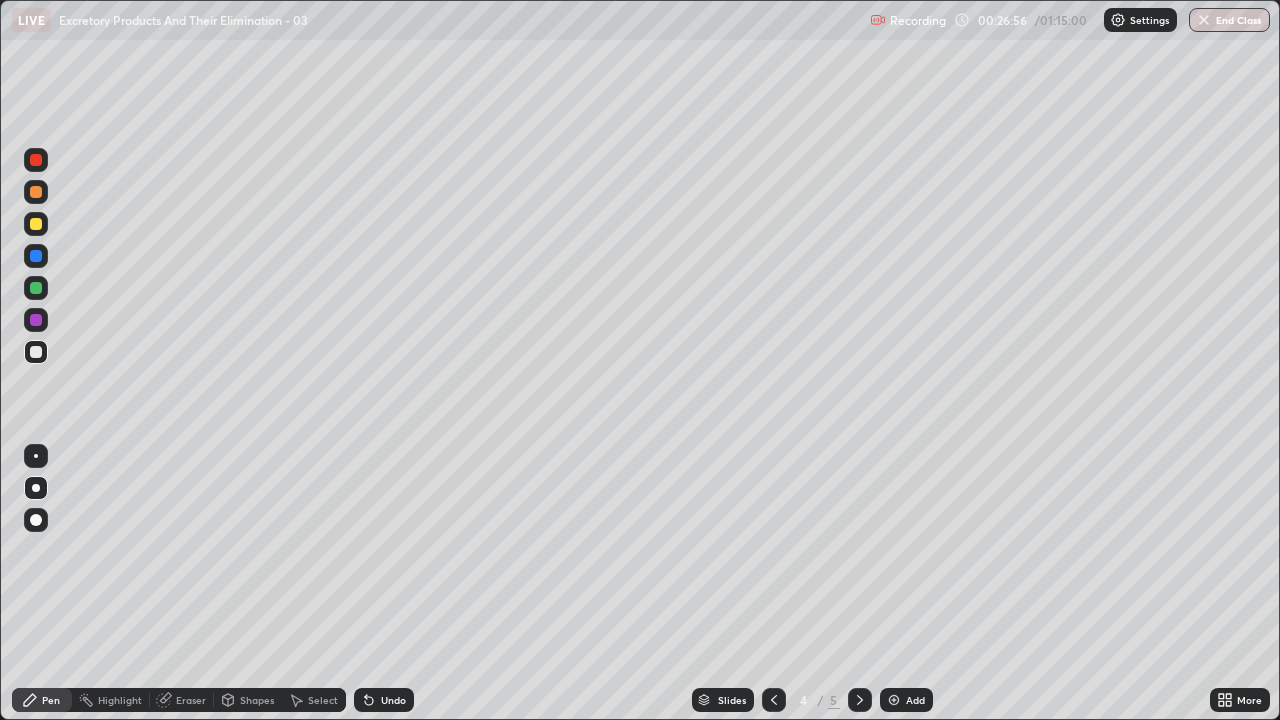 click at bounding box center (894, 700) 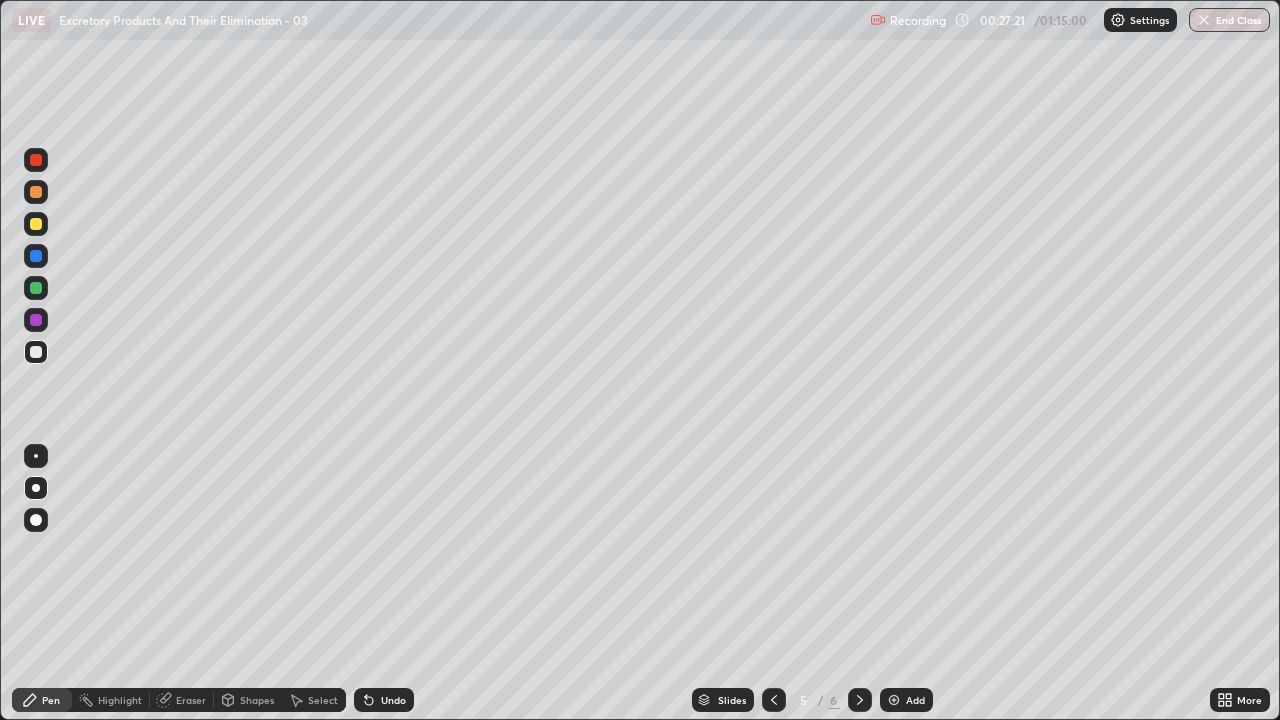 click 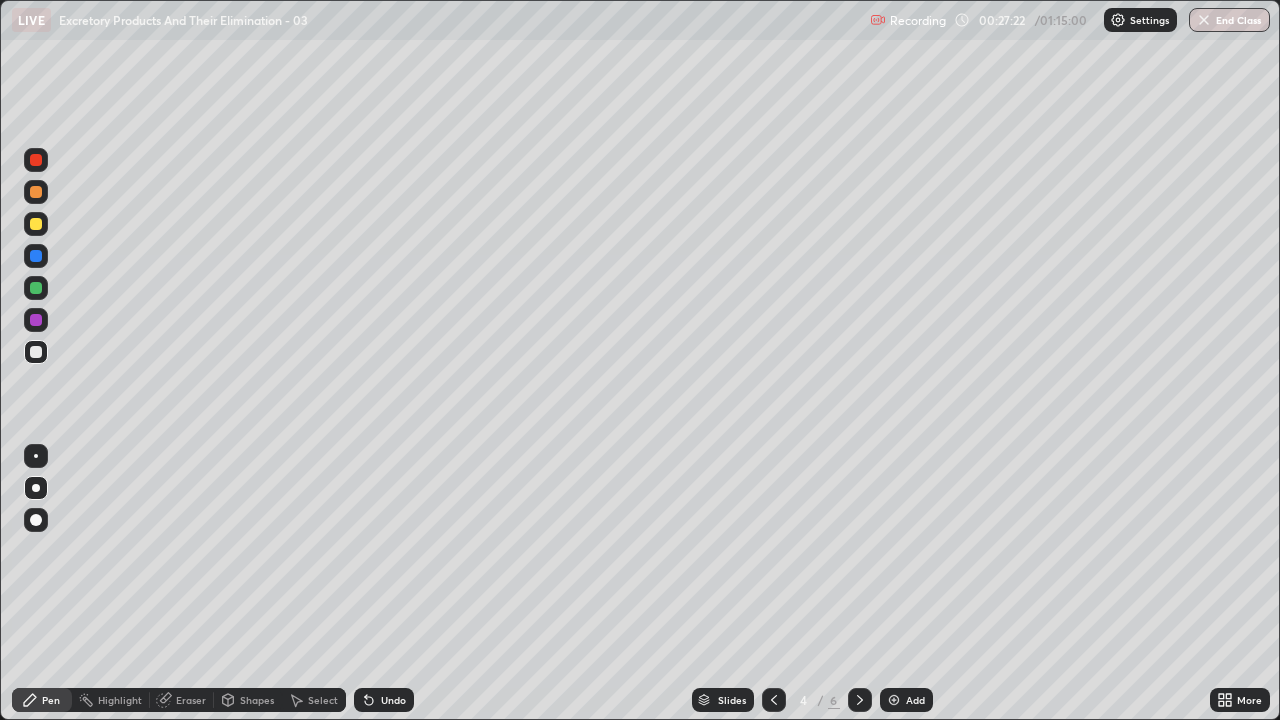 click 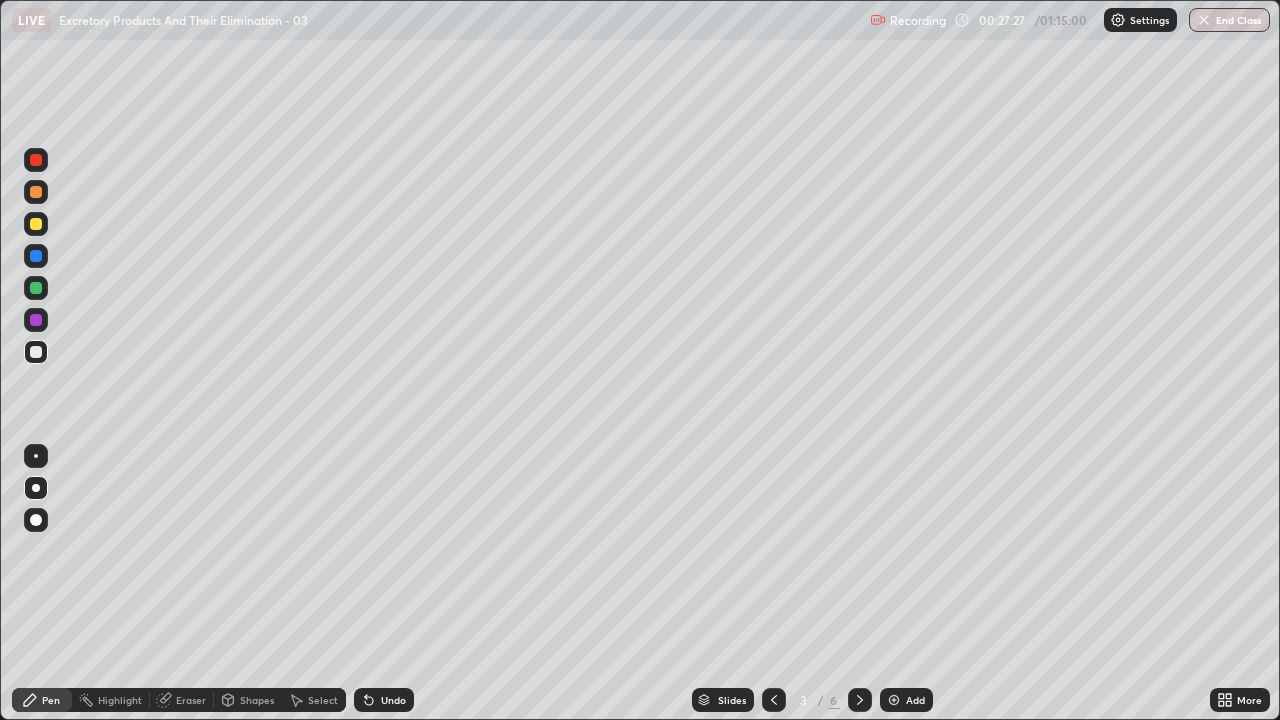 click 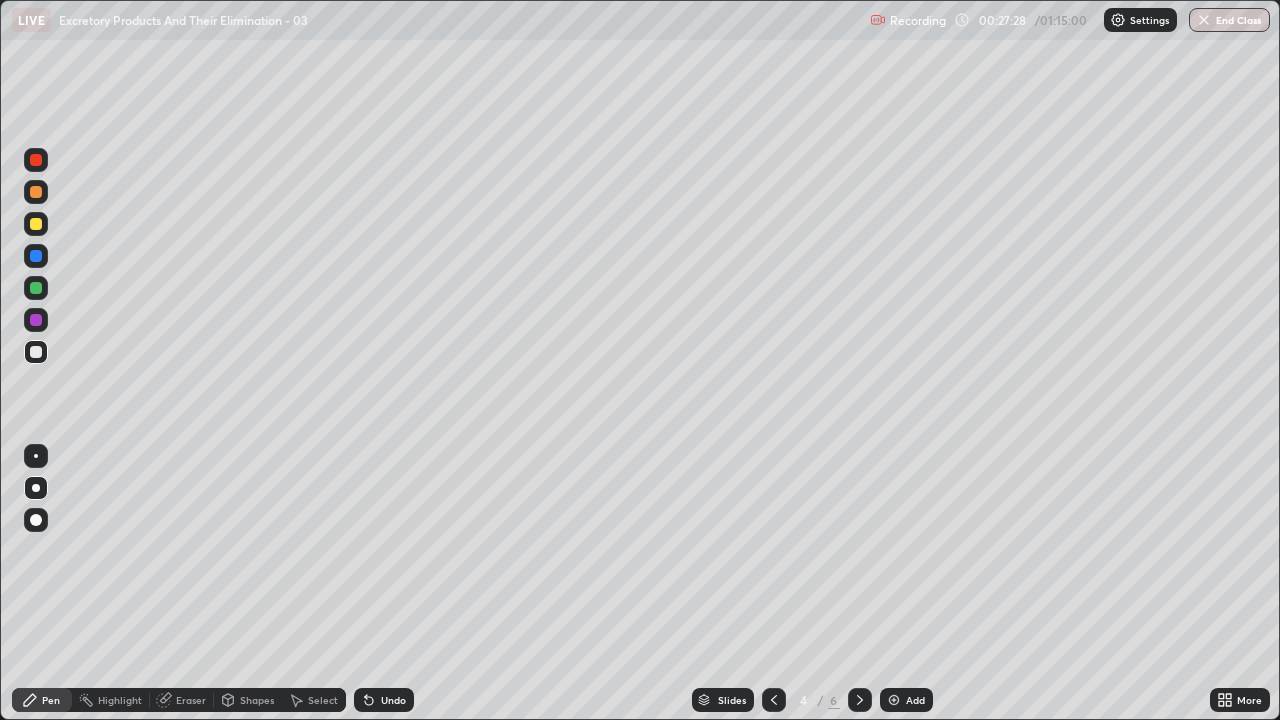 click 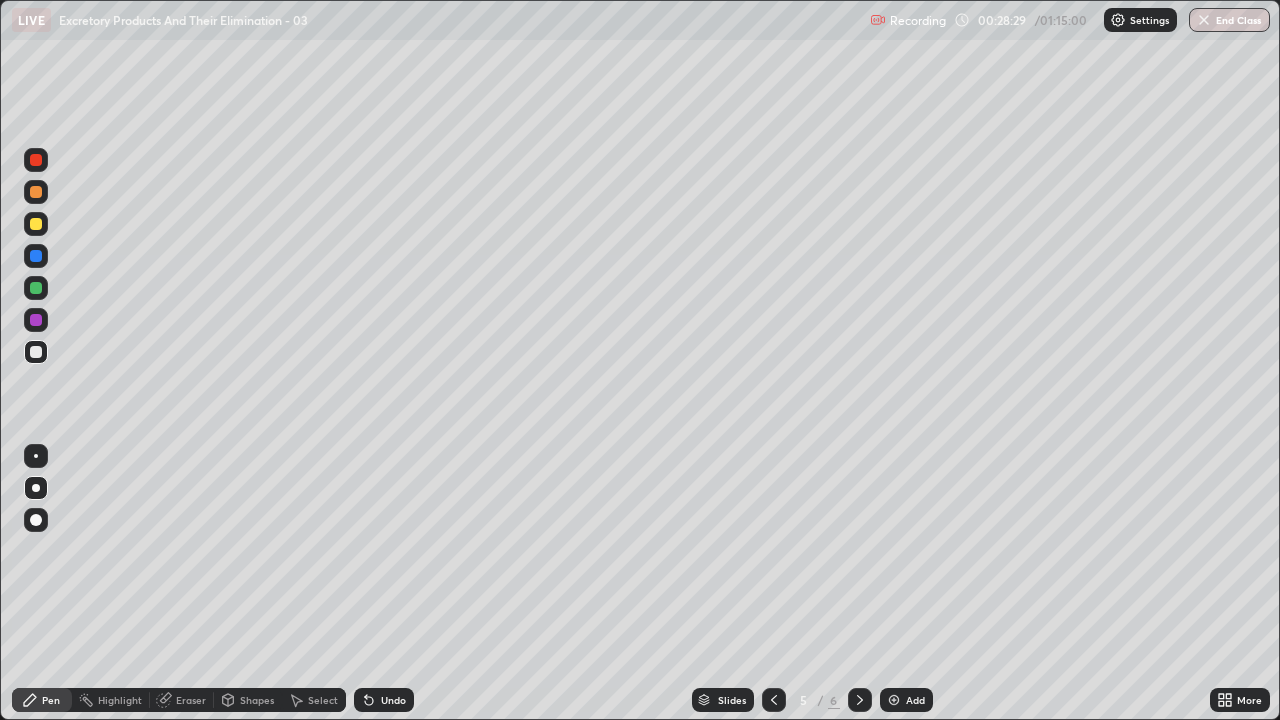 click at bounding box center [36, 352] 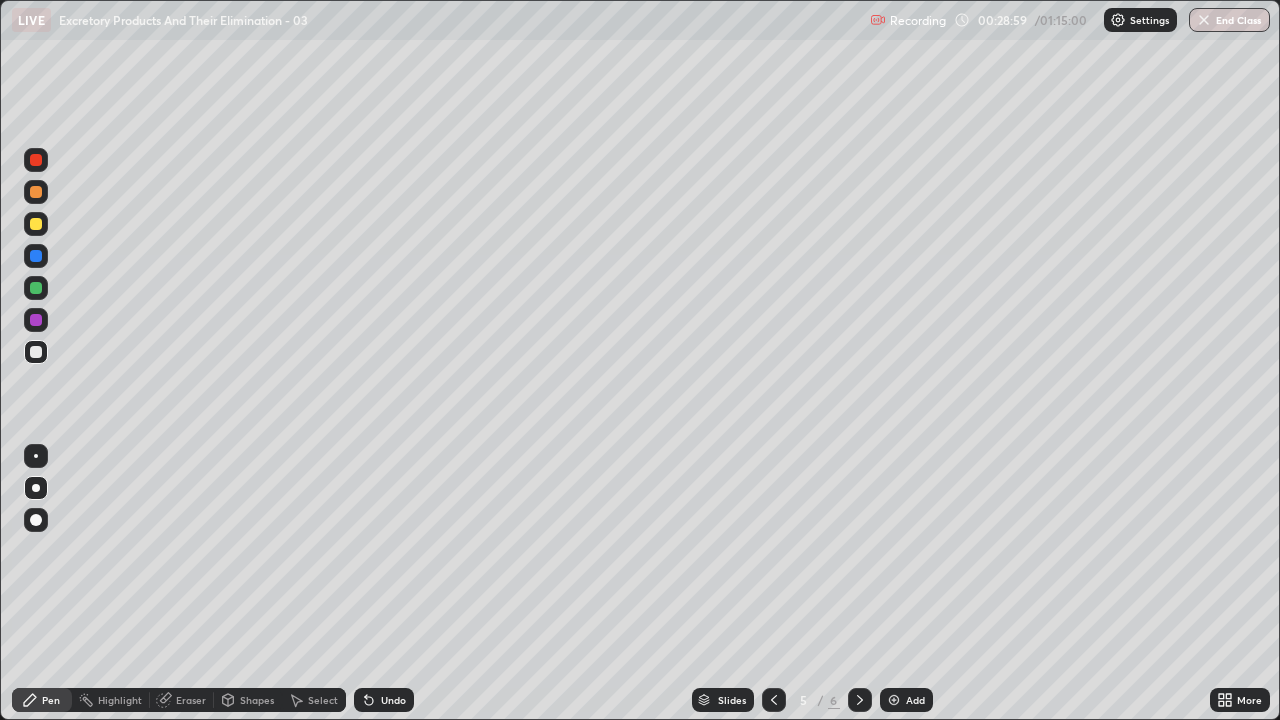 click on "Eraser" at bounding box center [182, 700] 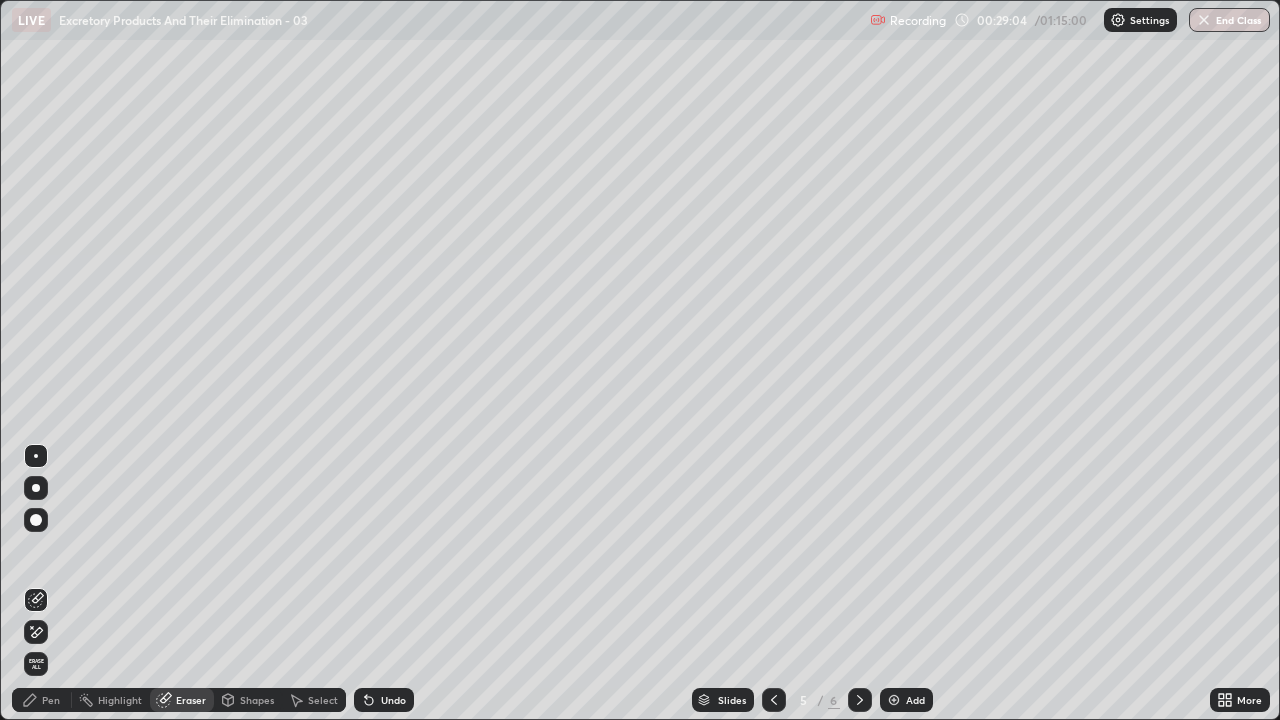 click on "Pen" at bounding box center (51, 700) 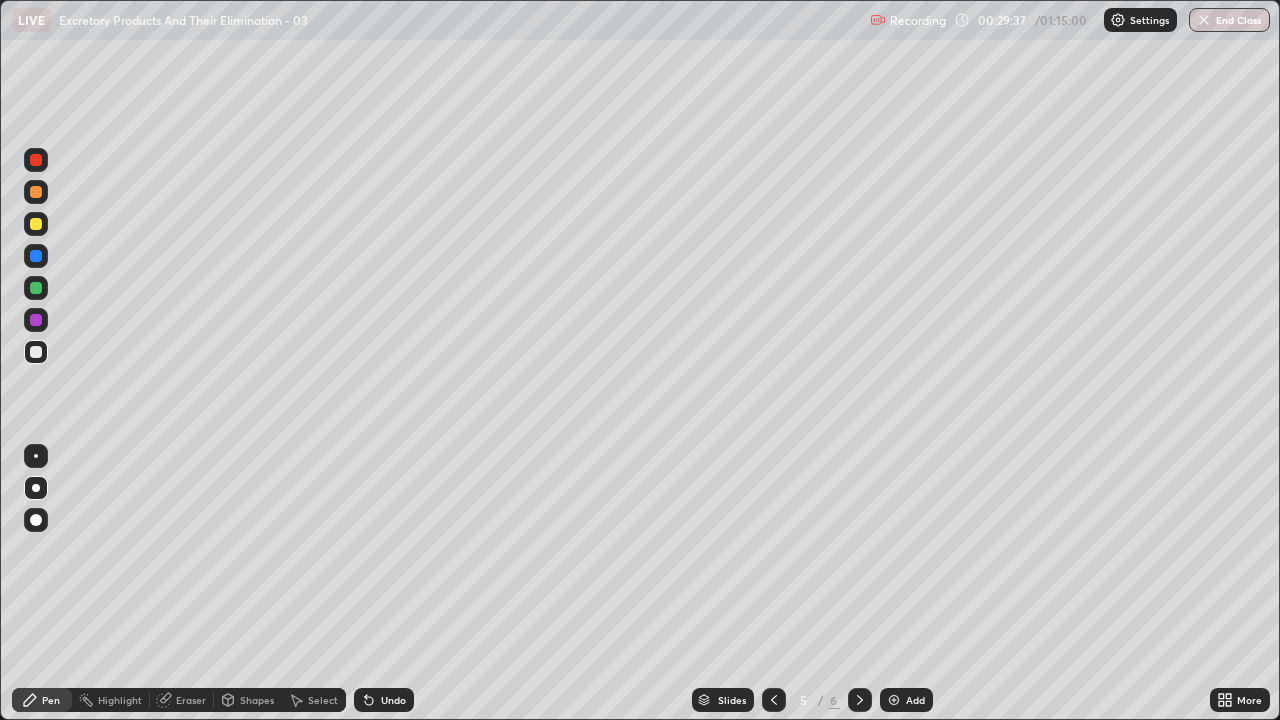 click 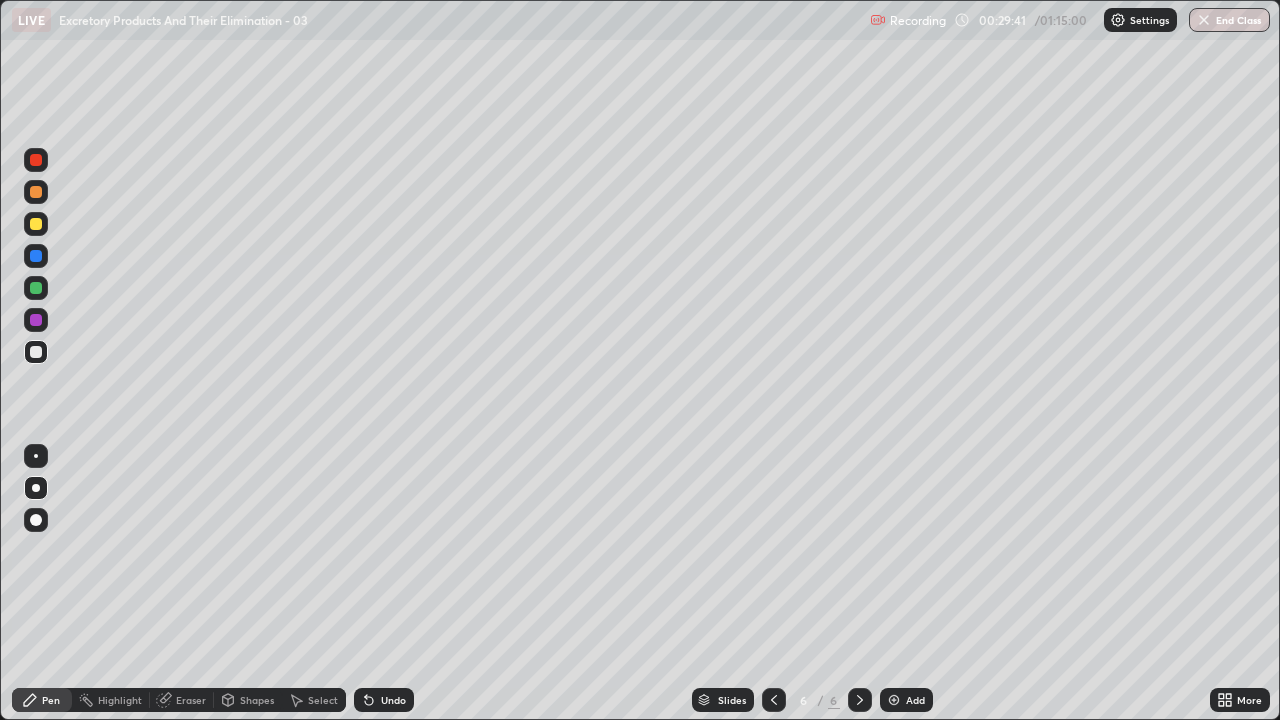 click at bounding box center (36, 352) 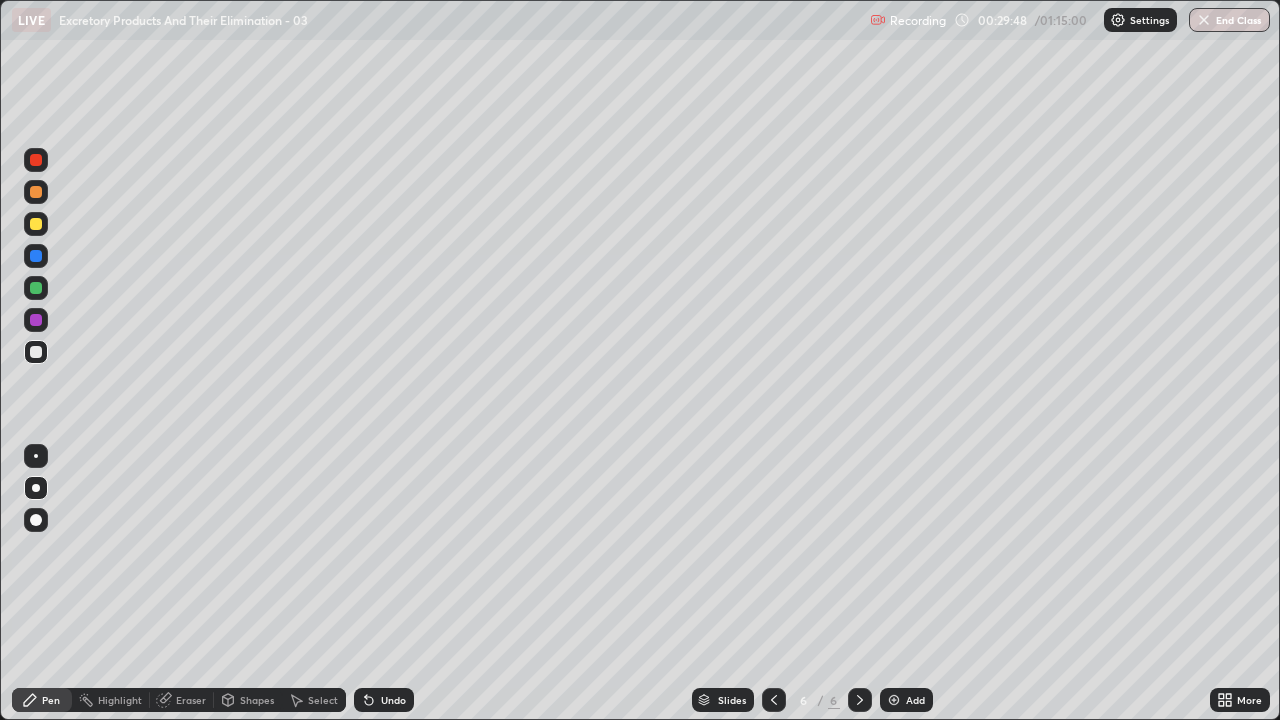 click on "Select" at bounding box center (323, 700) 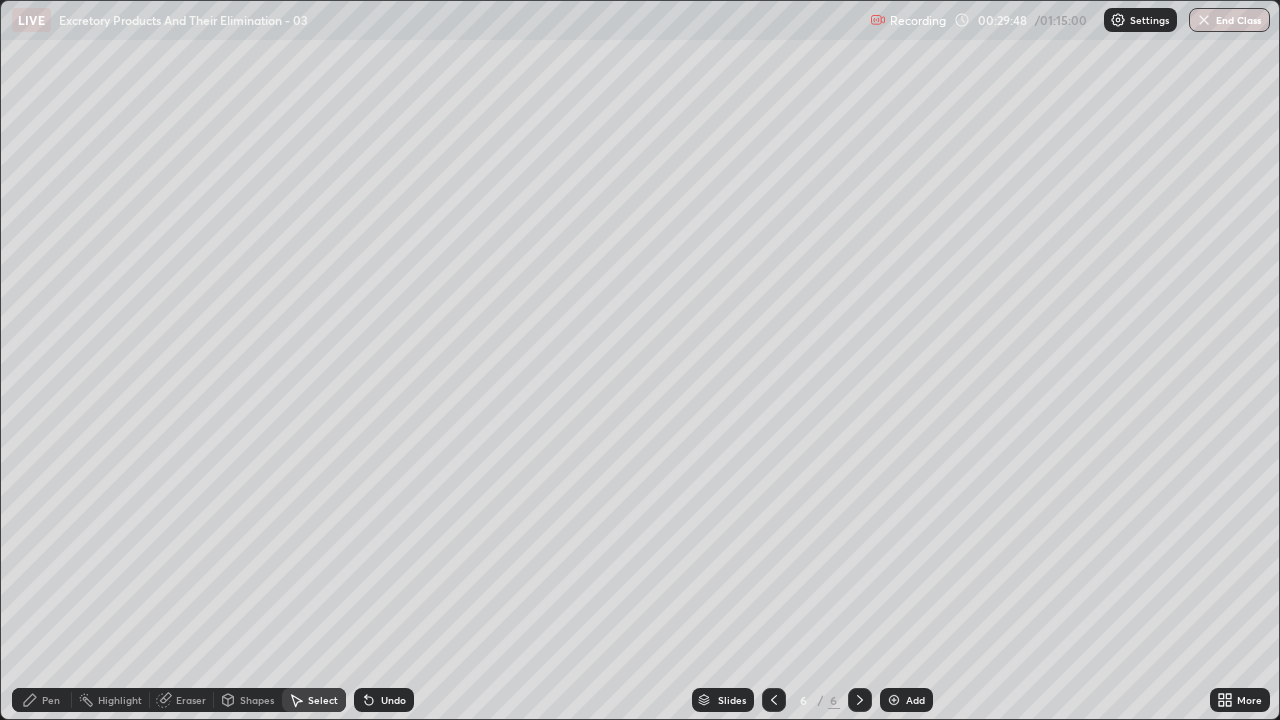 click on "Shapes" at bounding box center (257, 700) 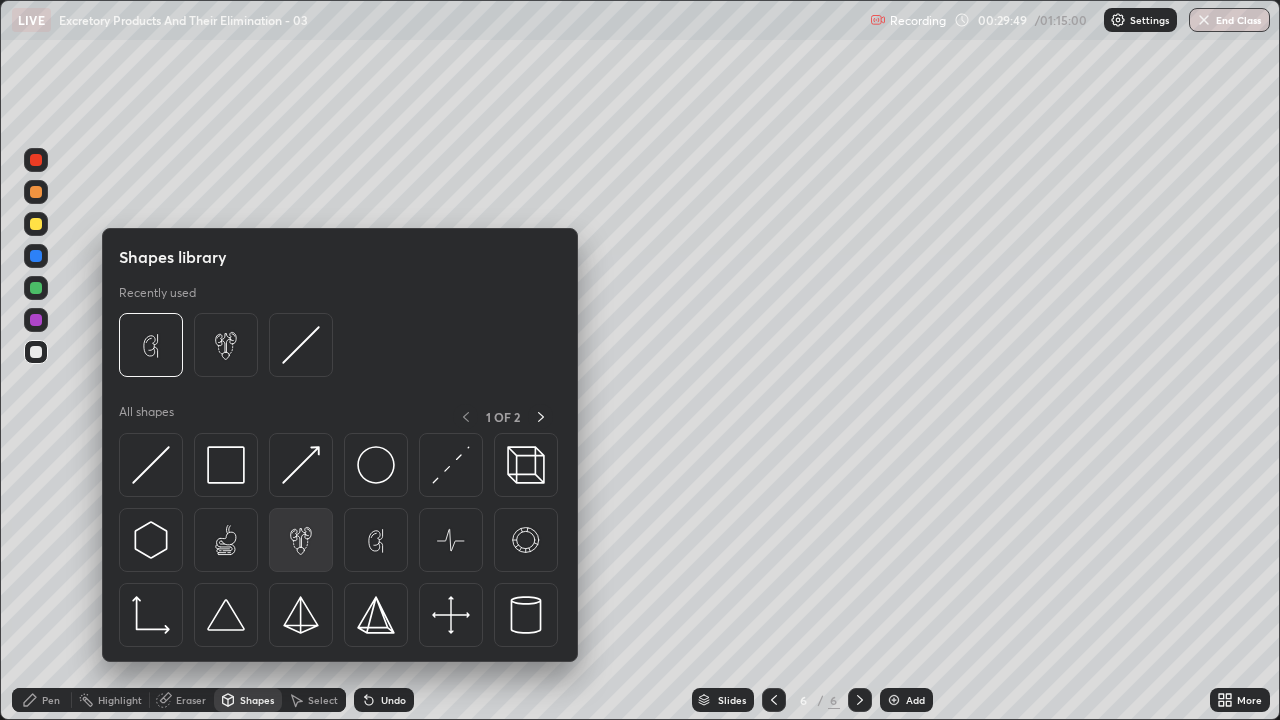 click at bounding box center [301, 540] 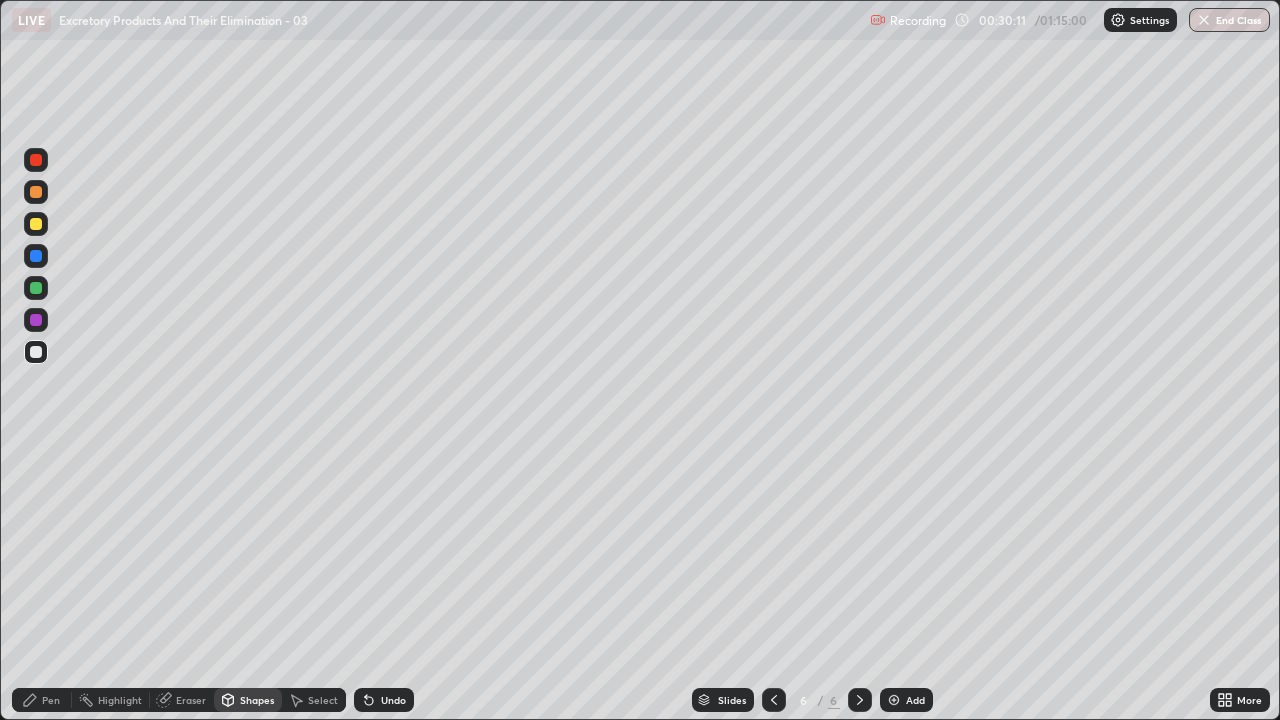 click on "Undo" at bounding box center [393, 700] 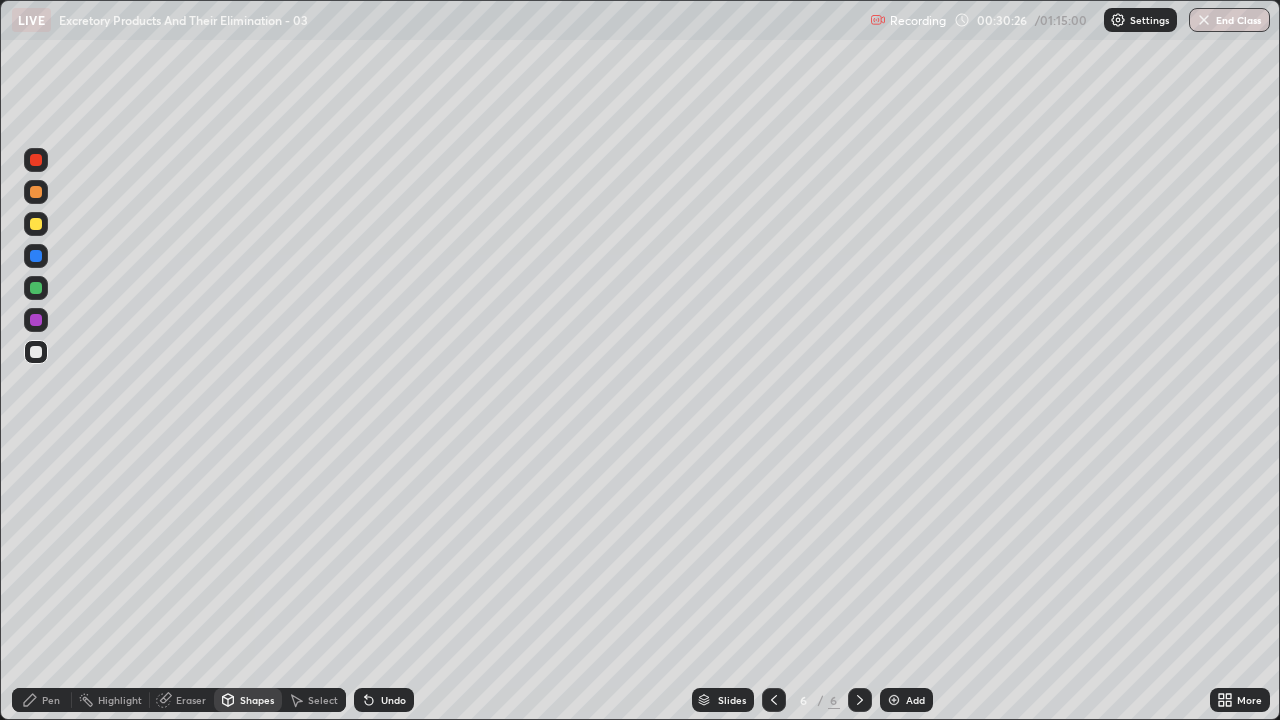 click on "Shapes" at bounding box center [257, 700] 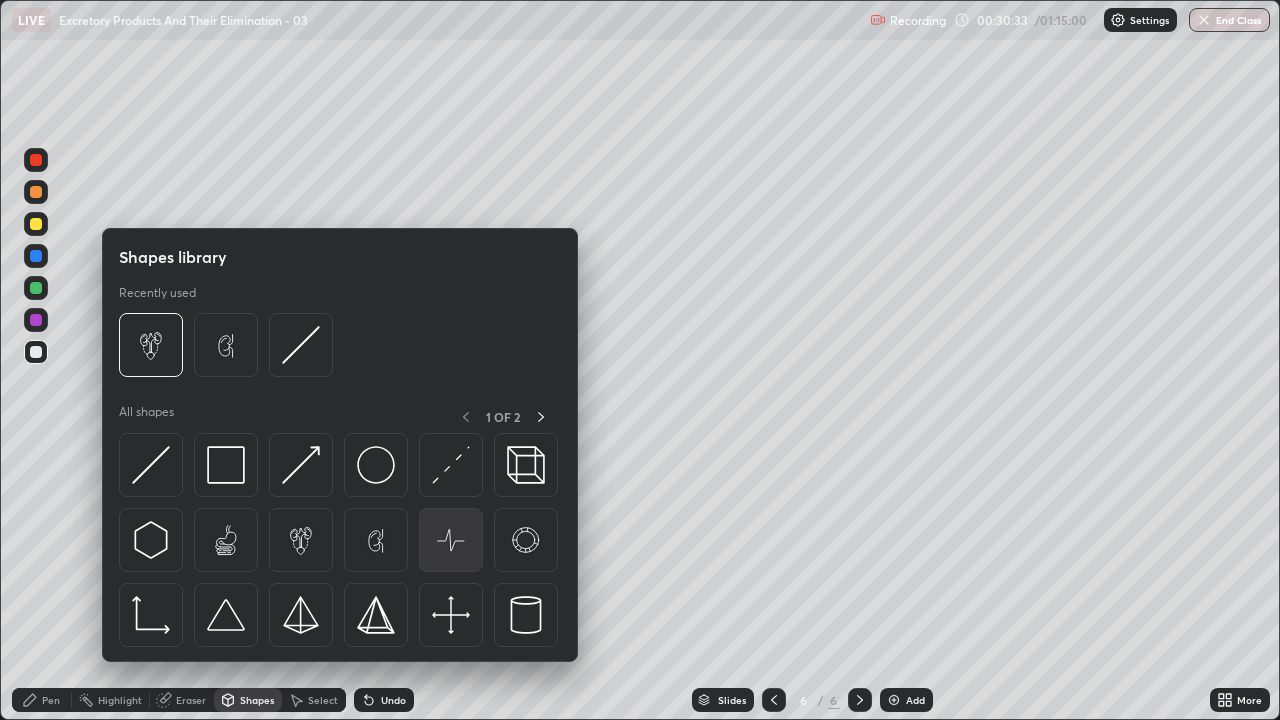 click at bounding box center (451, 540) 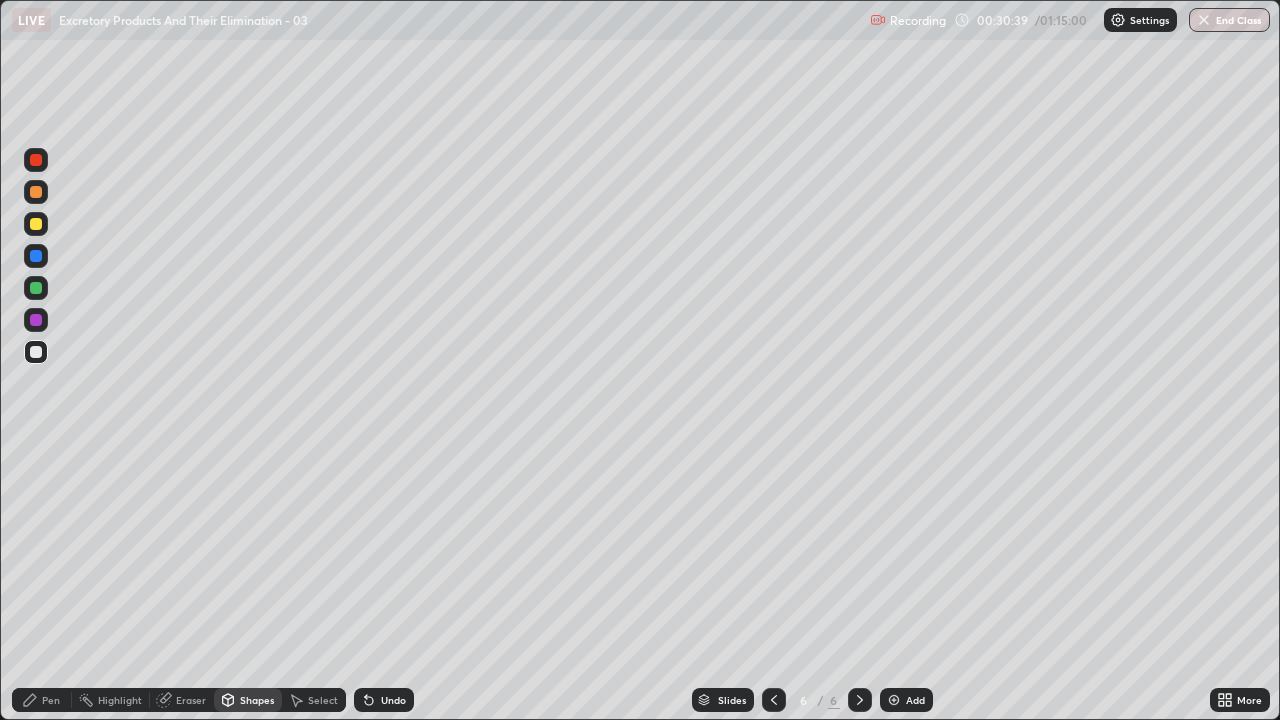 click on "Shapes" at bounding box center (257, 700) 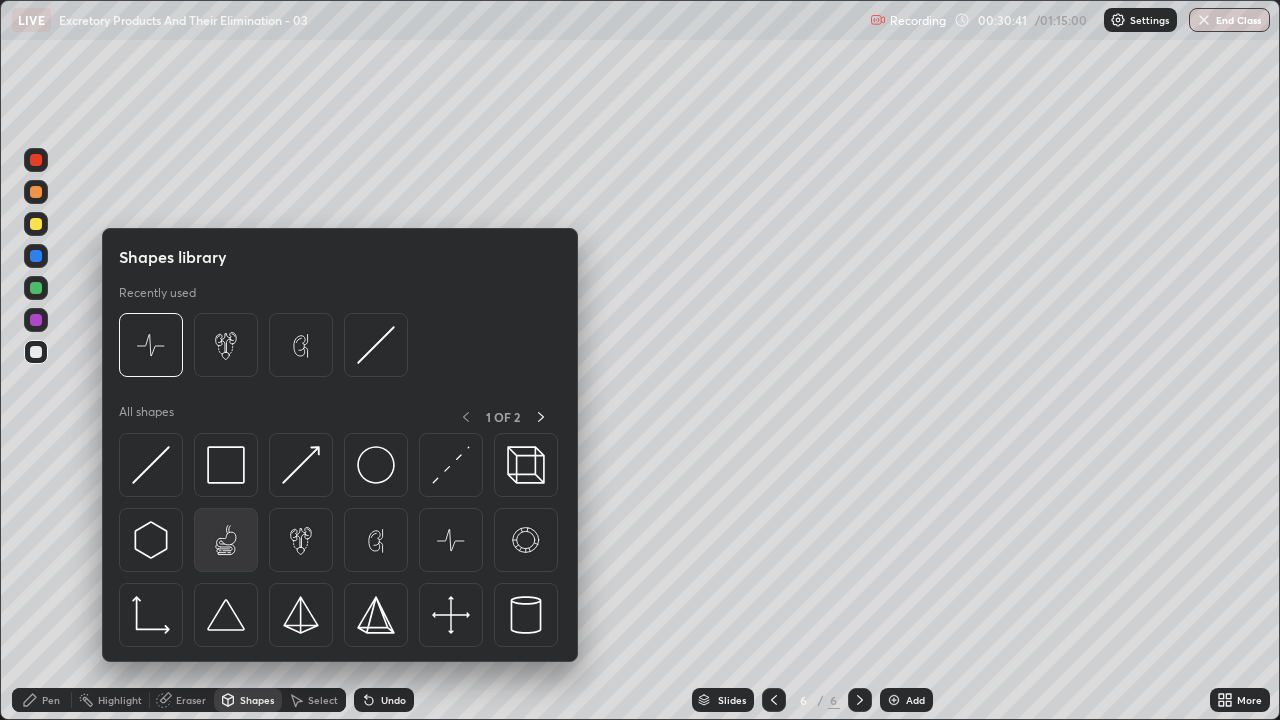 click at bounding box center [226, 540] 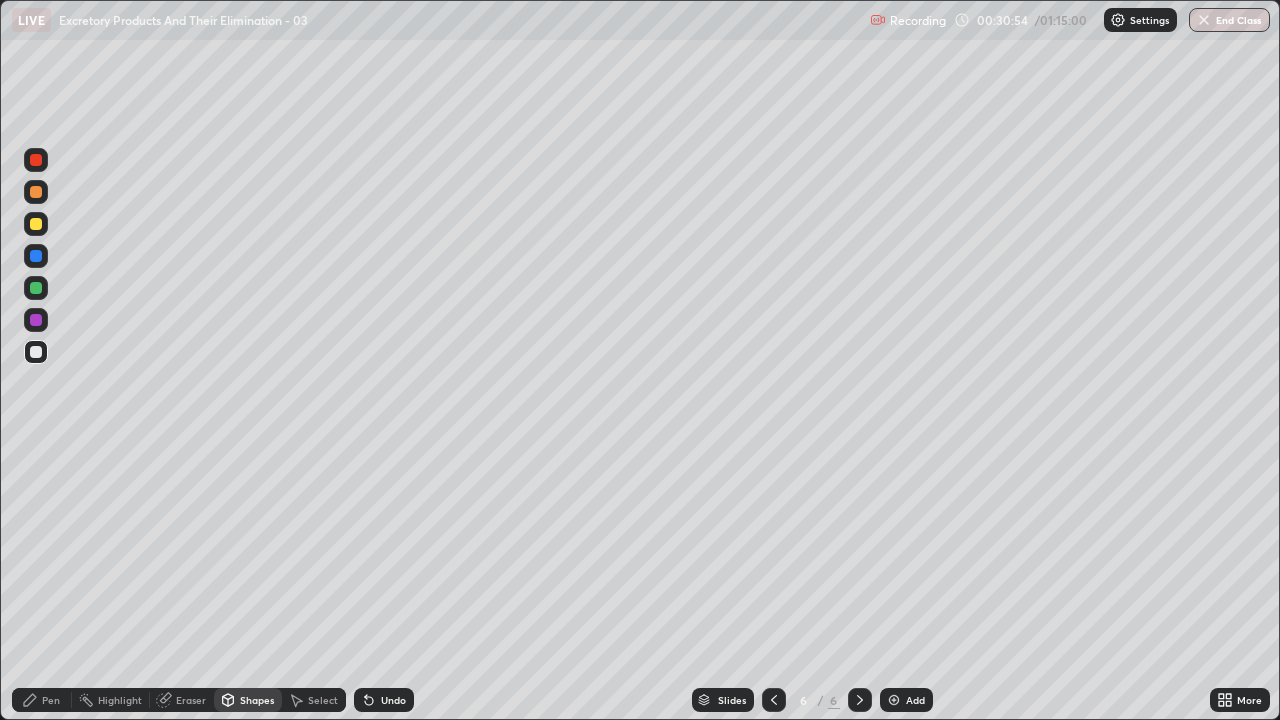 click on "Shapes" at bounding box center [257, 700] 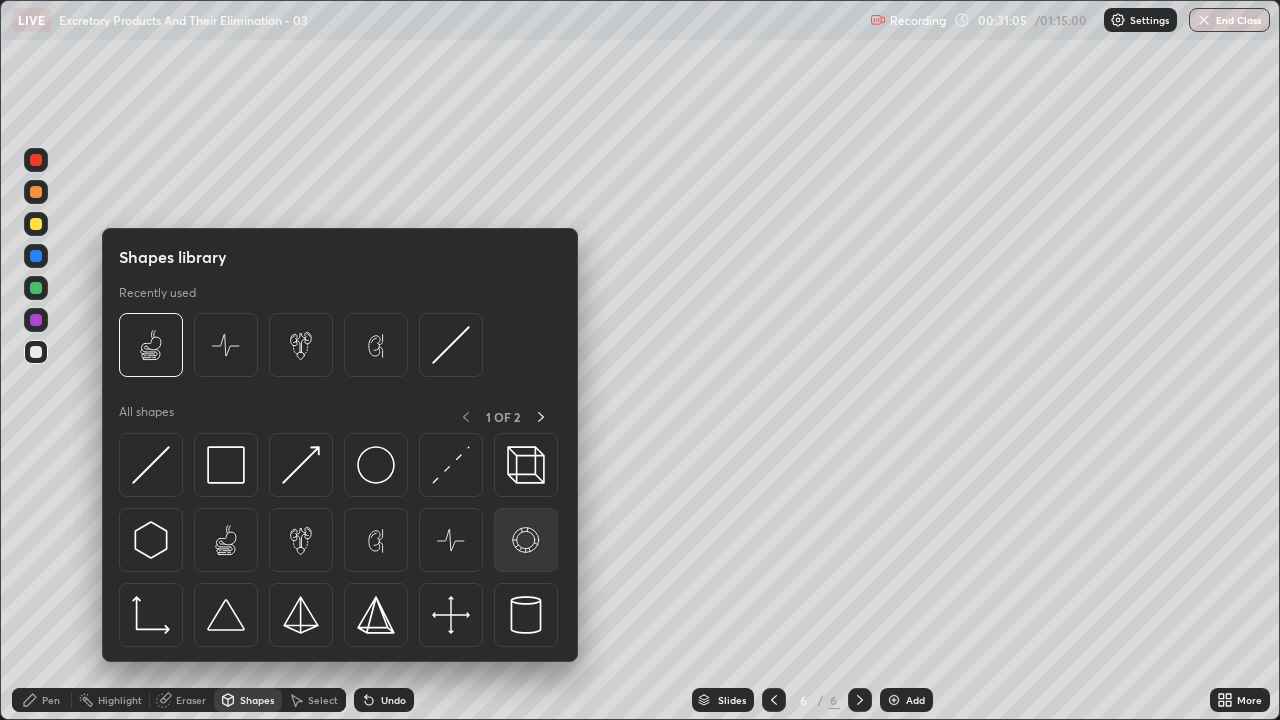 click at bounding box center (526, 540) 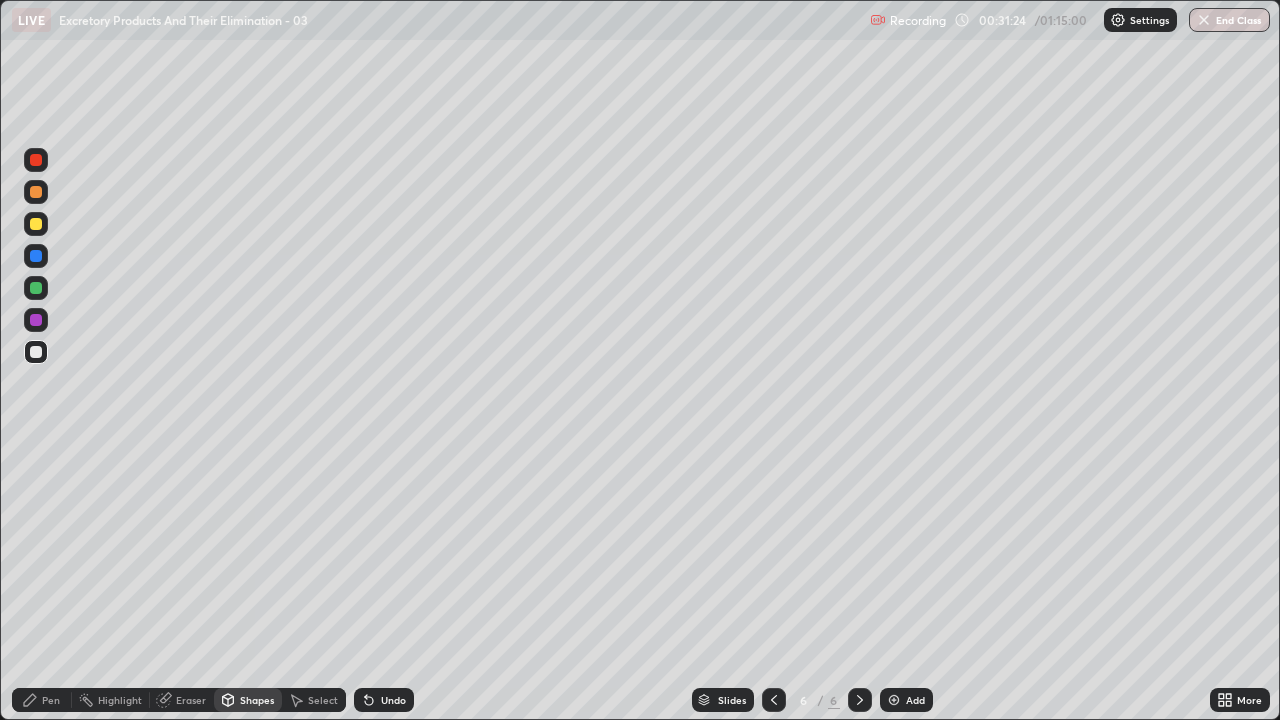 click on "Shapes" at bounding box center (257, 700) 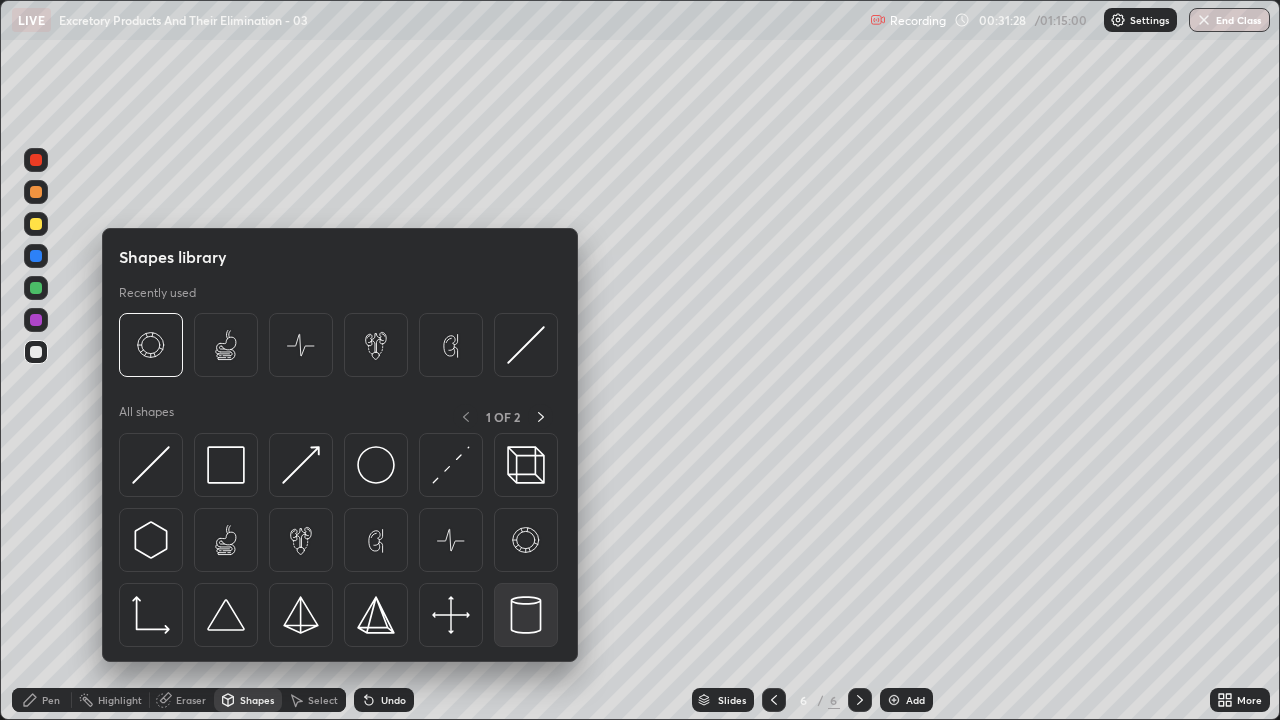 click at bounding box center [526, 615] 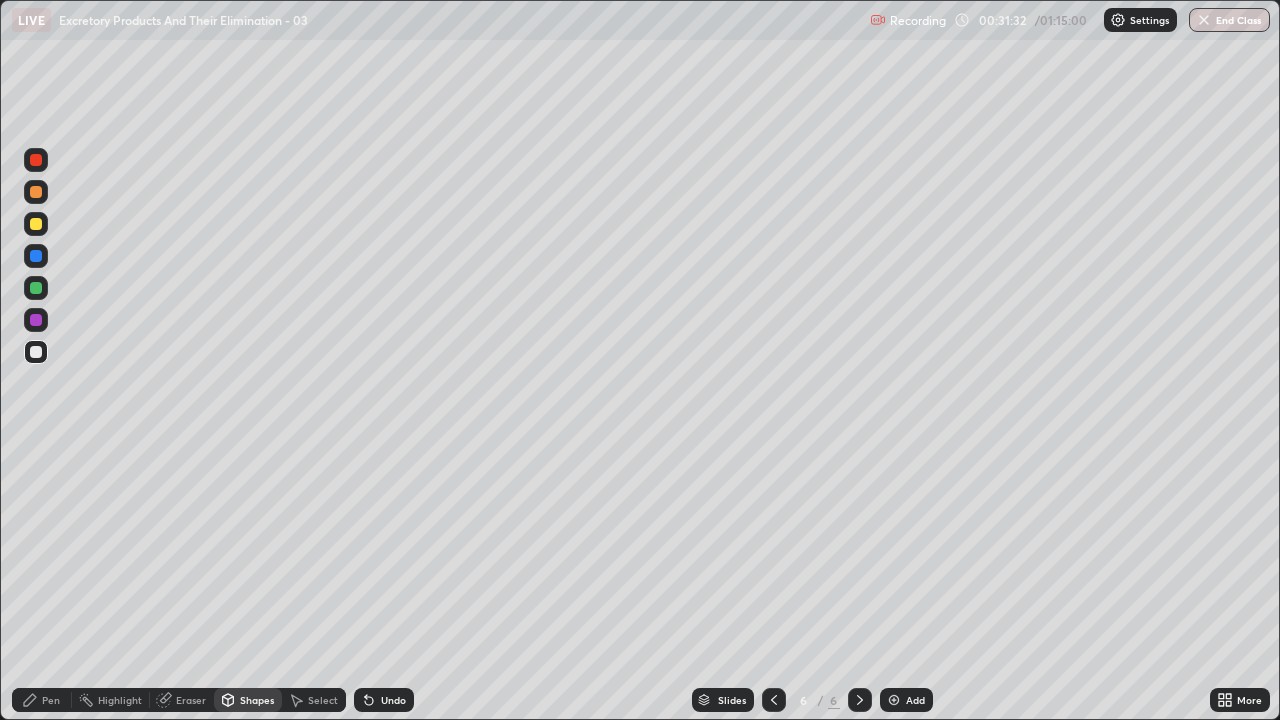 click 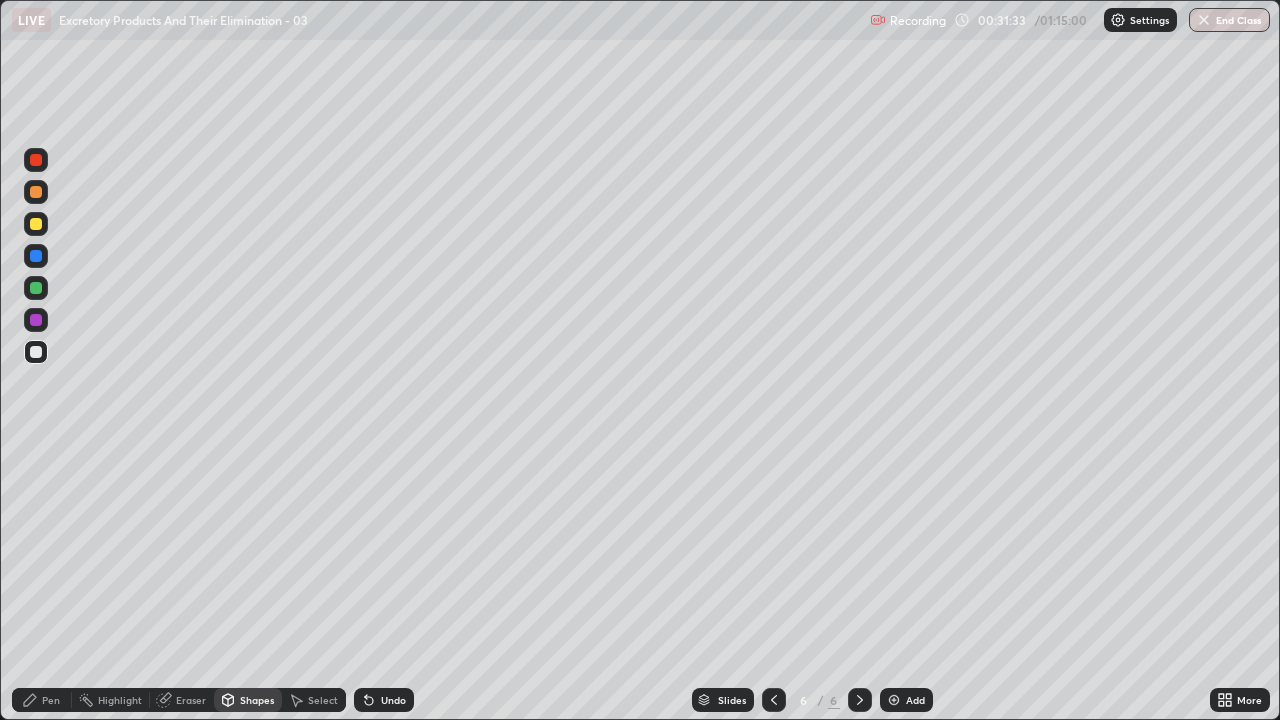 click on "Shapes" at bounding box center [257, 700] 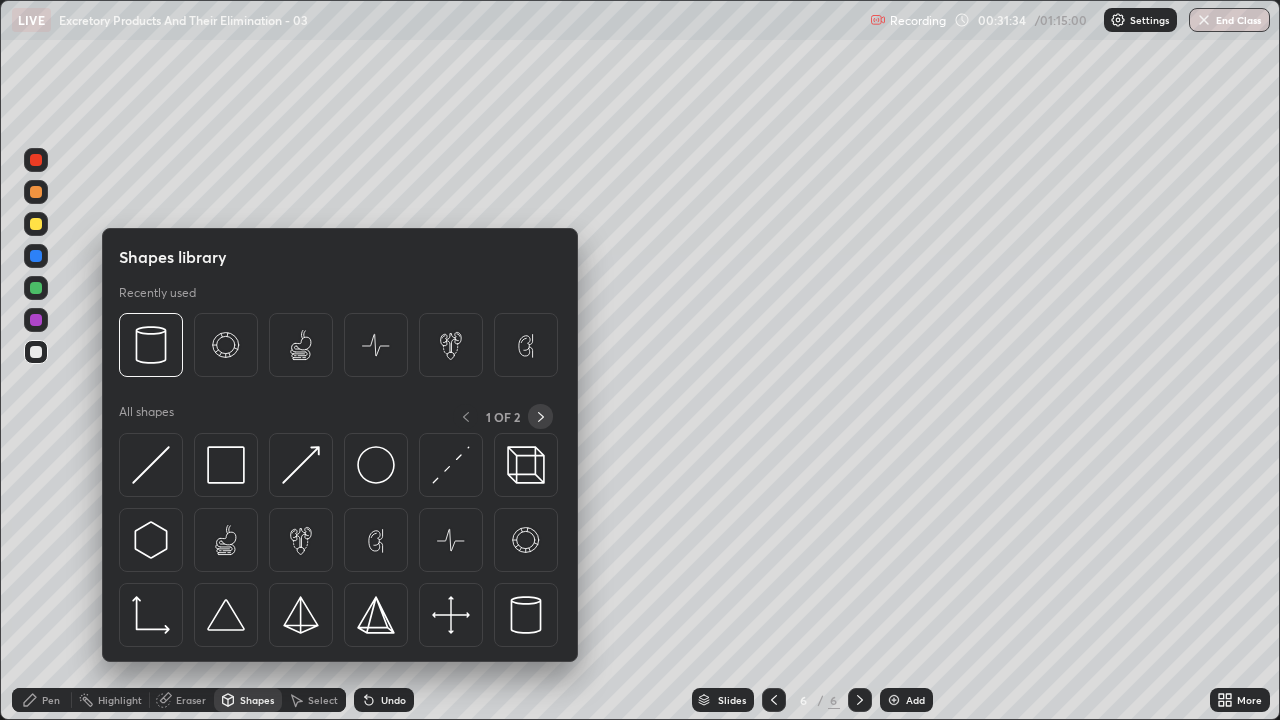 click 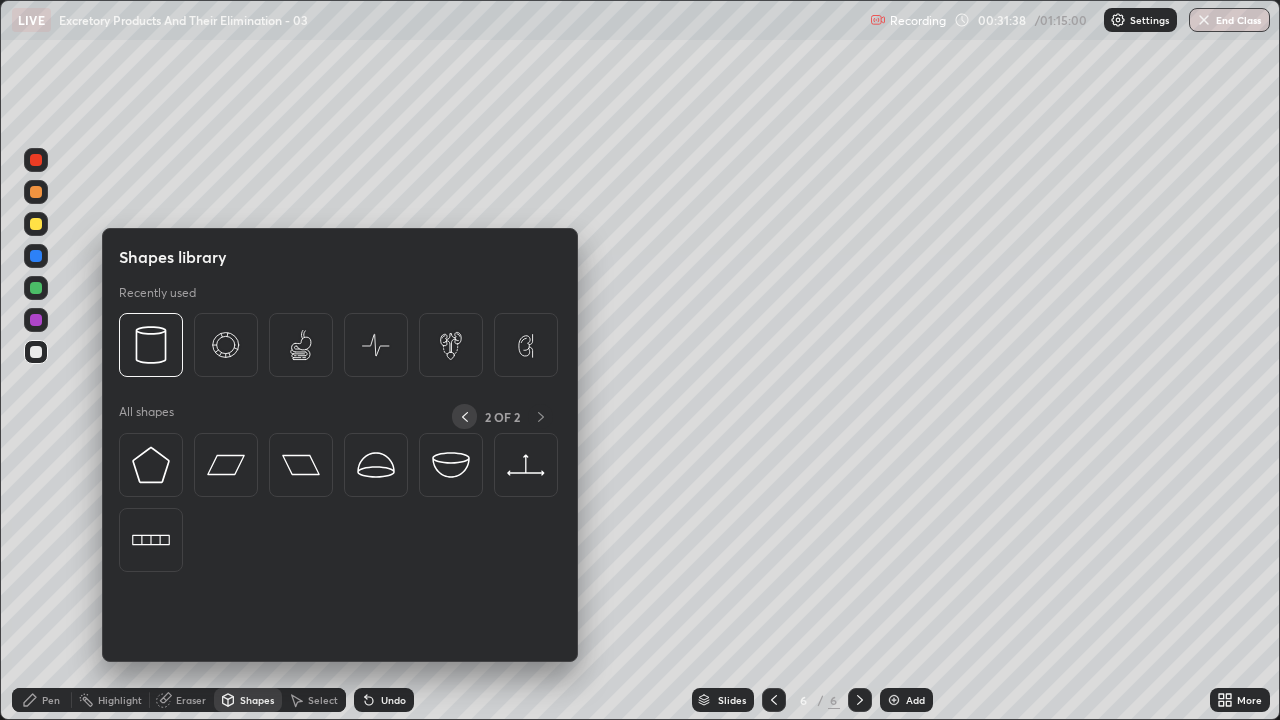 click 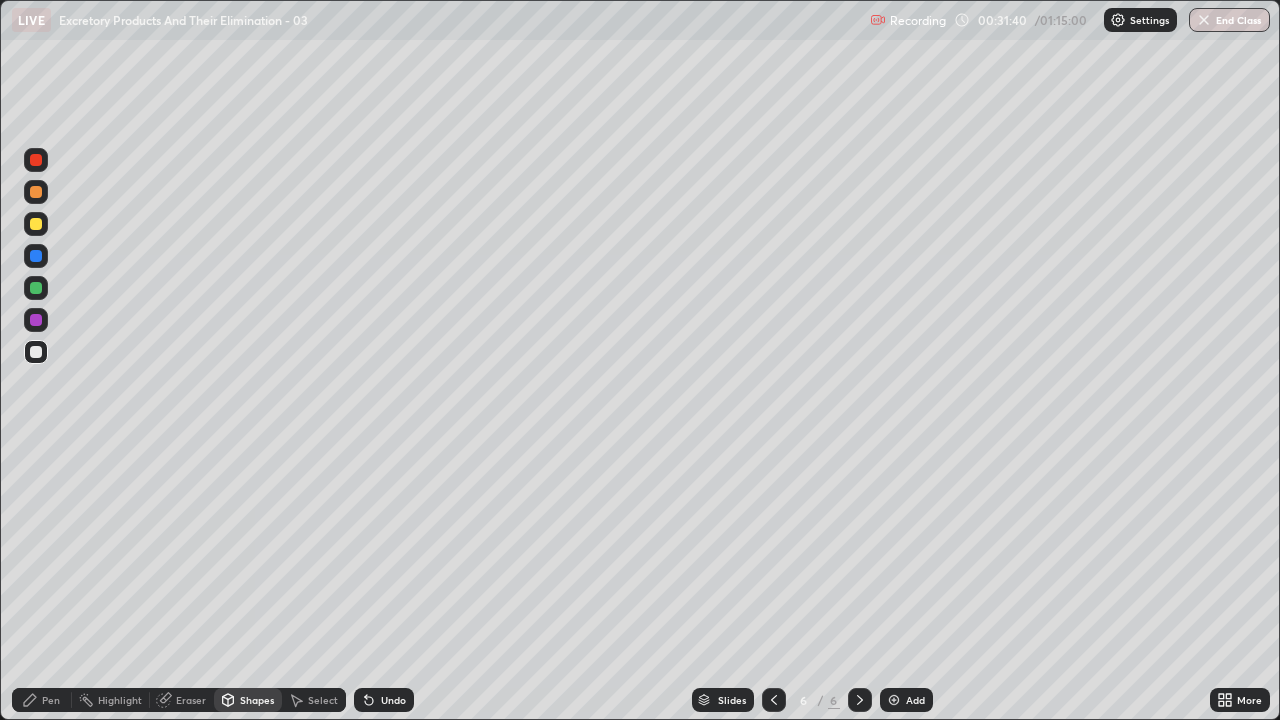 click on "Pen" at bounding box center [51, 700] 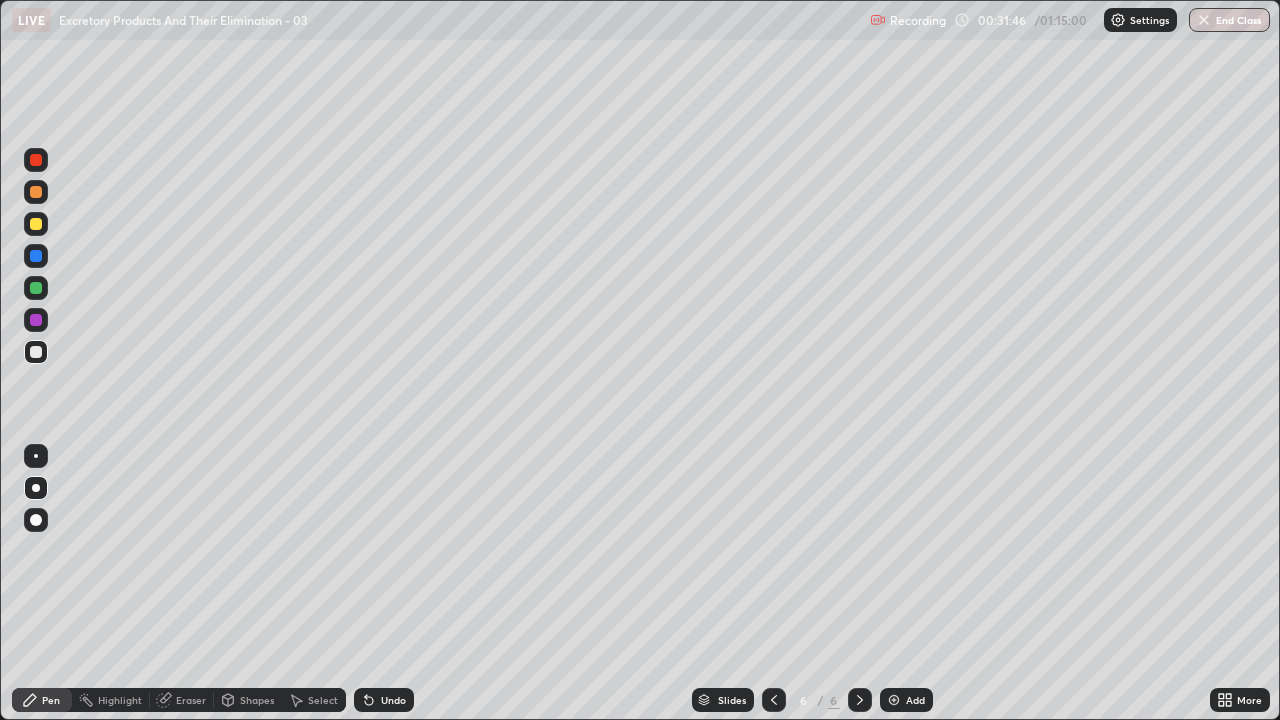 click at bounding box center [894, 700] 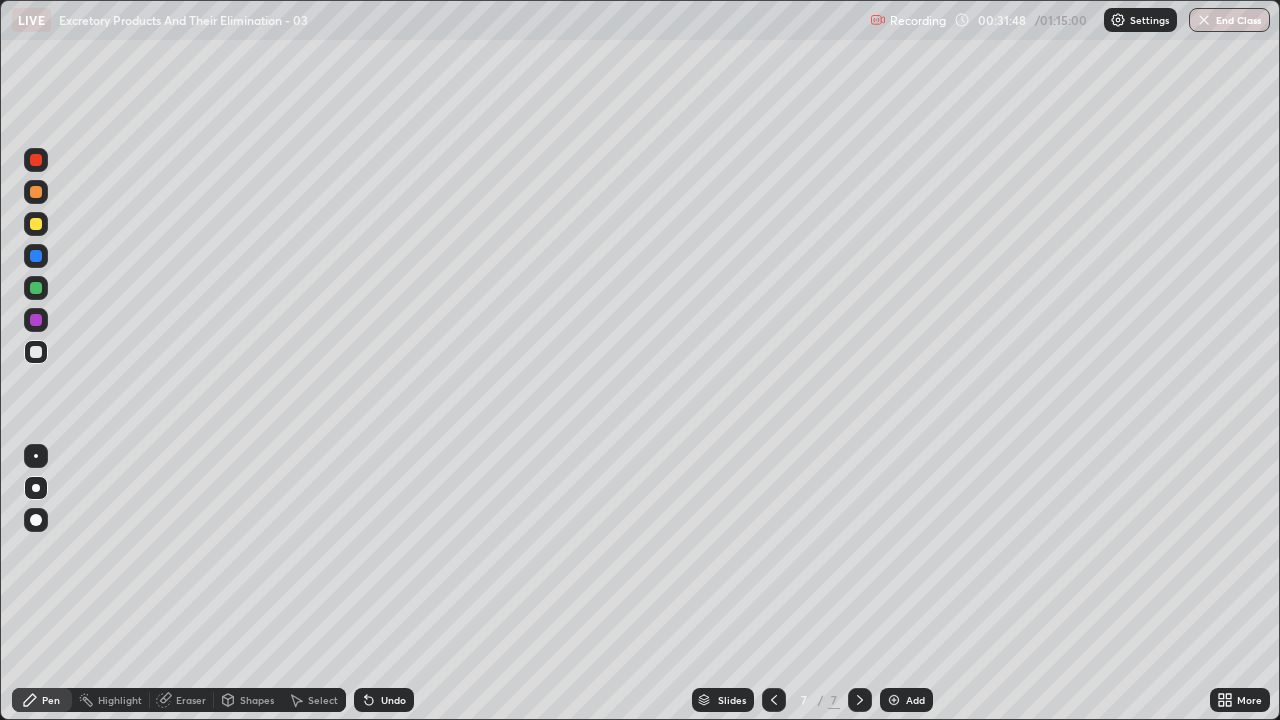 click at bounding box center (36, 224) 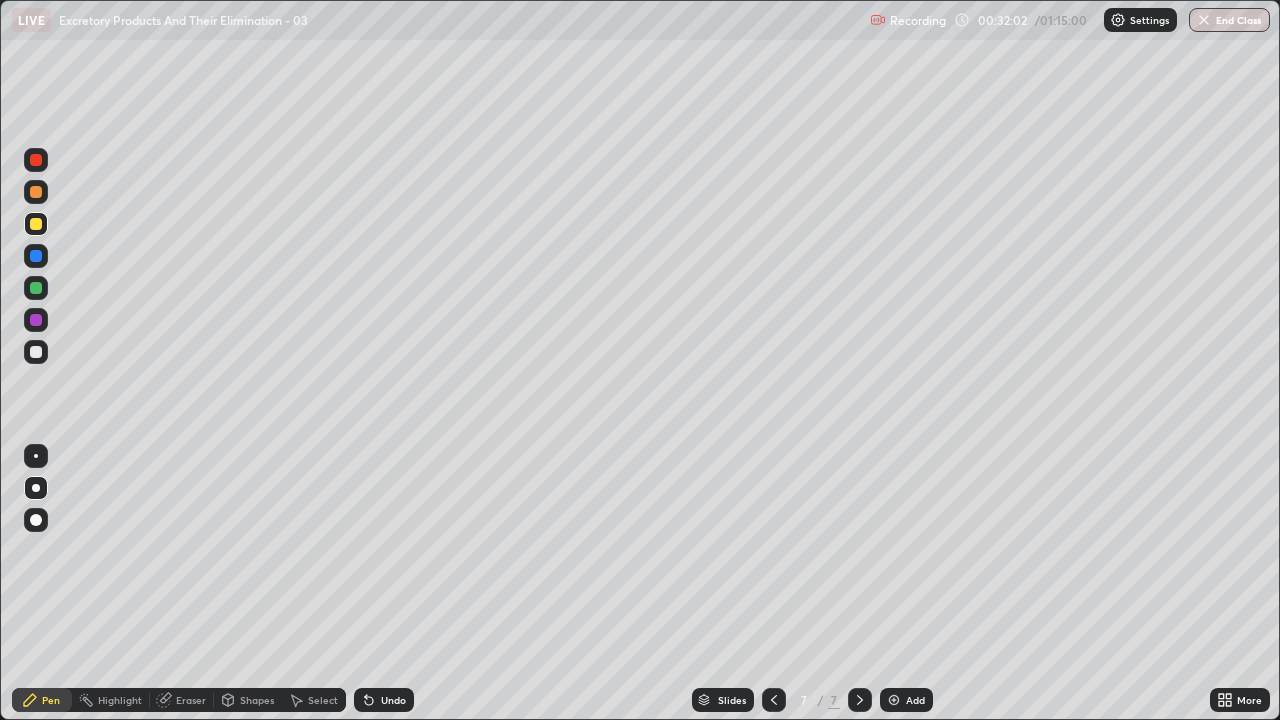 click at bounding box center (36, 352) 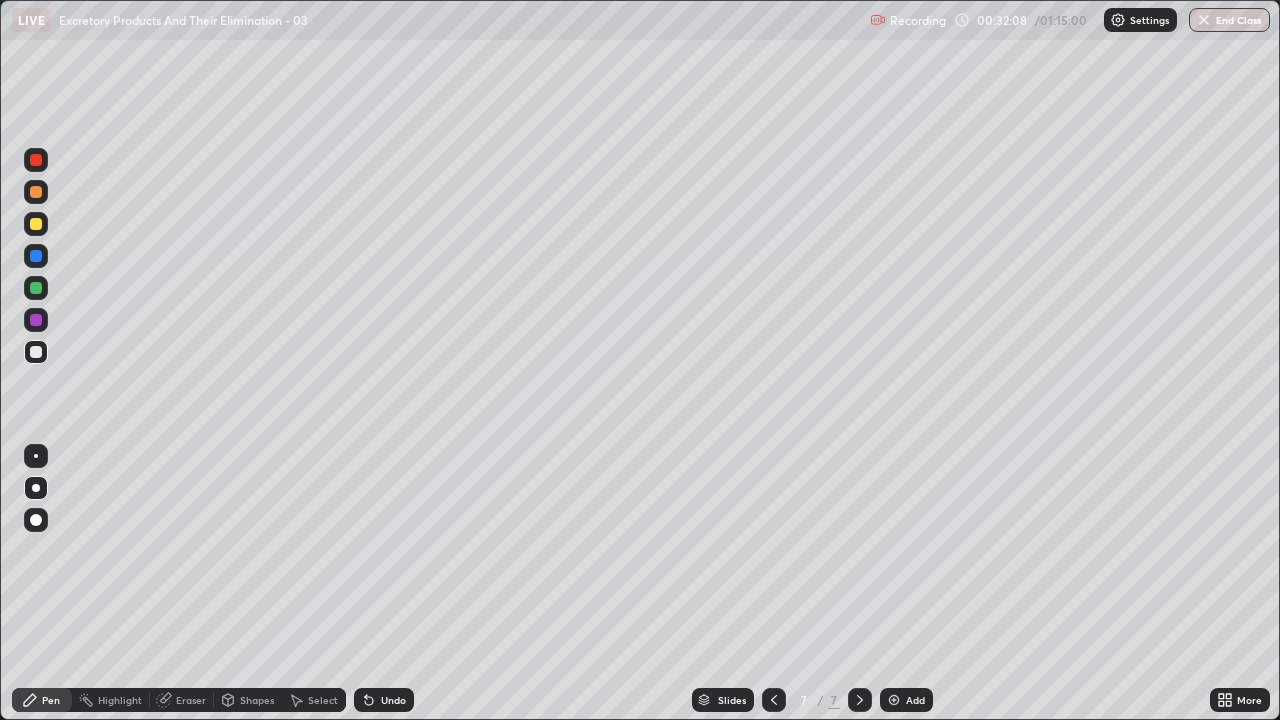 click at bounding box center [36, 352] 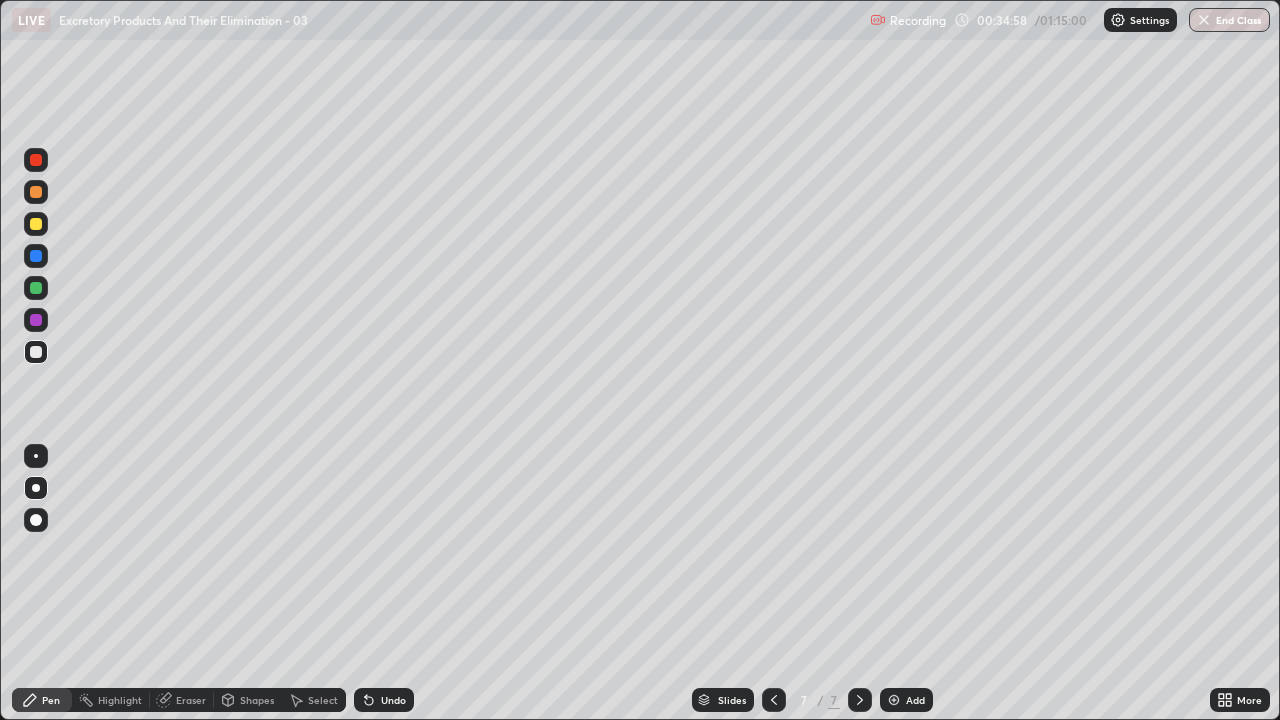click on "Add" at bounding box center [906, 700] 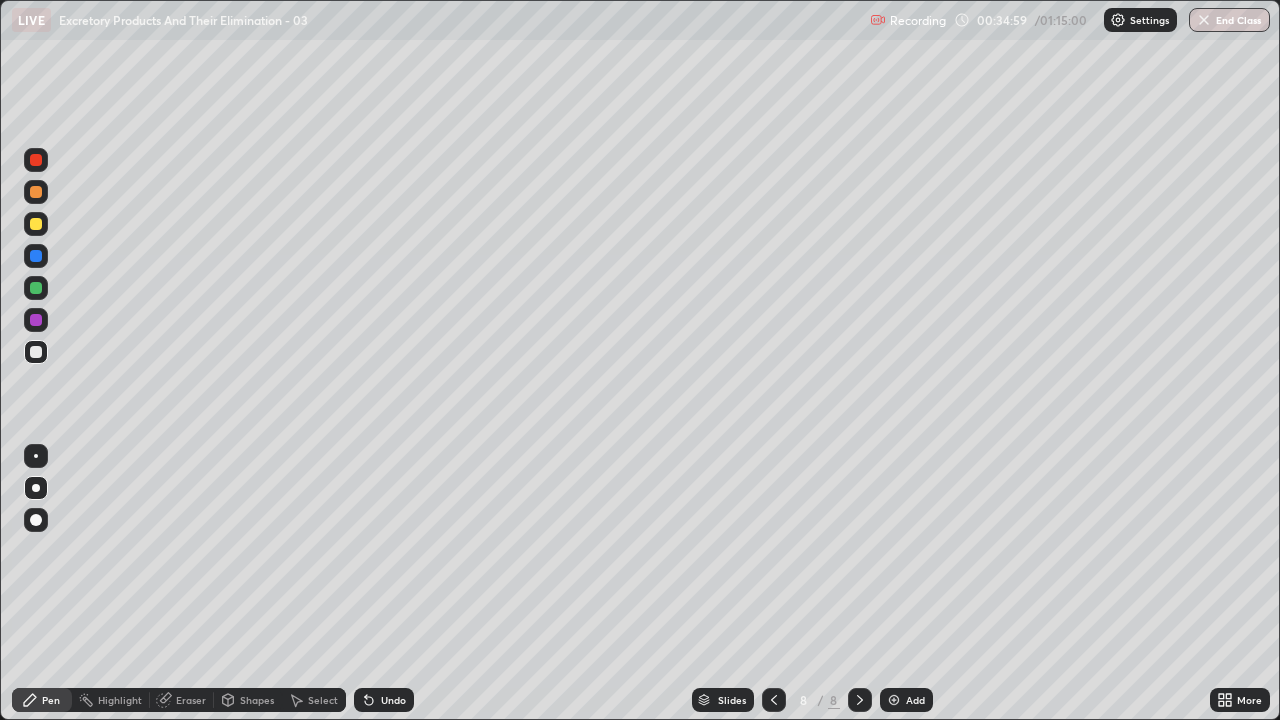 click at bounding box center (36, 352) 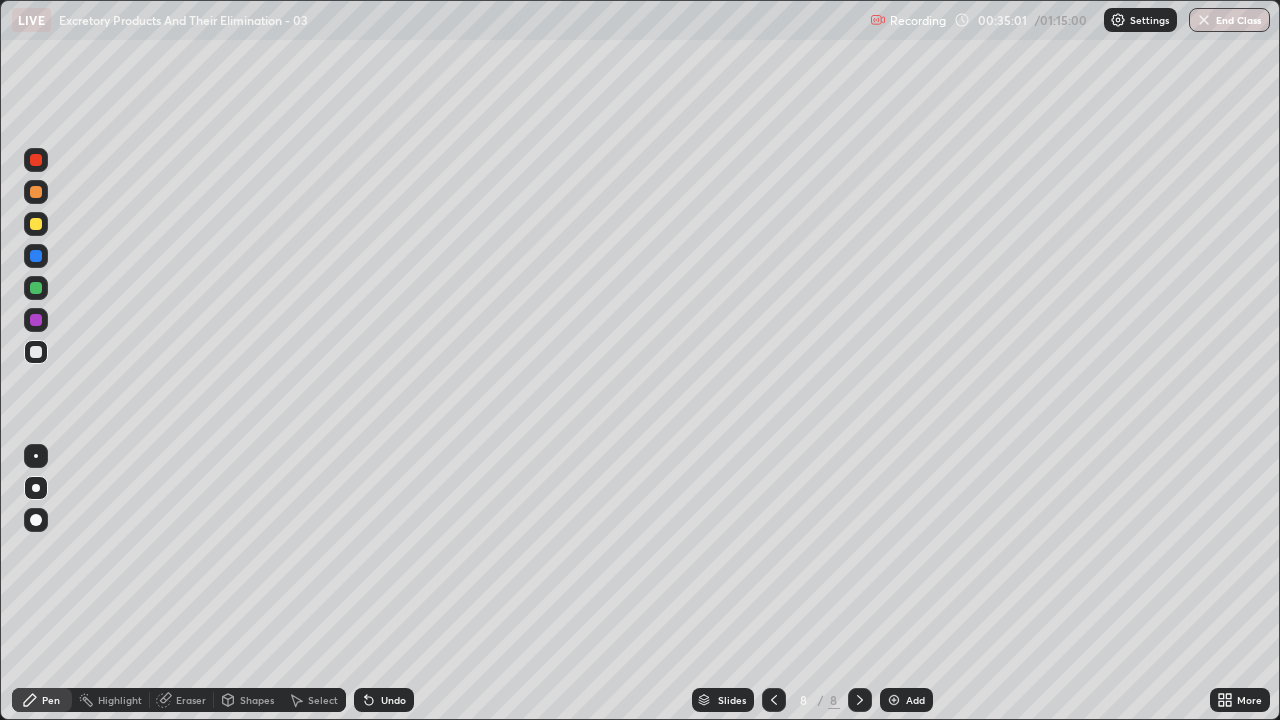 click at bounding box center [36, 224] 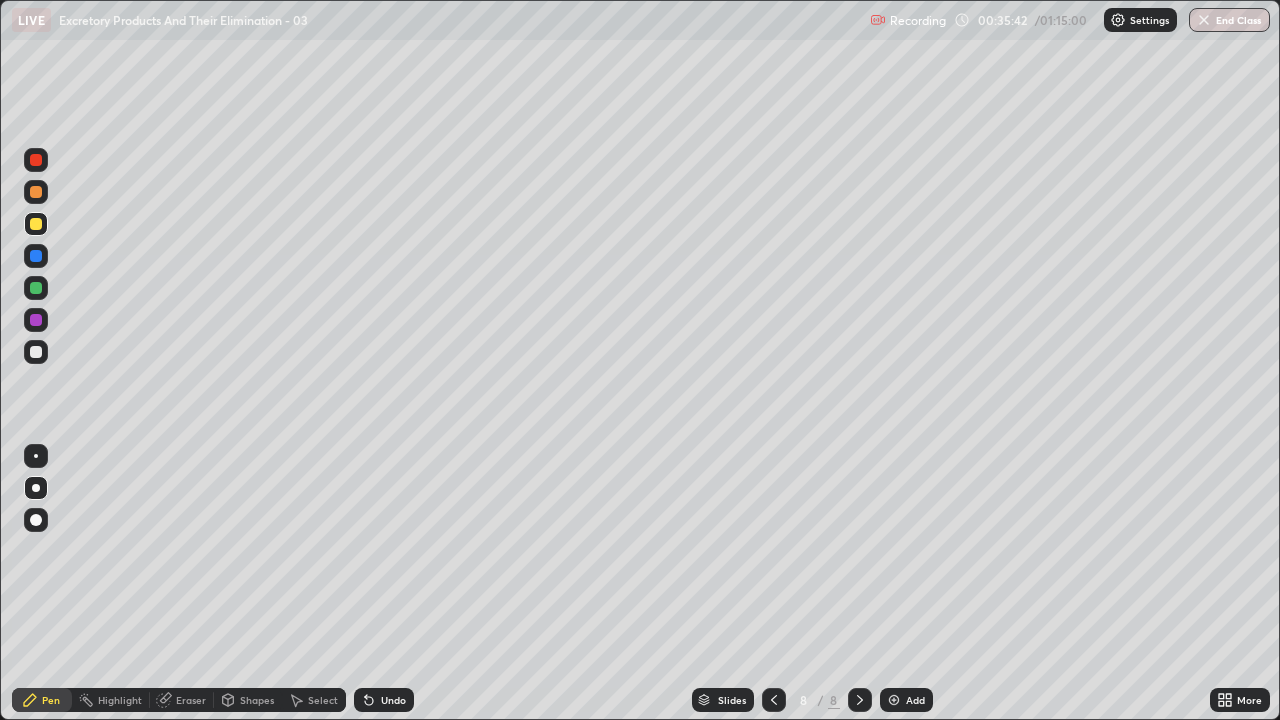click at bounding box center (36, 352) 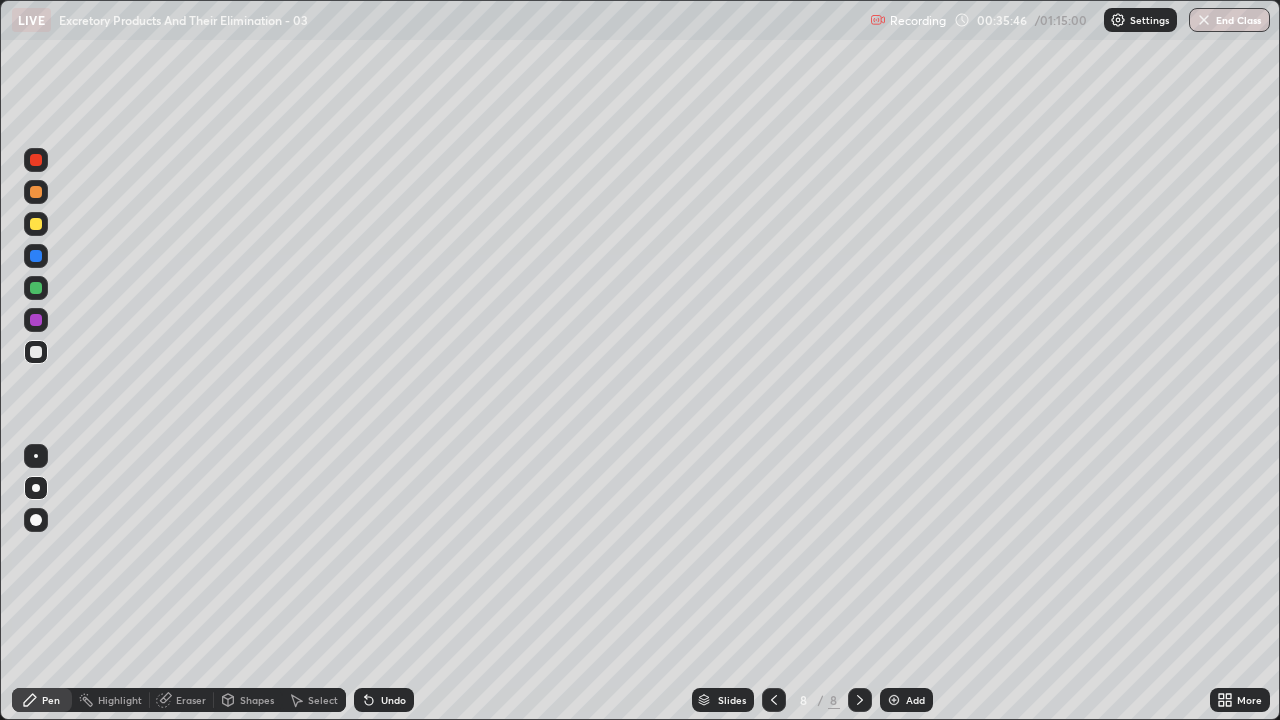 click at bounding box center [36, 352] 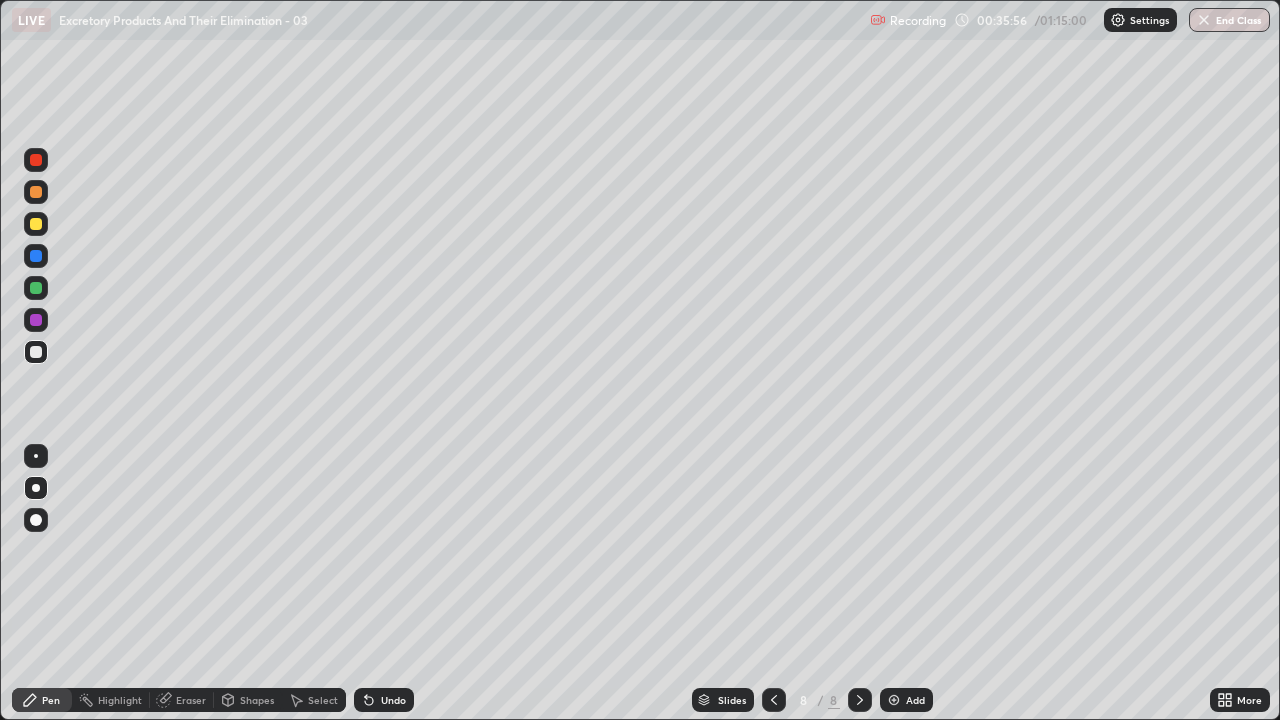 click 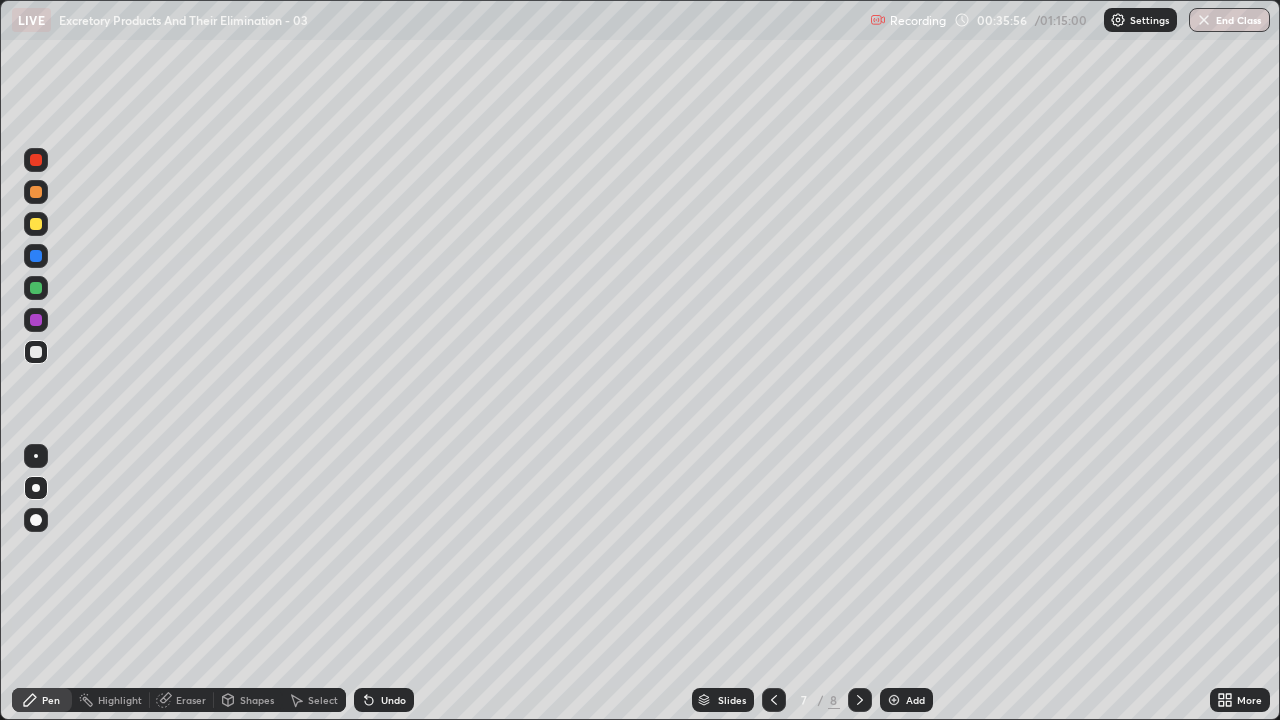 click 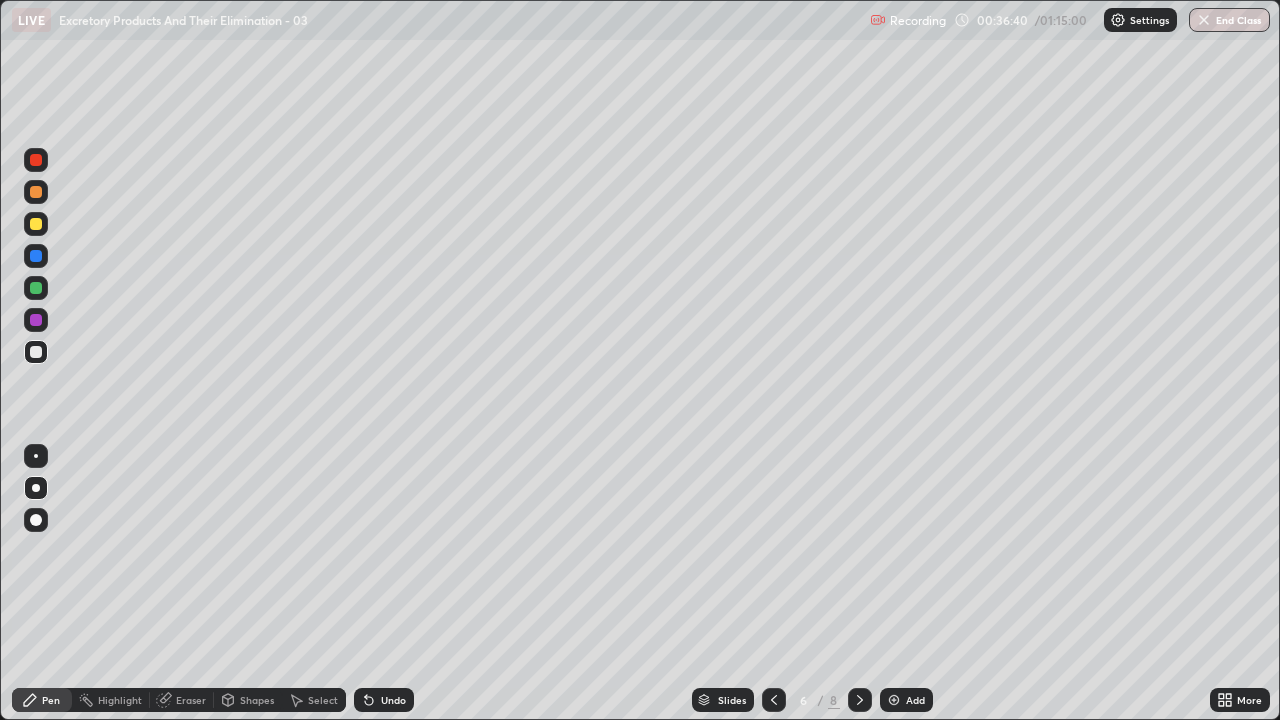 click 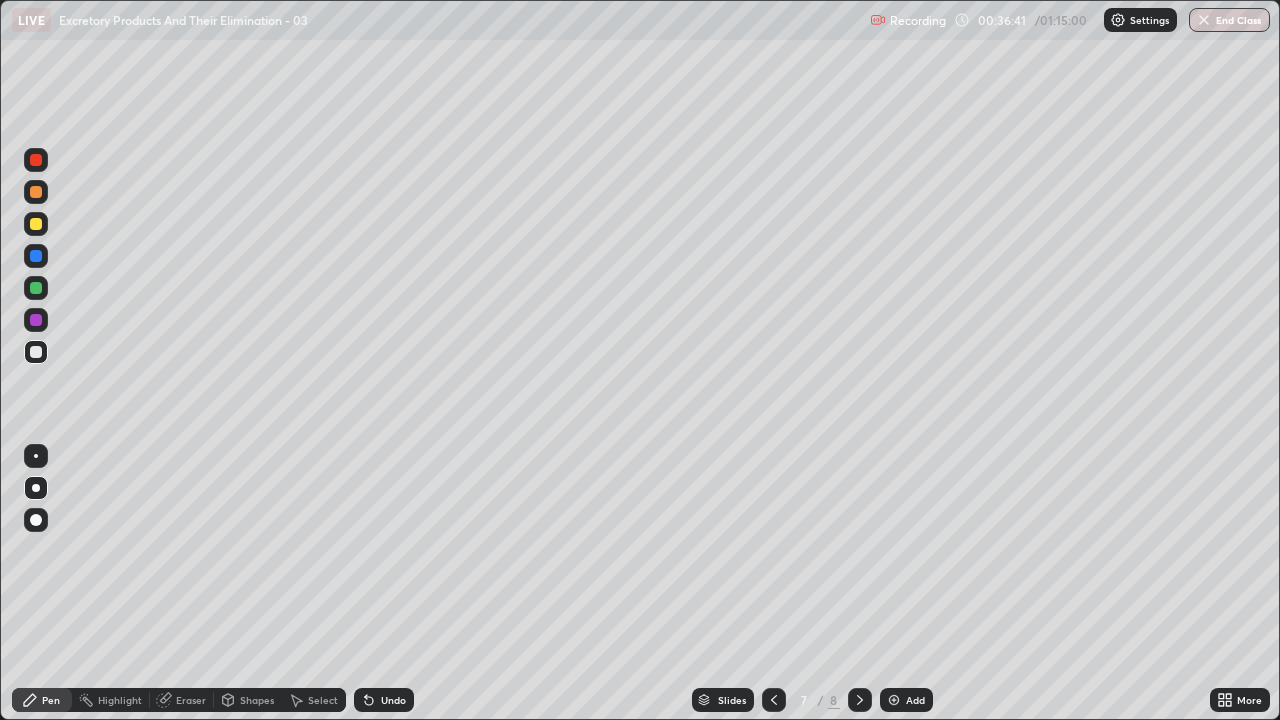 click 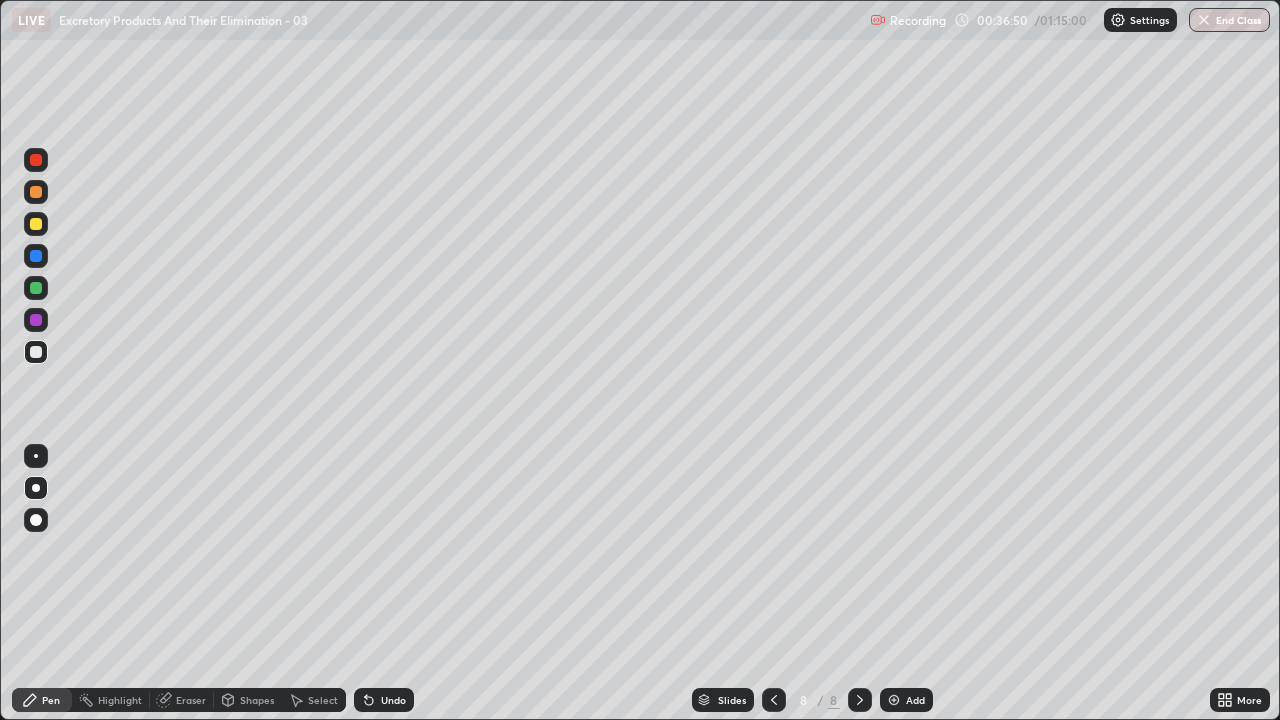 click at bounding box center (36, 352) 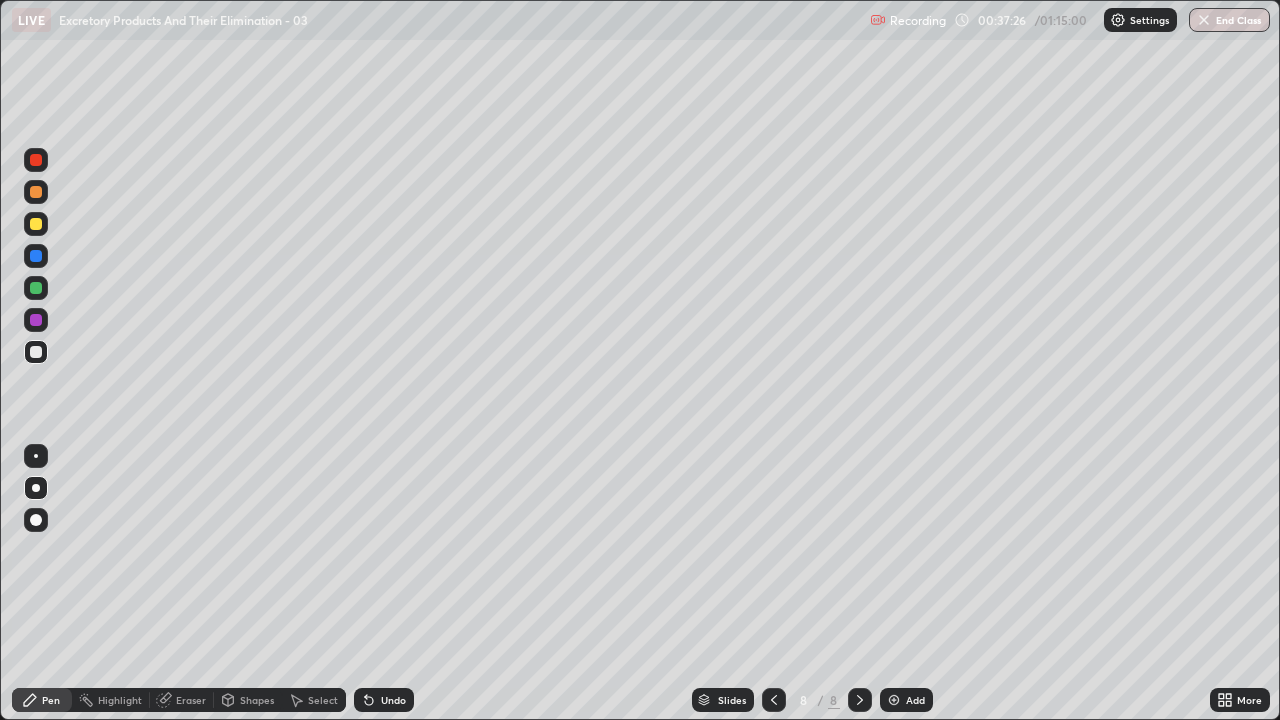 click on "Eraser" at bounding box center [191, 700] 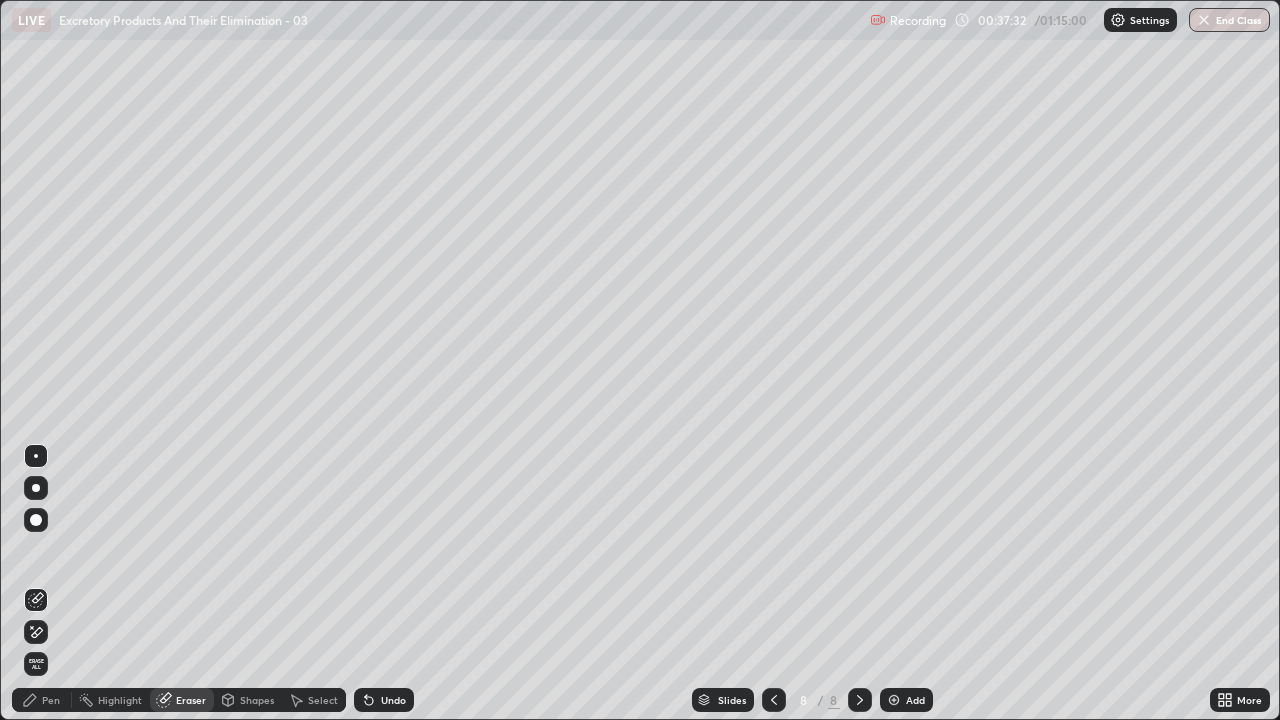 click on "Pen" at bounding box center [51, 700] 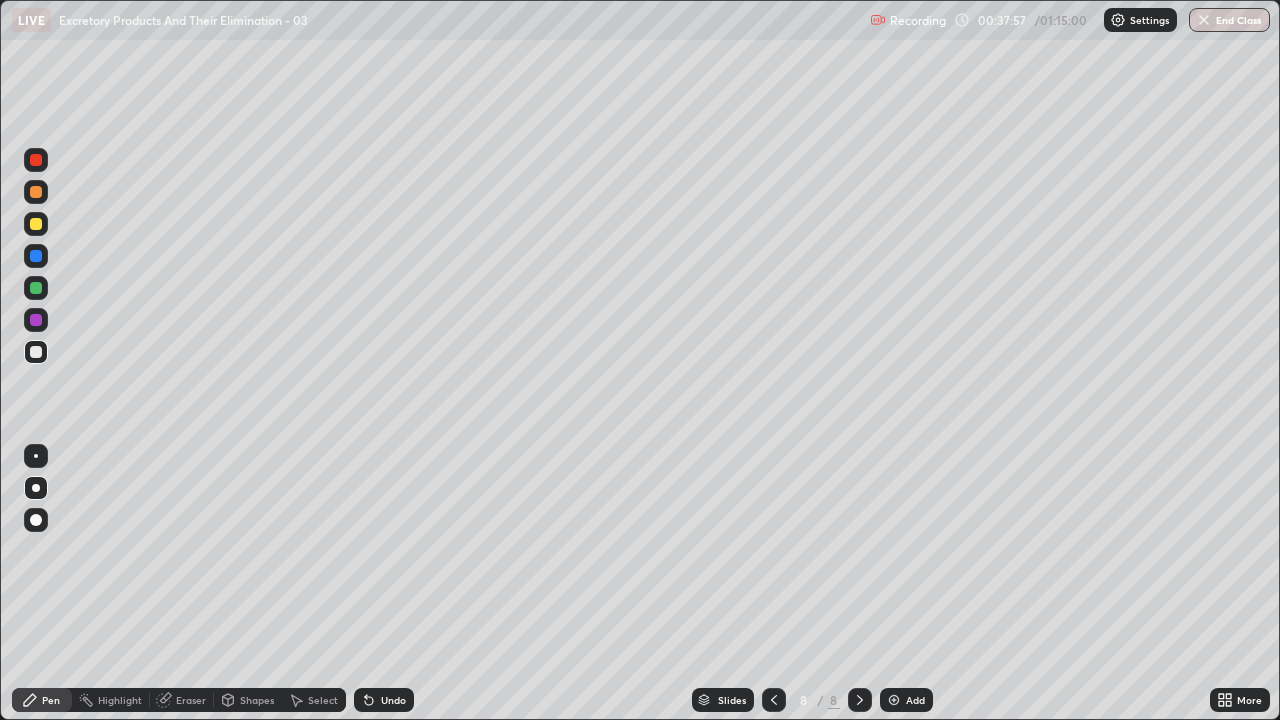 click at bounding box center [36, 352] 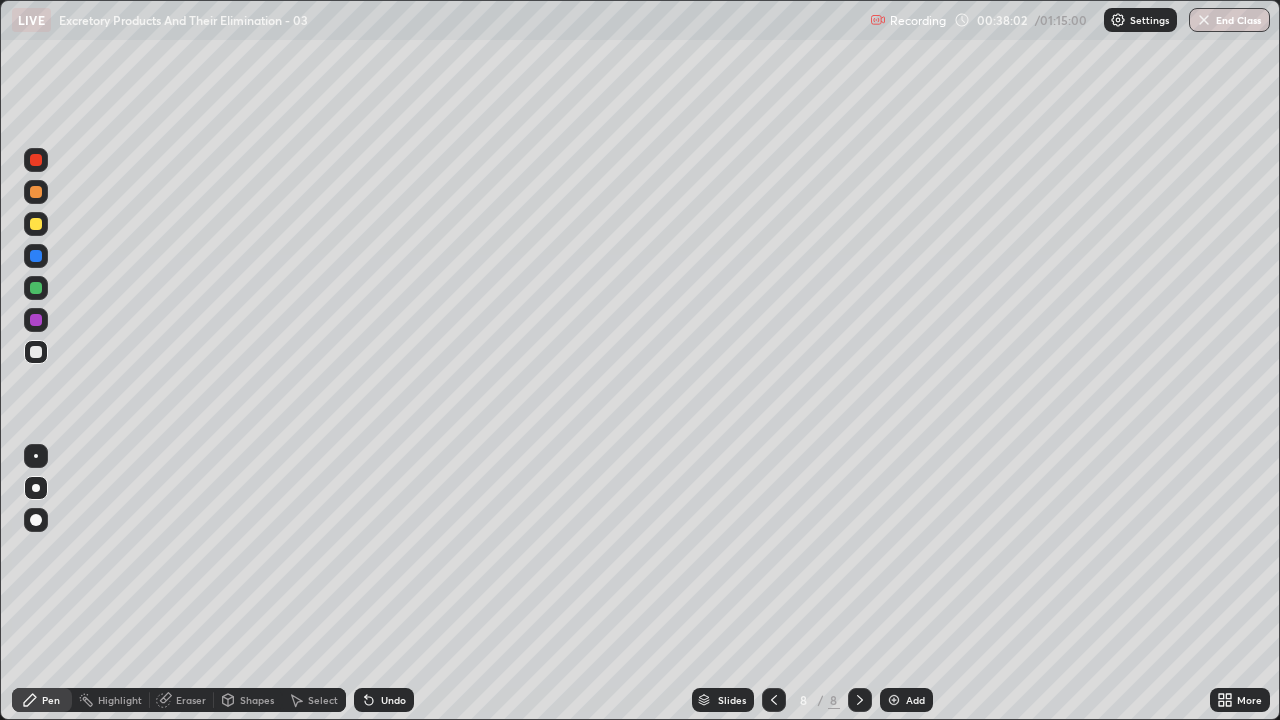 click at bounding box center (36, 352) 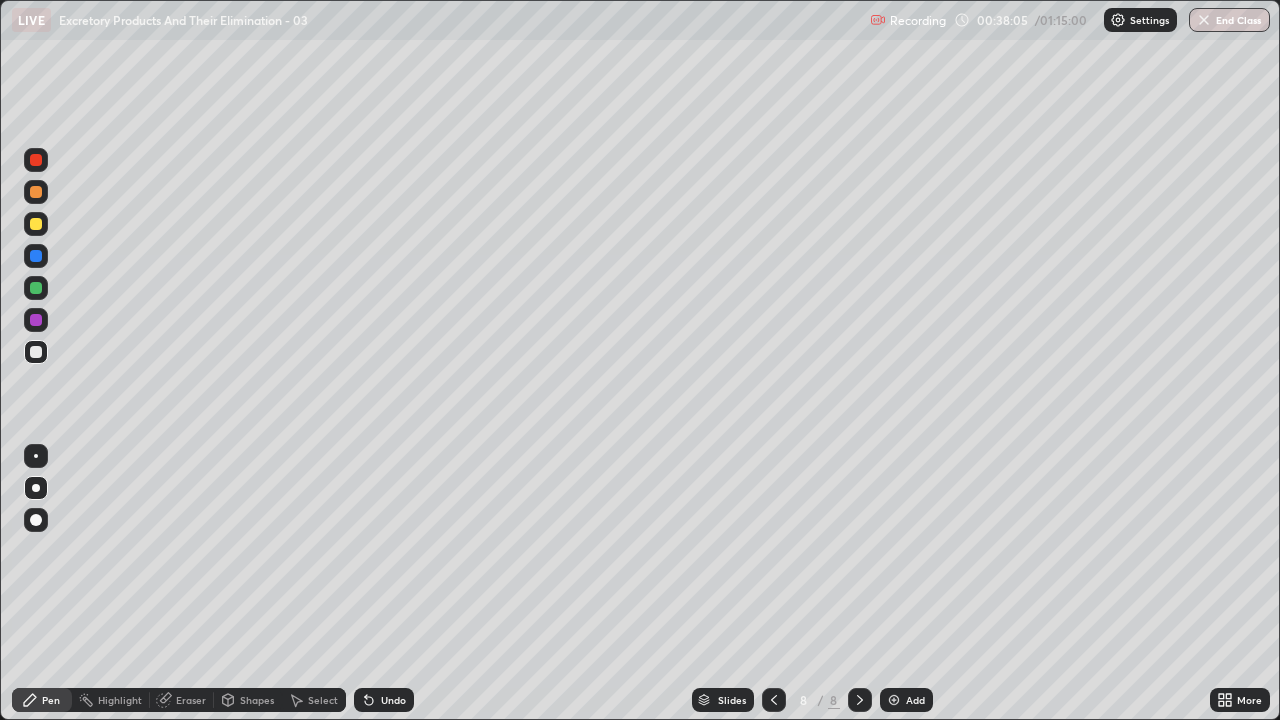 click at bounding box center [36, 352] 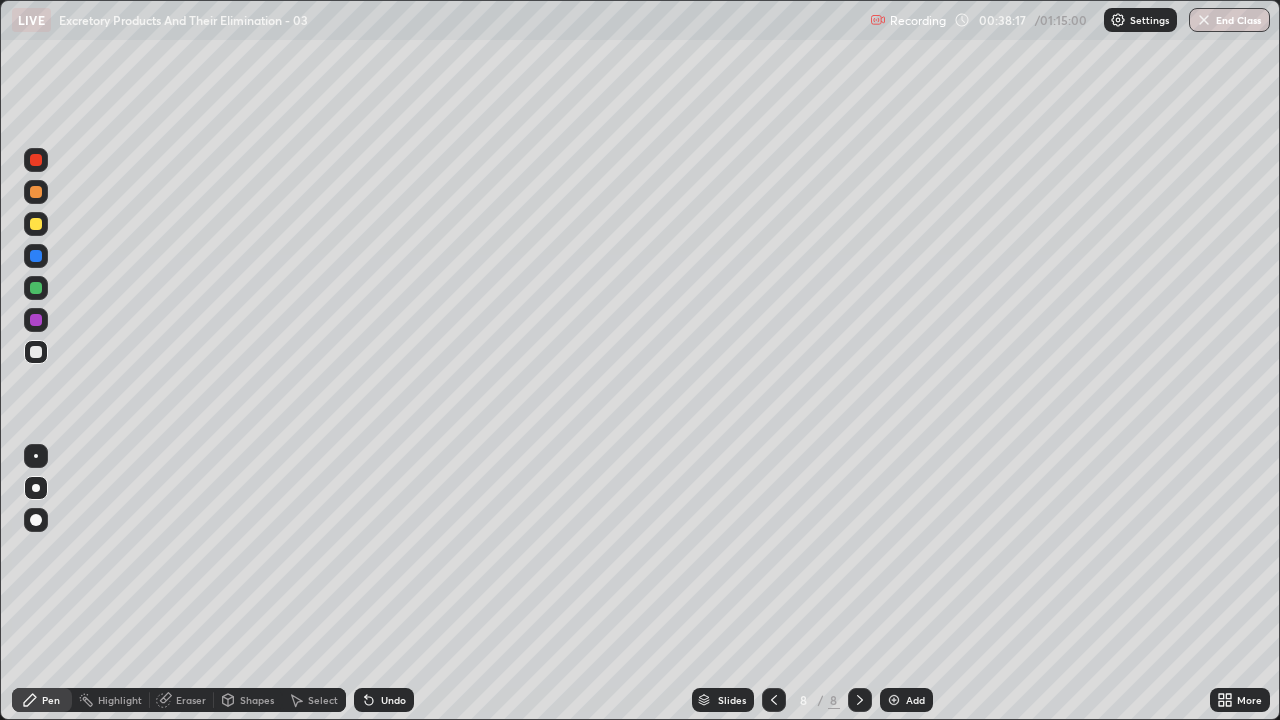 click at bounding box center [36, 352] 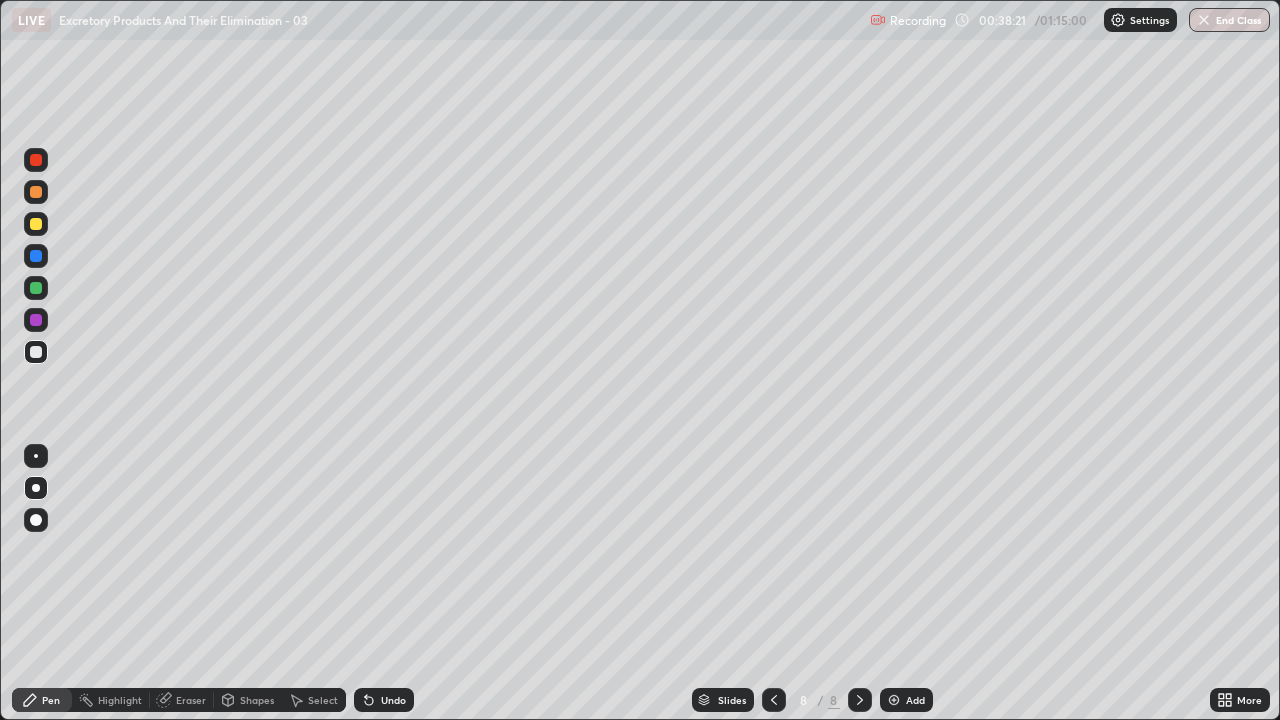 click at bounding box center (36, 352) 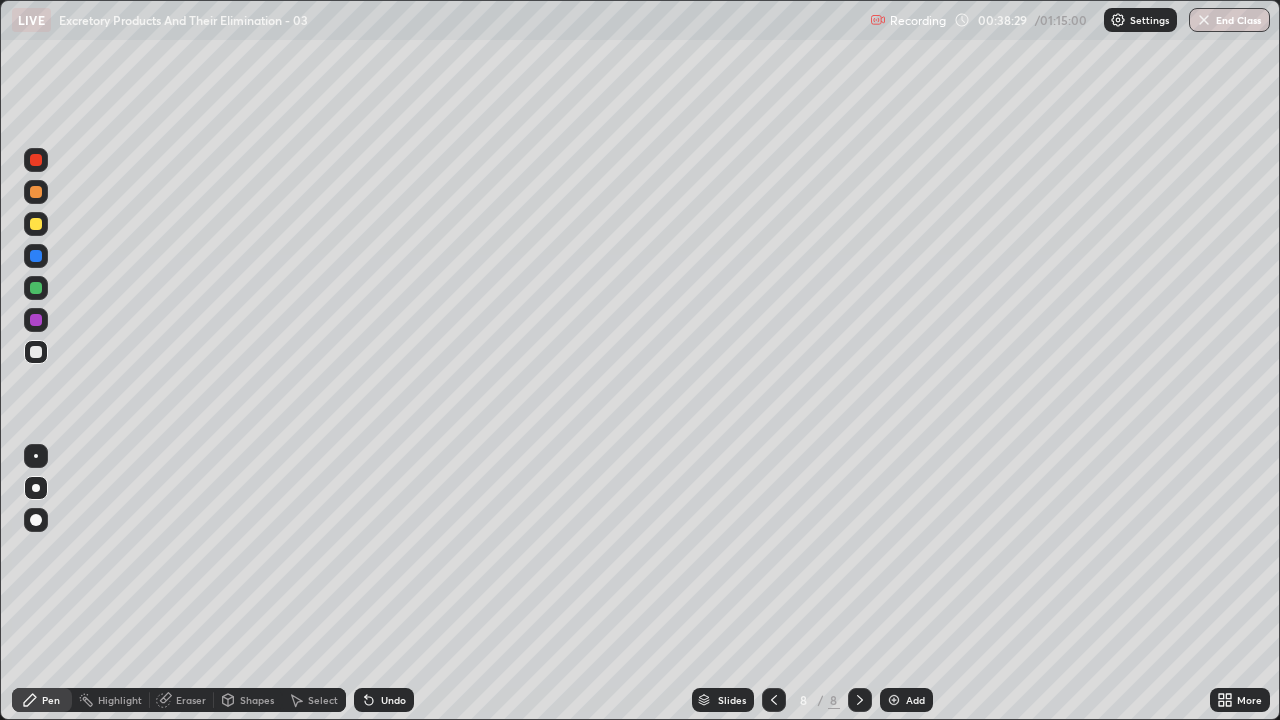 click at bounding box center (36, 352) 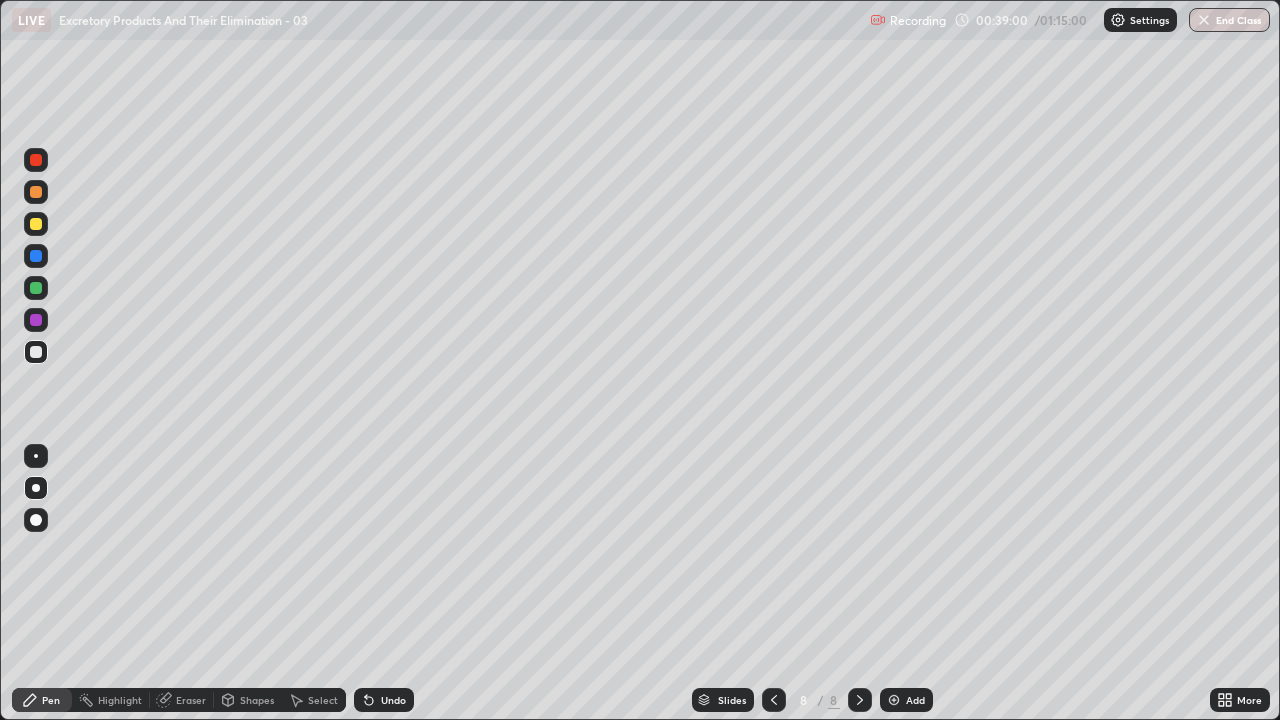 click on "Undo" at bounding box center (384, 700) 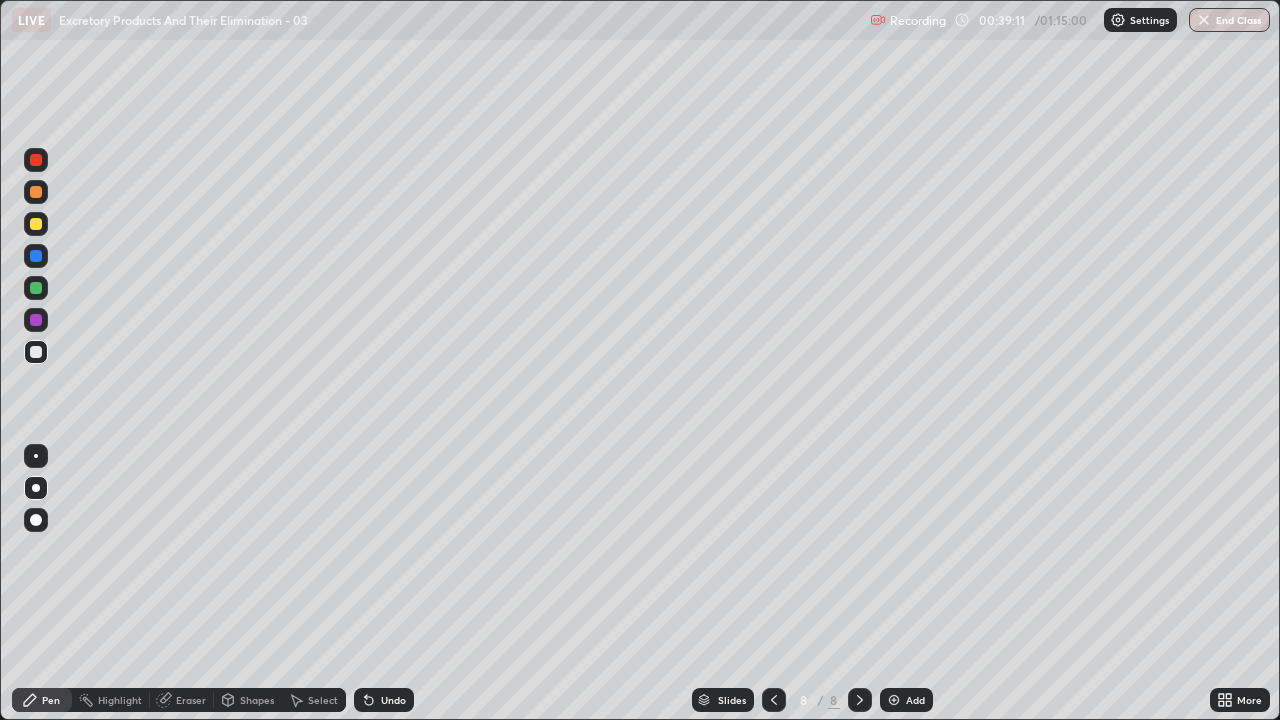 click on "Undo" at bounding box center [393, 700] 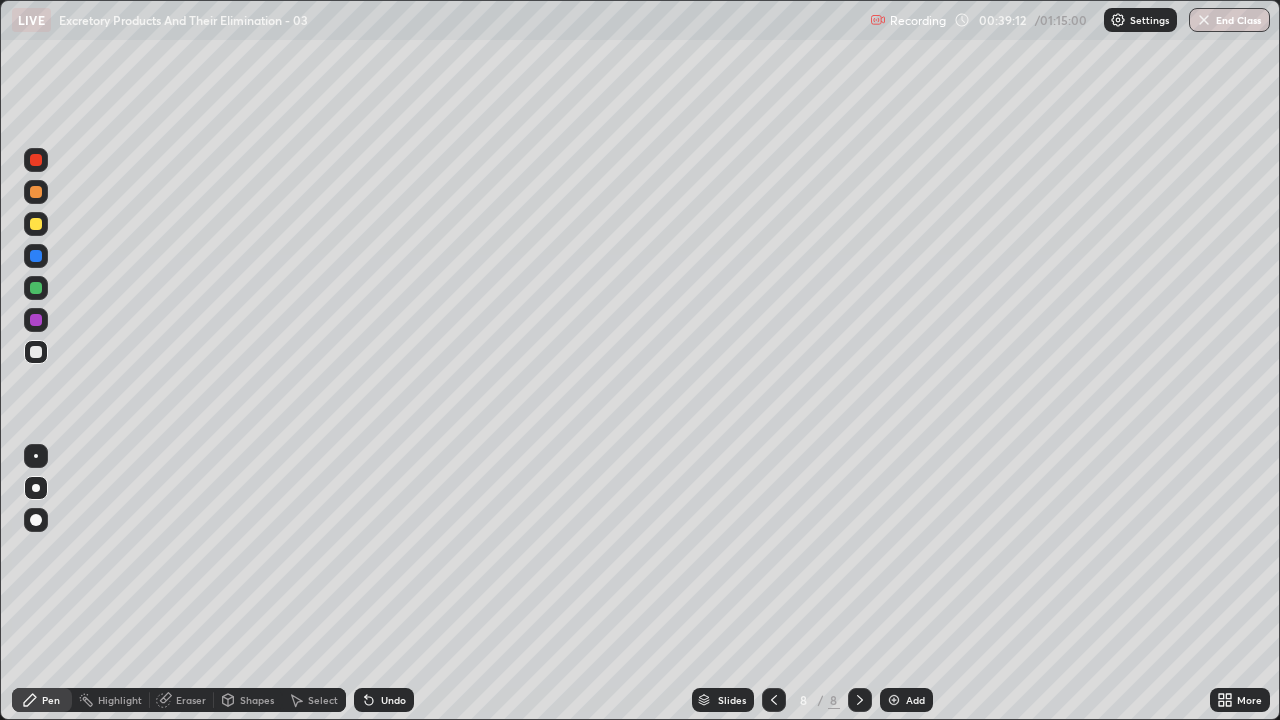 click on "Undo" at bounding box center [393, 700] 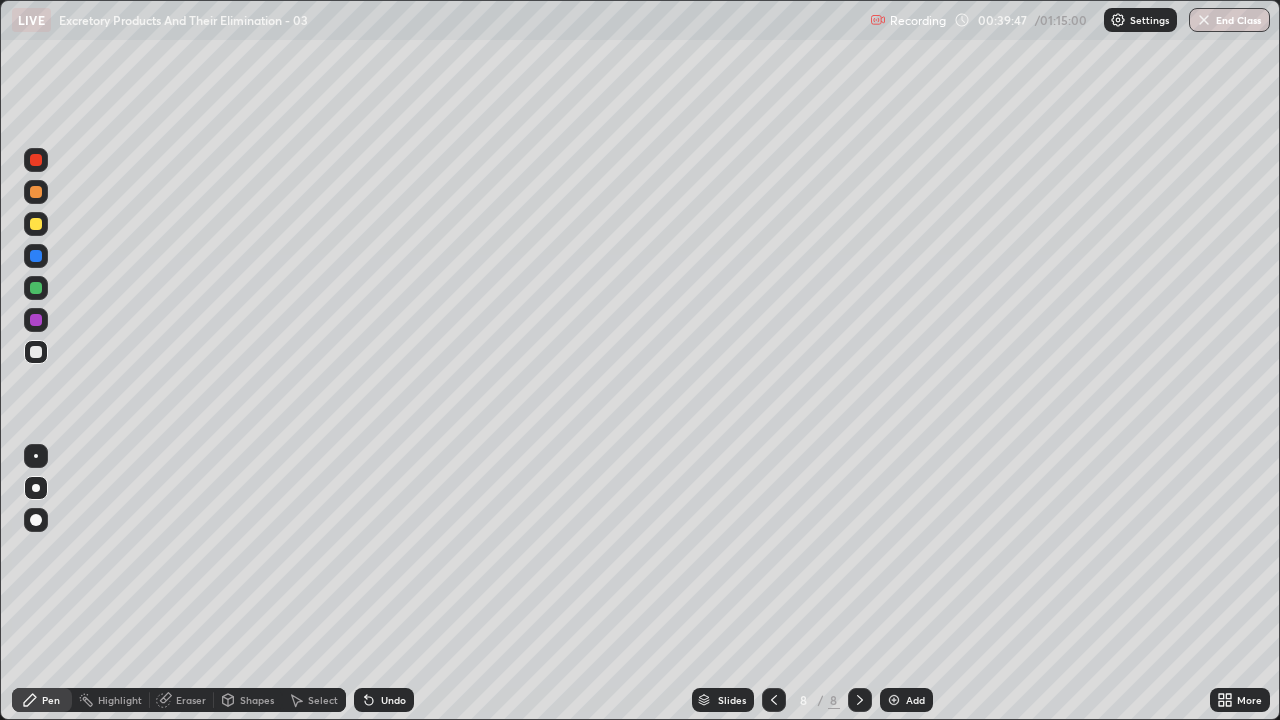 click at bounding box center (36, 352) 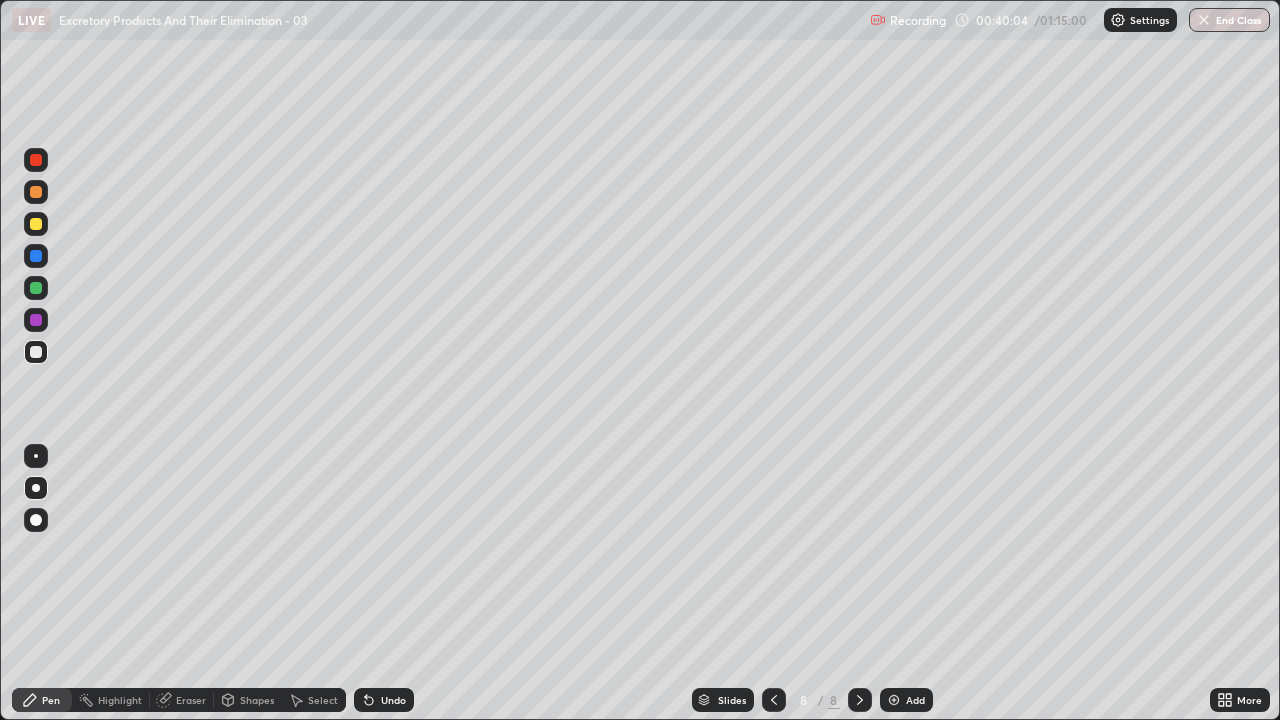 click at bounding box center [36, 224] 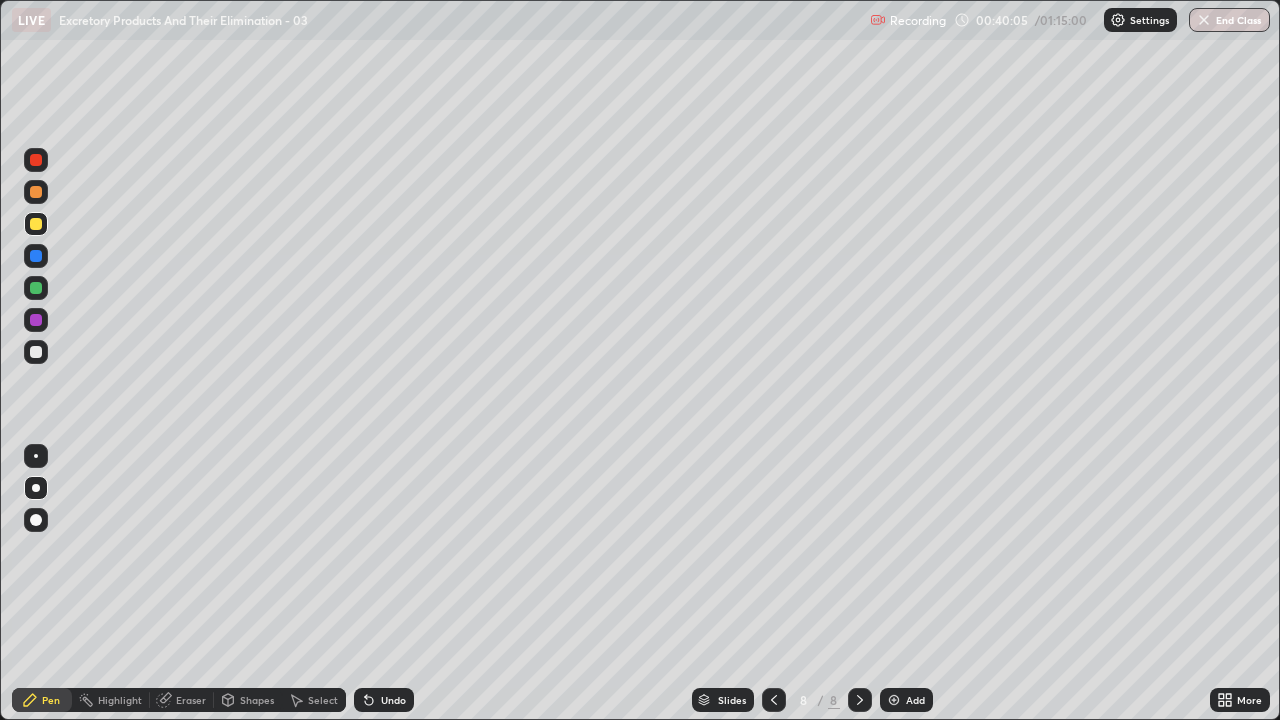 click at bounding box center [36, 192] 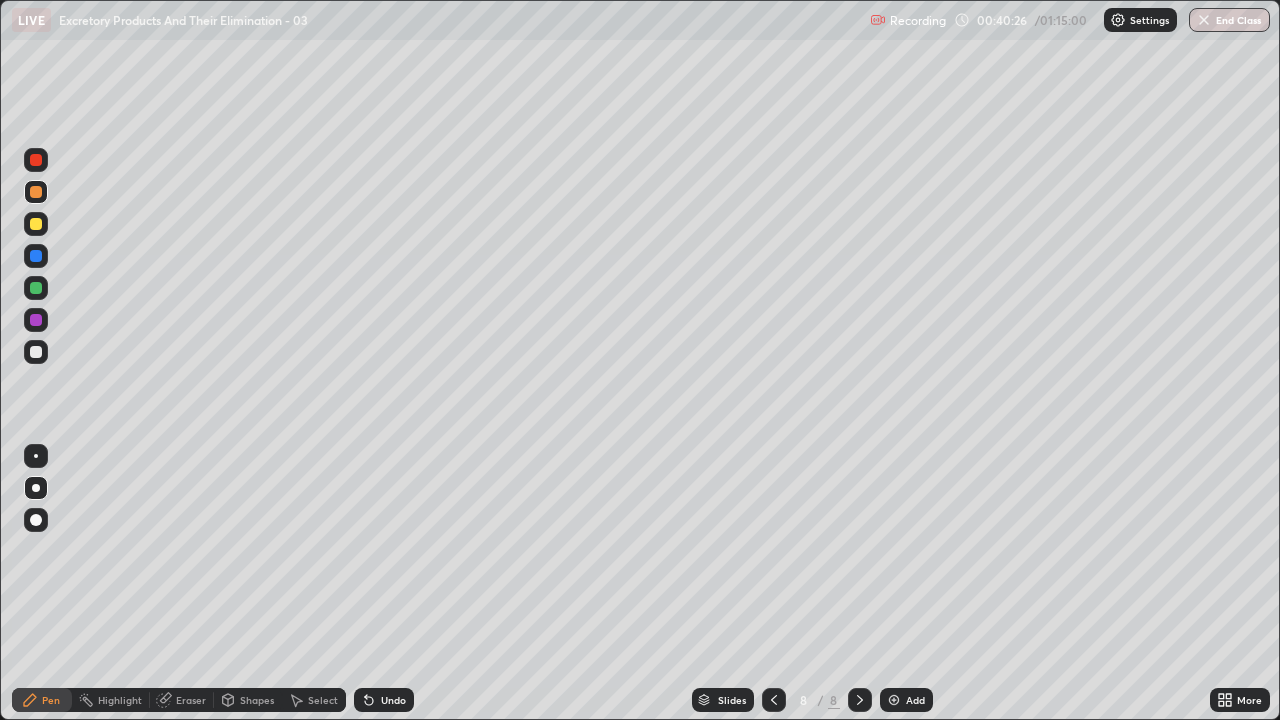 click at bounding box center [36, 352] 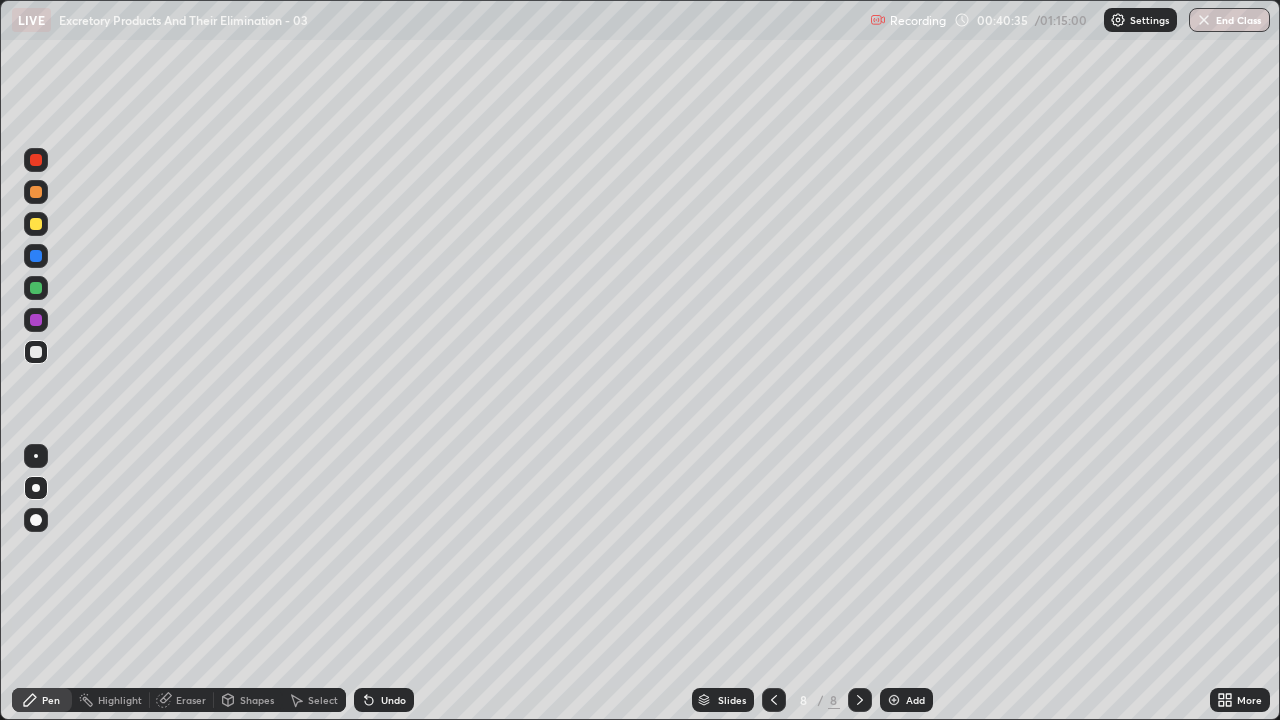 click 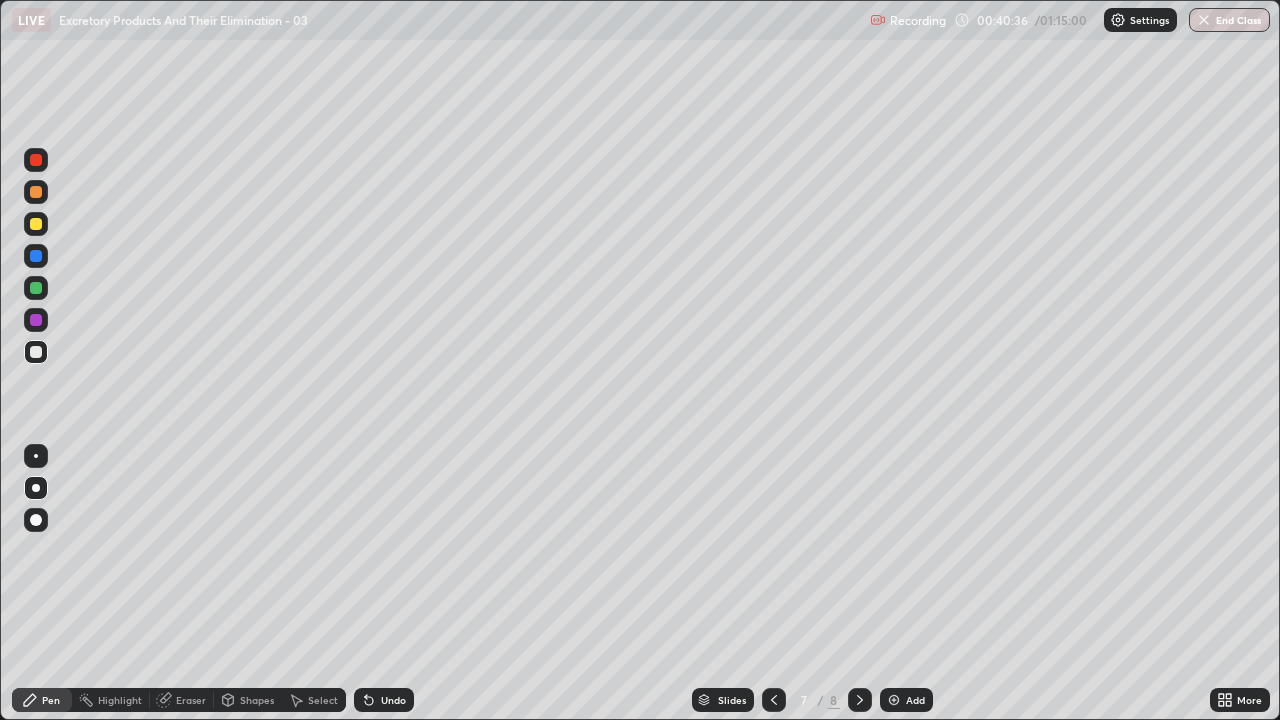 click 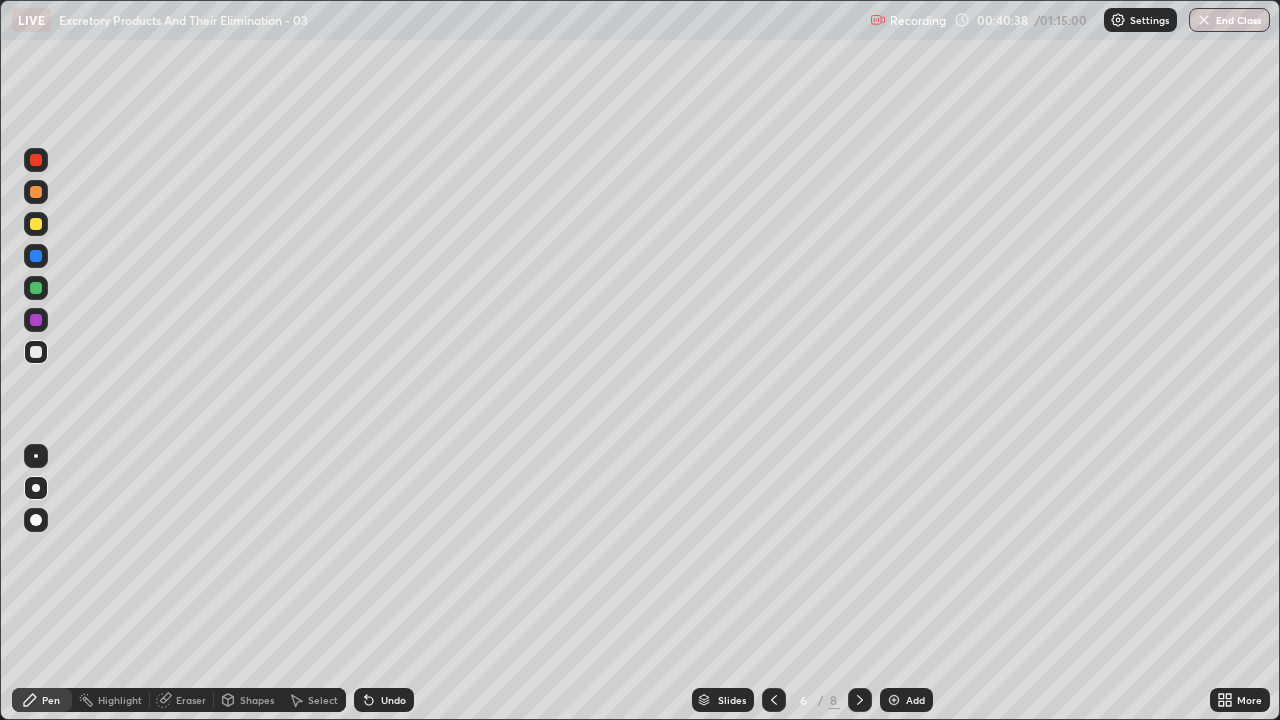 click at bounding box center [774, 700] 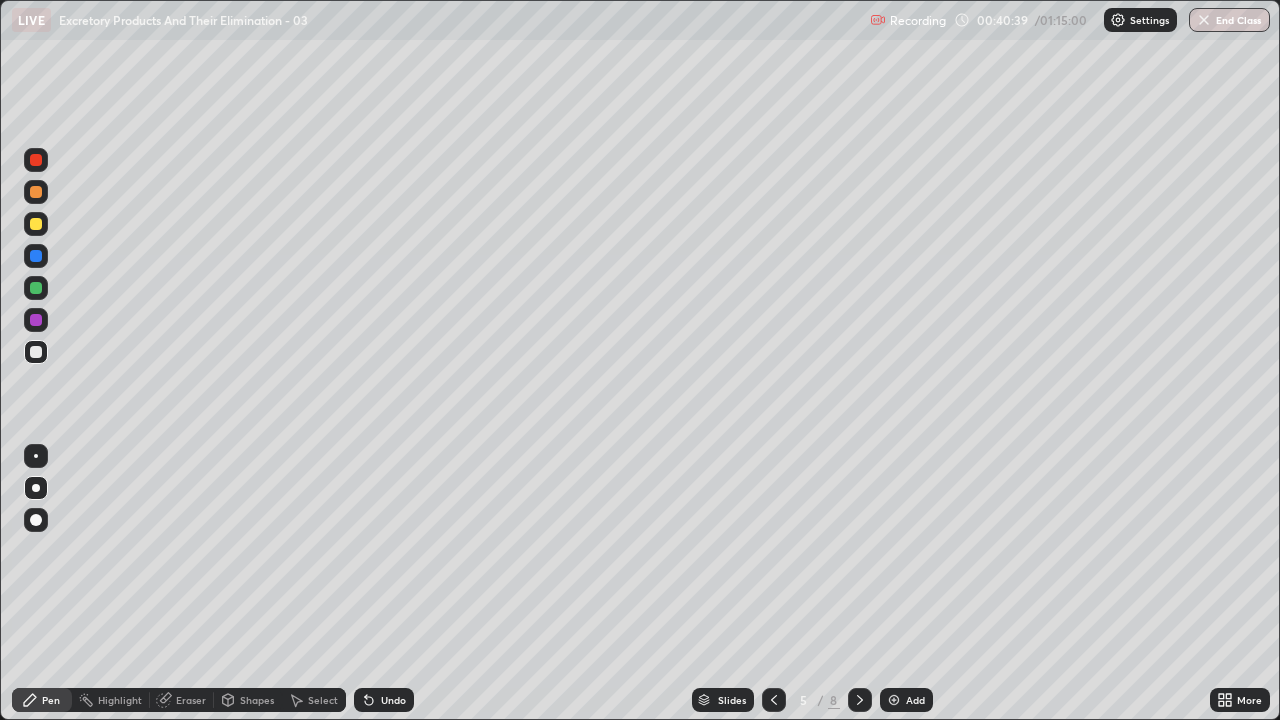 click 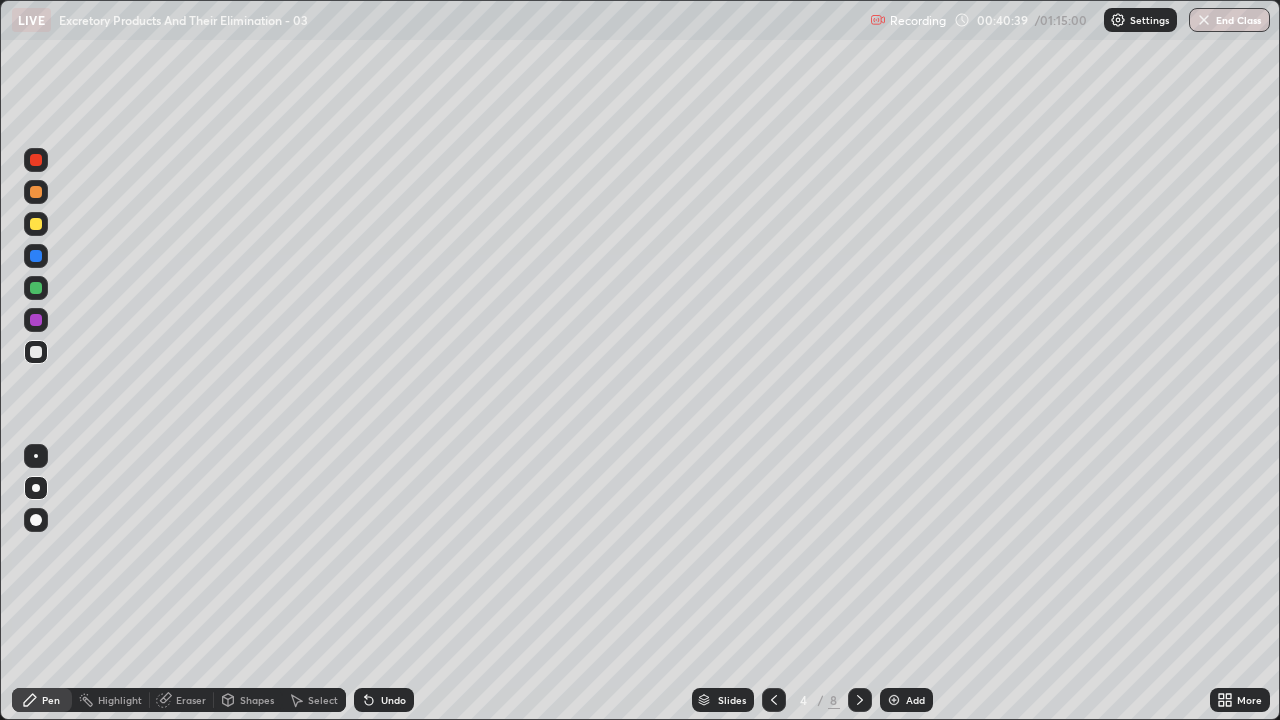 click at bounding box center (774, 700) 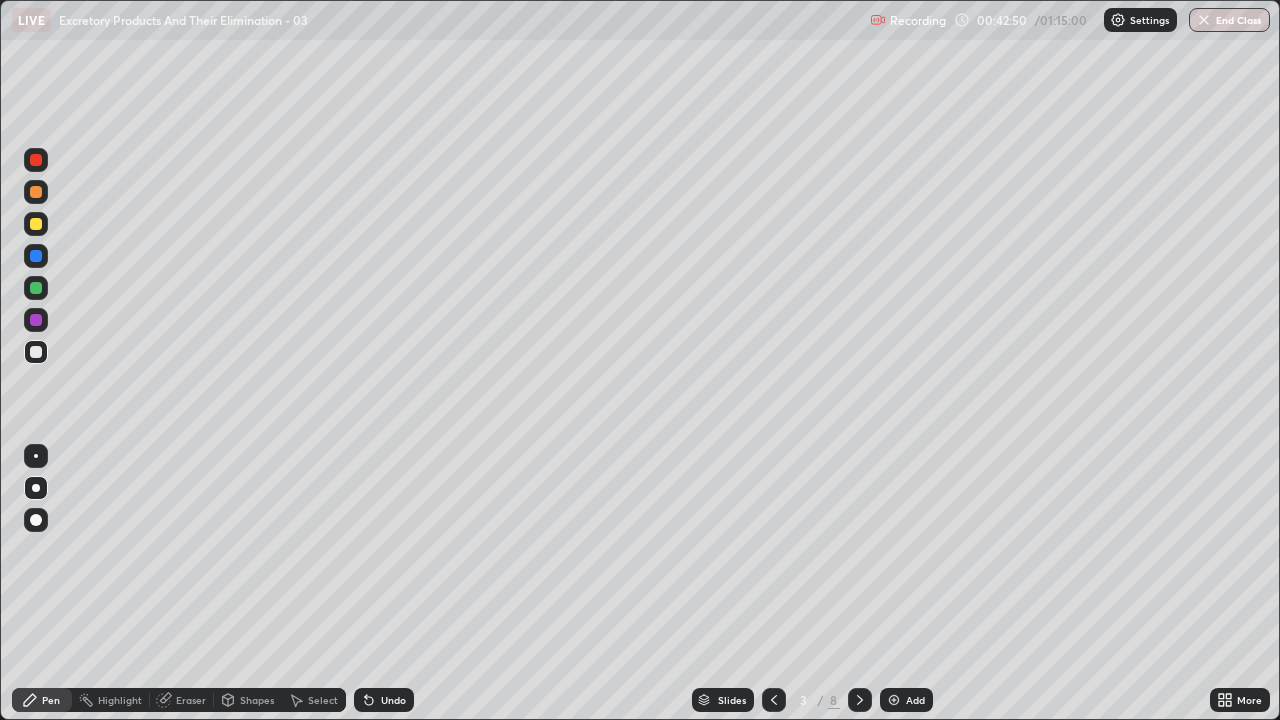 click at bounding box center (36, 224) 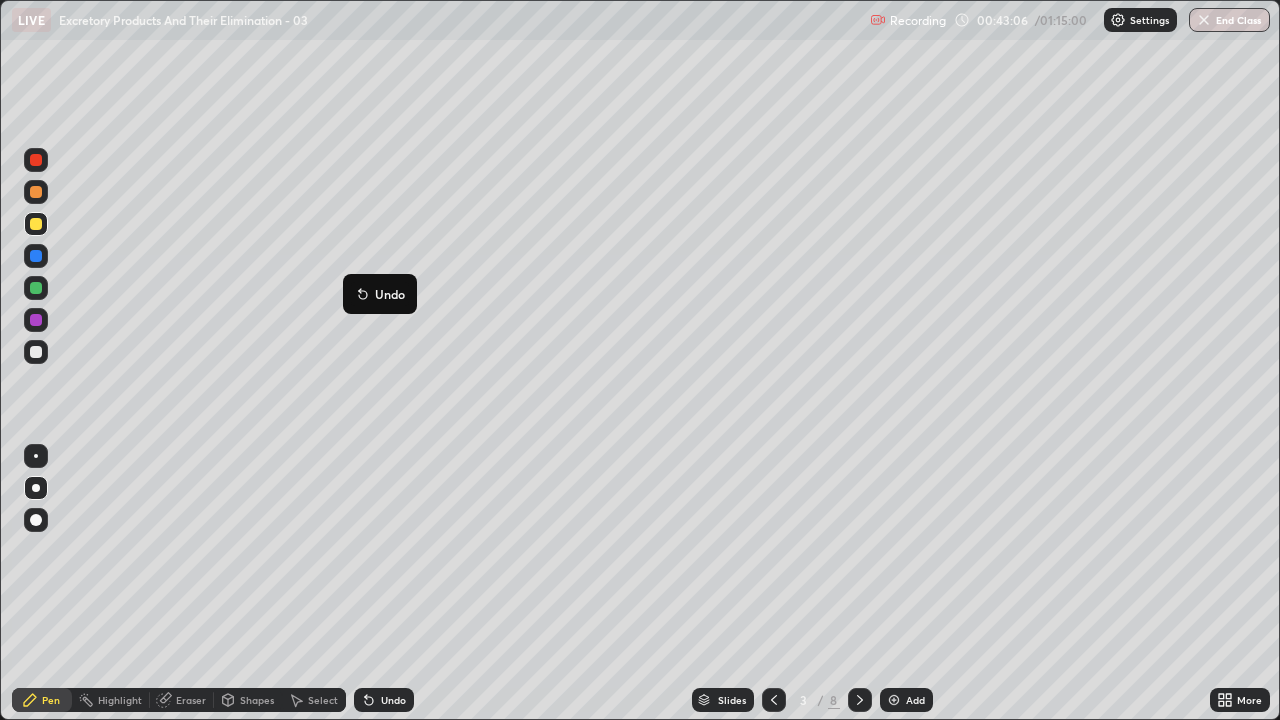 click at bounding box center [860, 700] 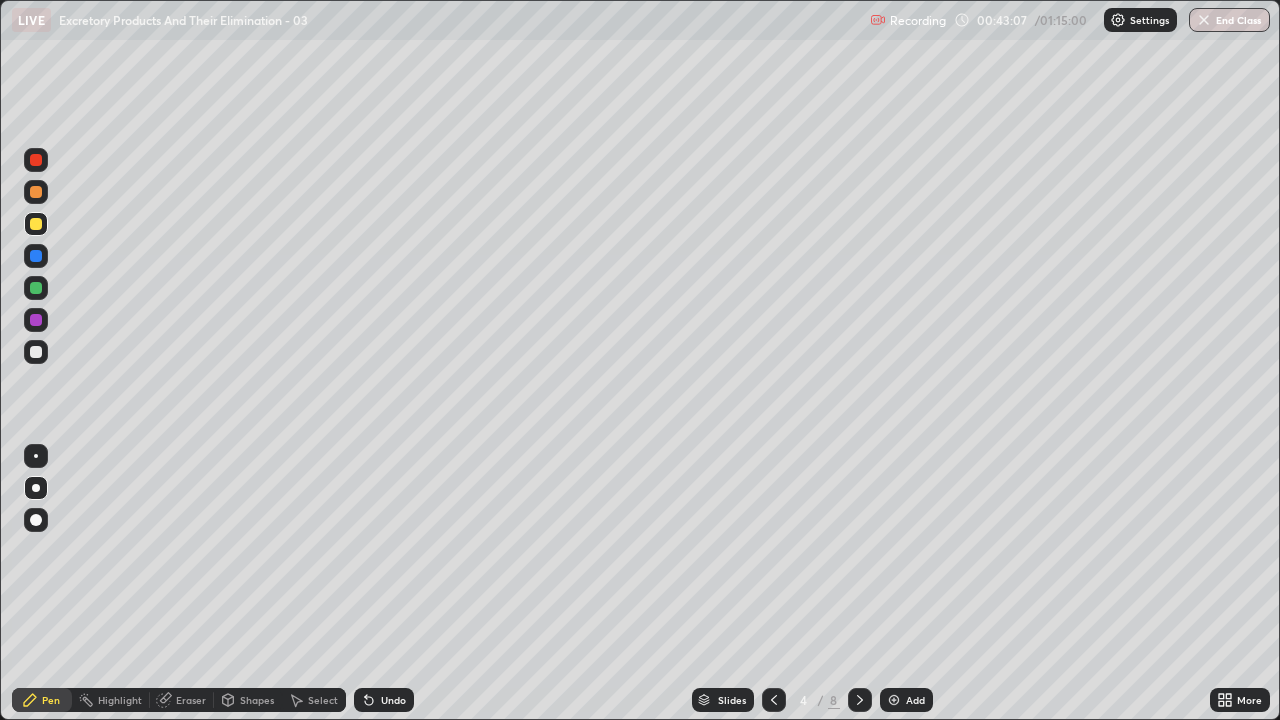 click 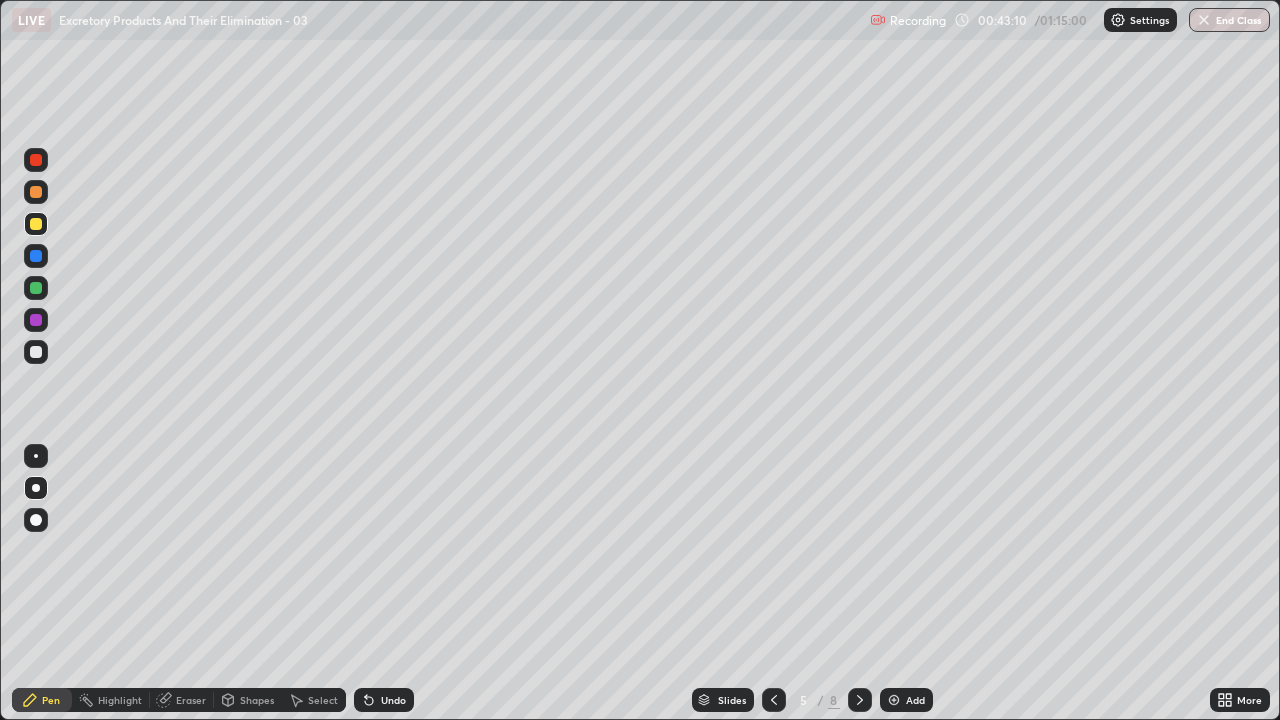 click 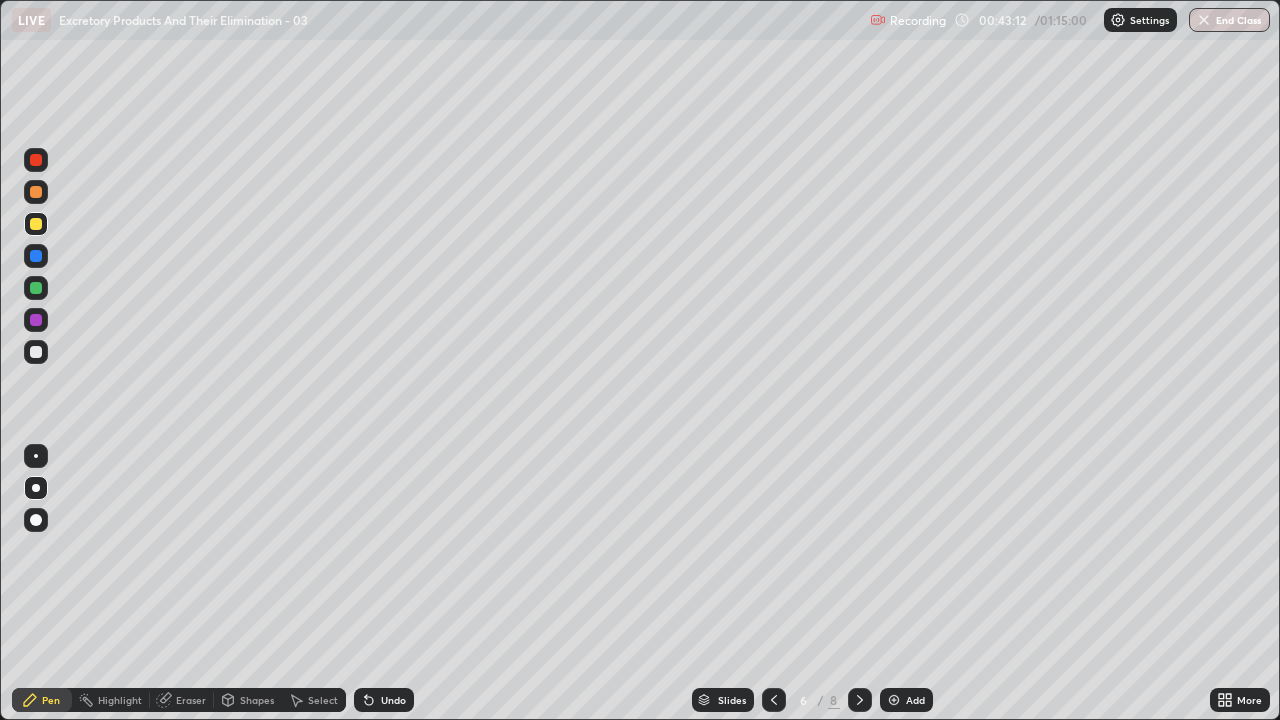 click 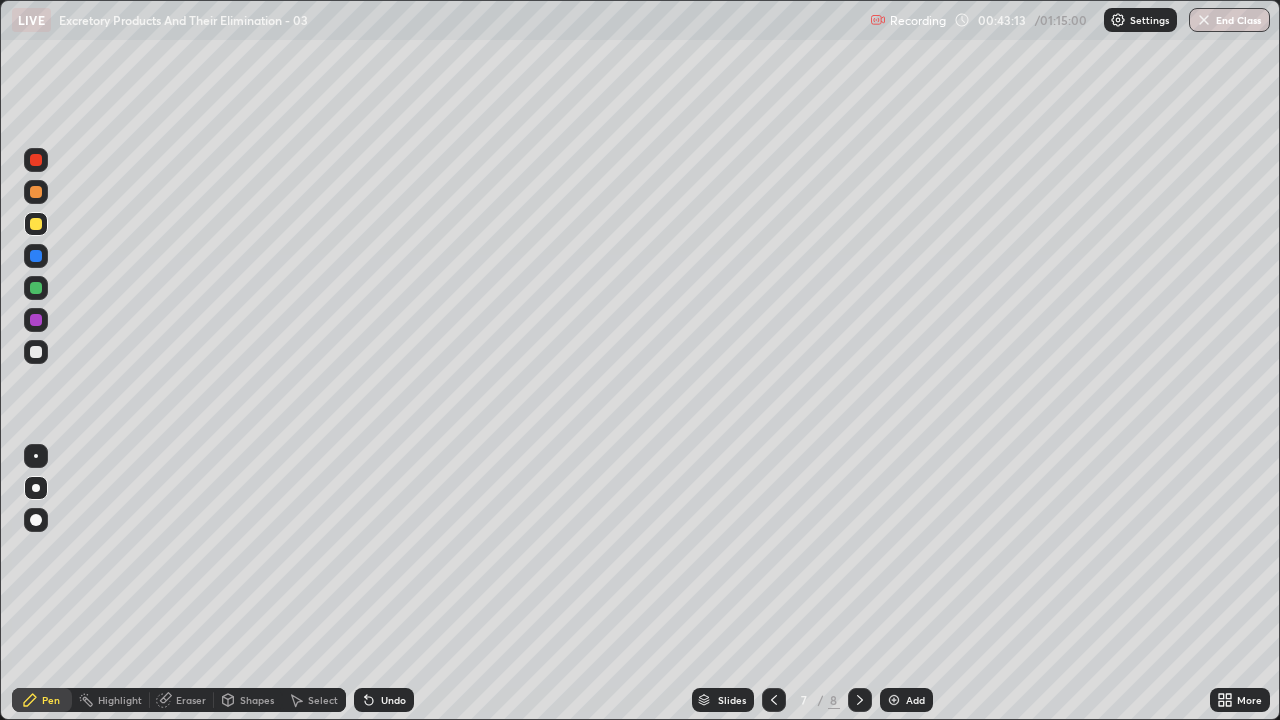 click 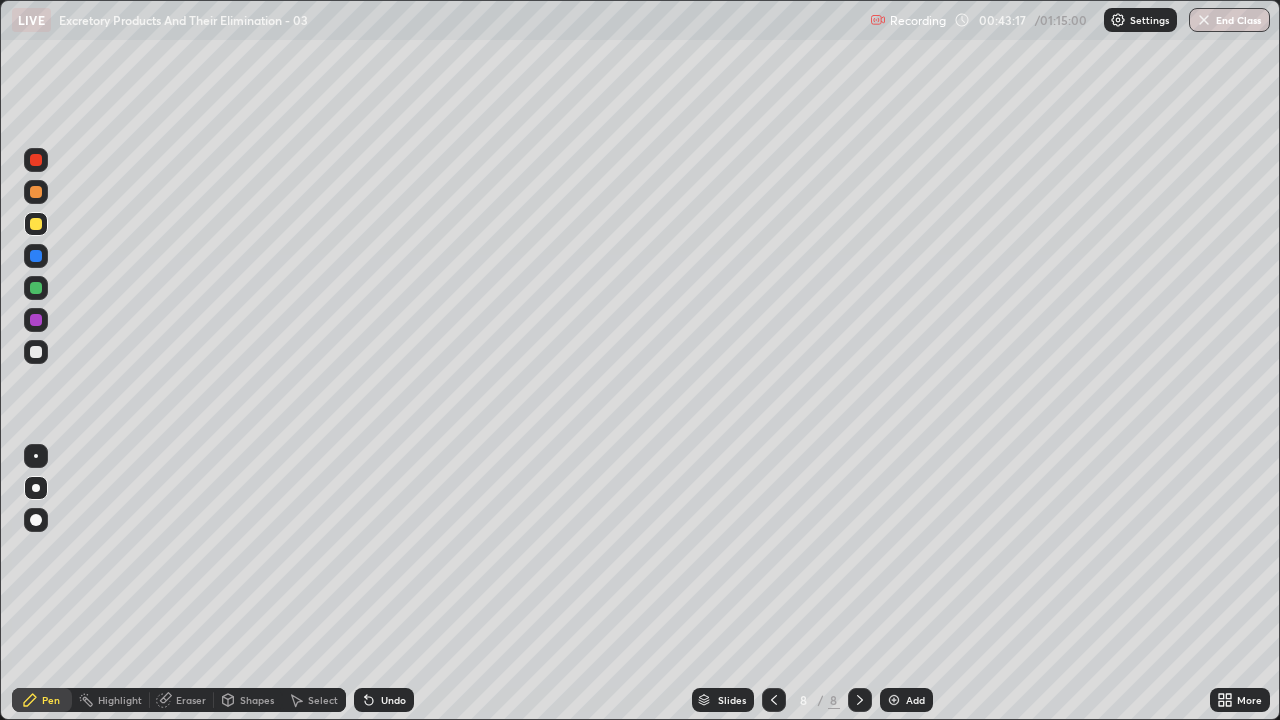 click at bounding box center (36, 192) 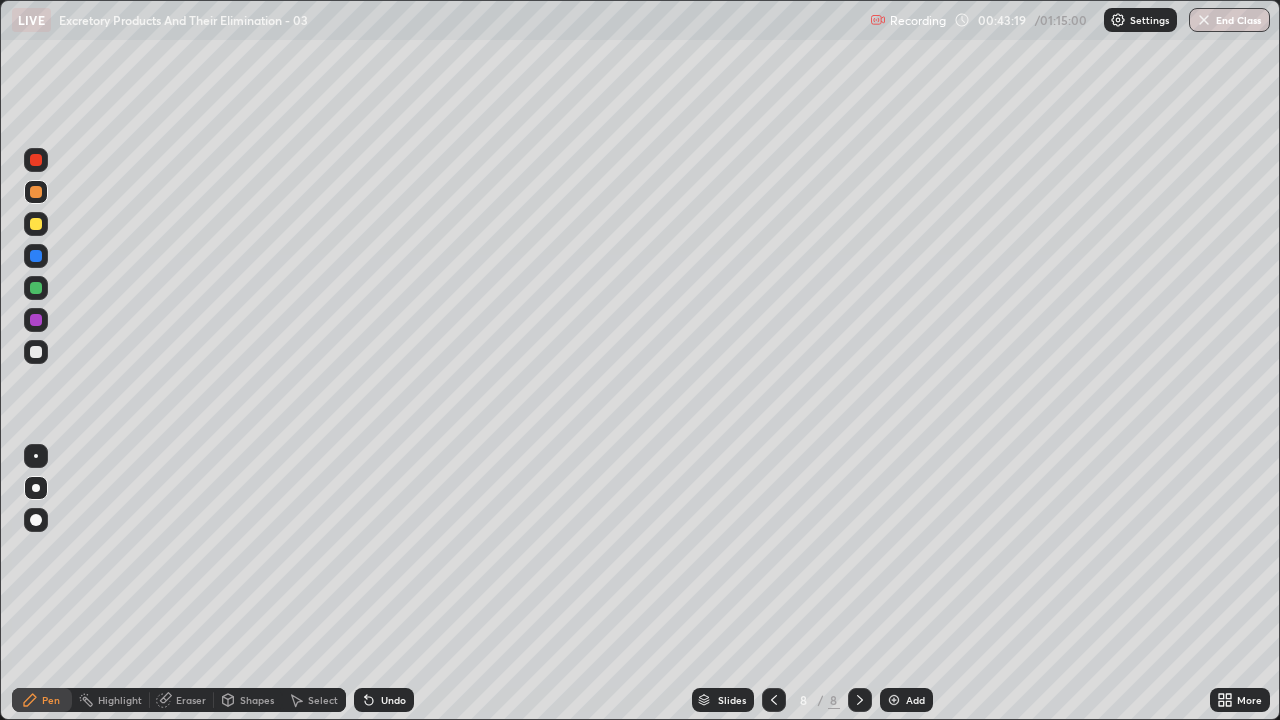 click at bounding box center (36, 256) 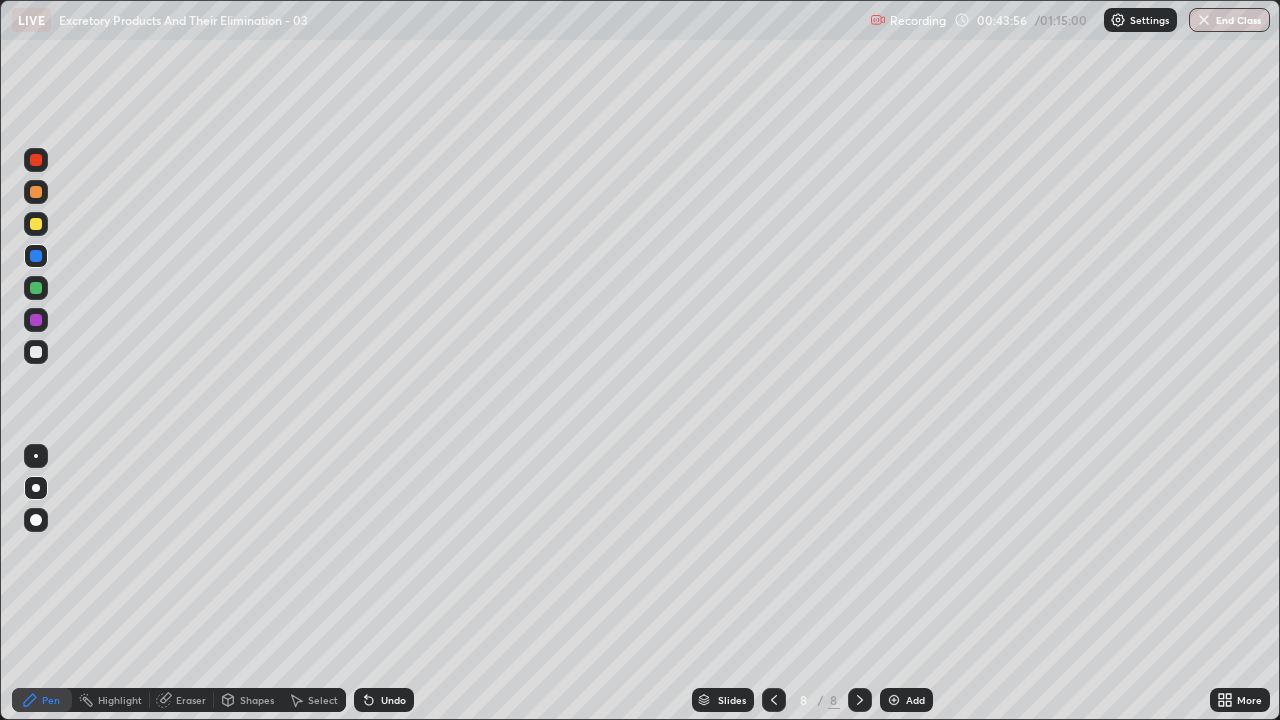 click at bounding box center [36, 352] 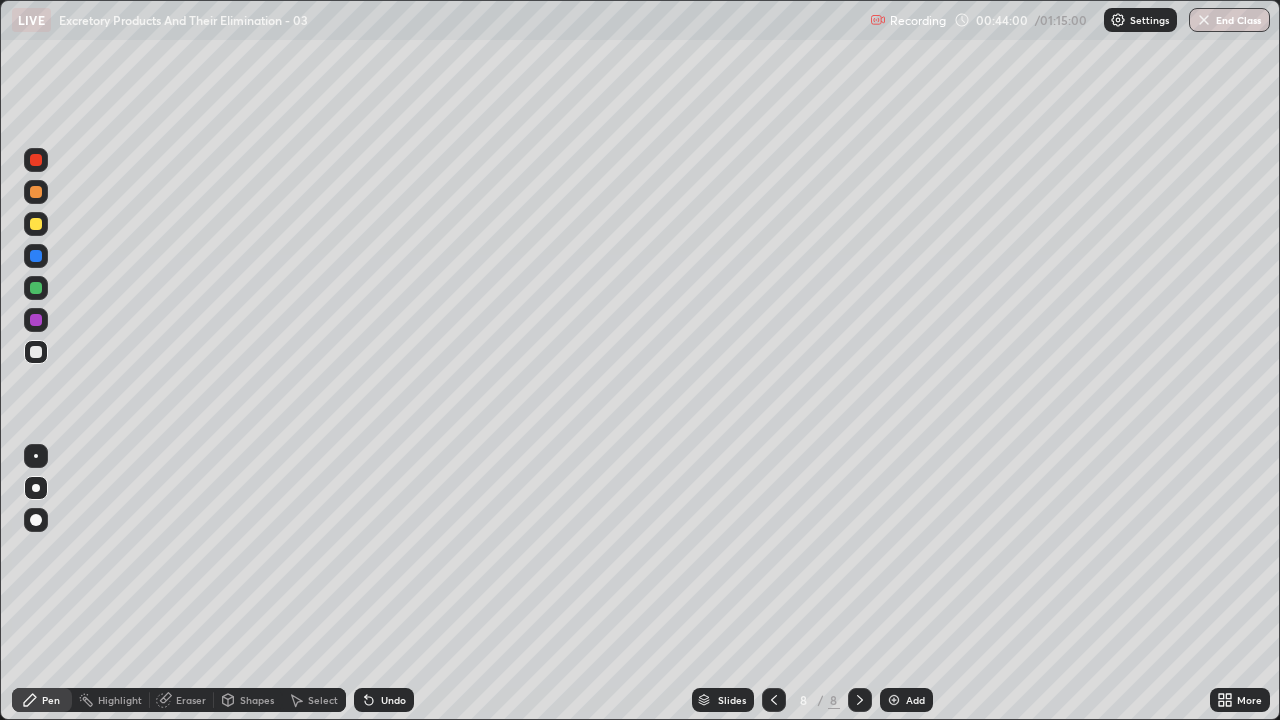 click at bounding box center [36, 320] 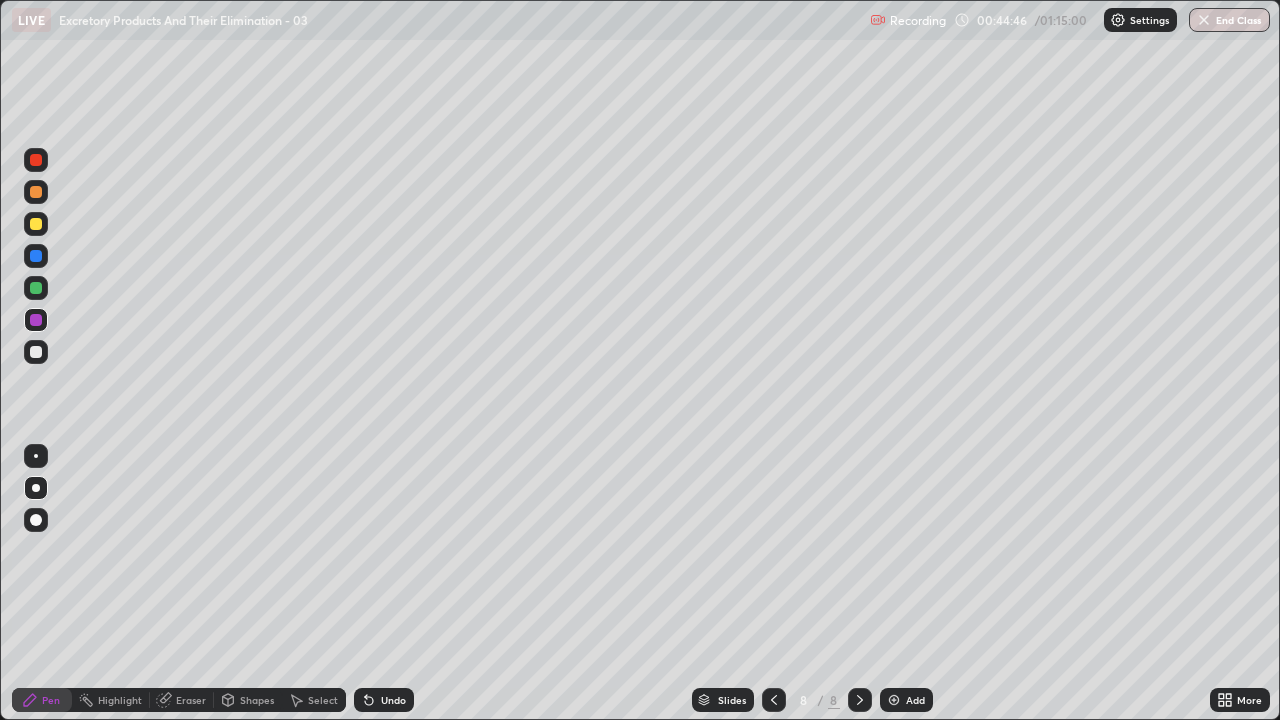 click 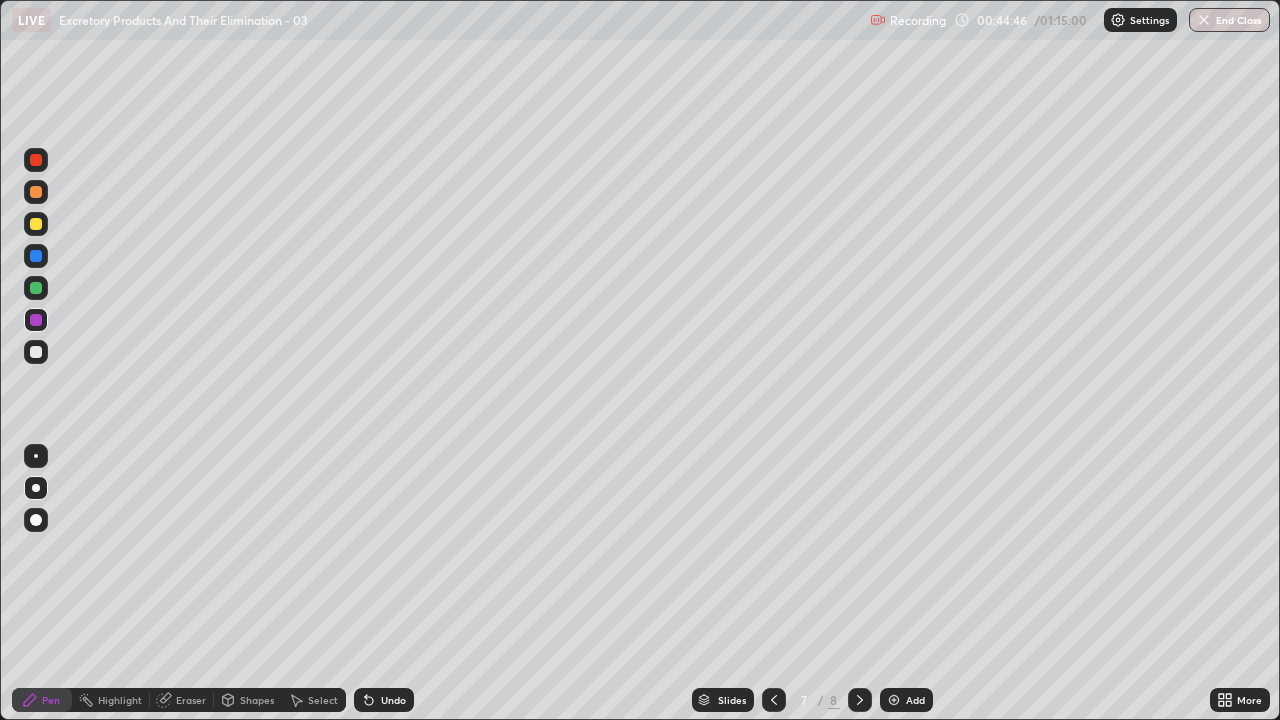 click at bounding box center [774, 700] 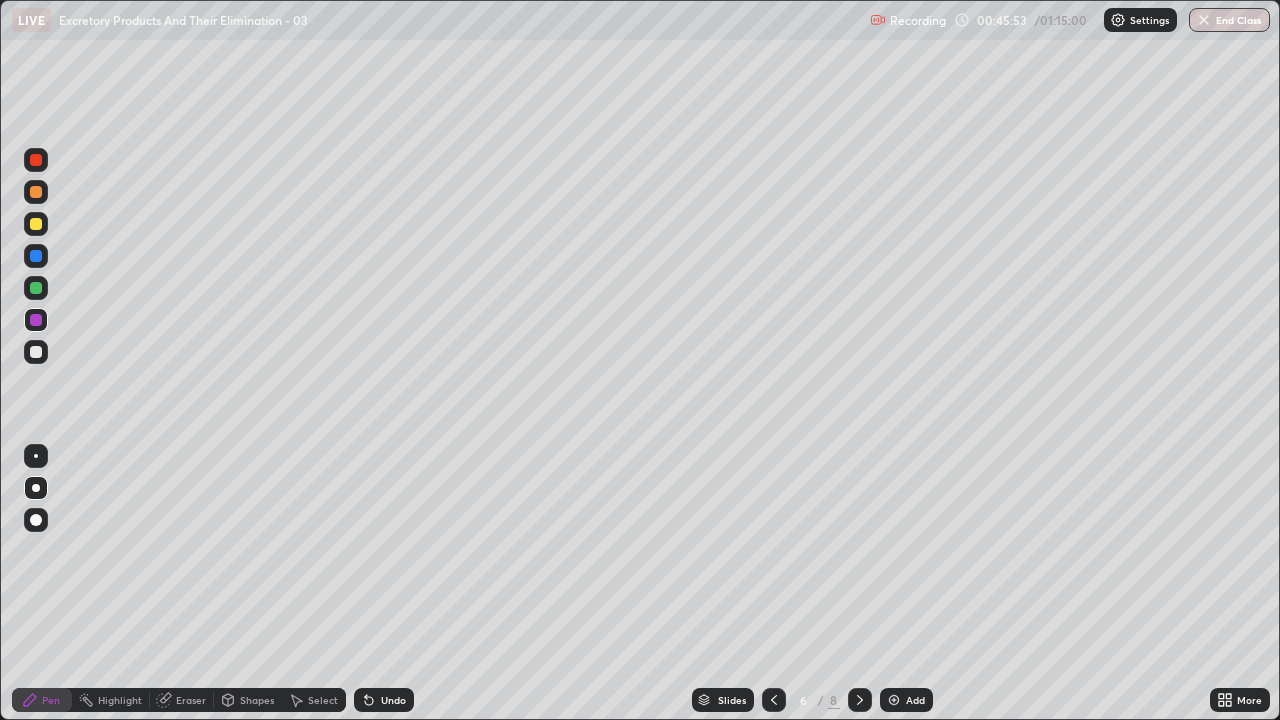 click 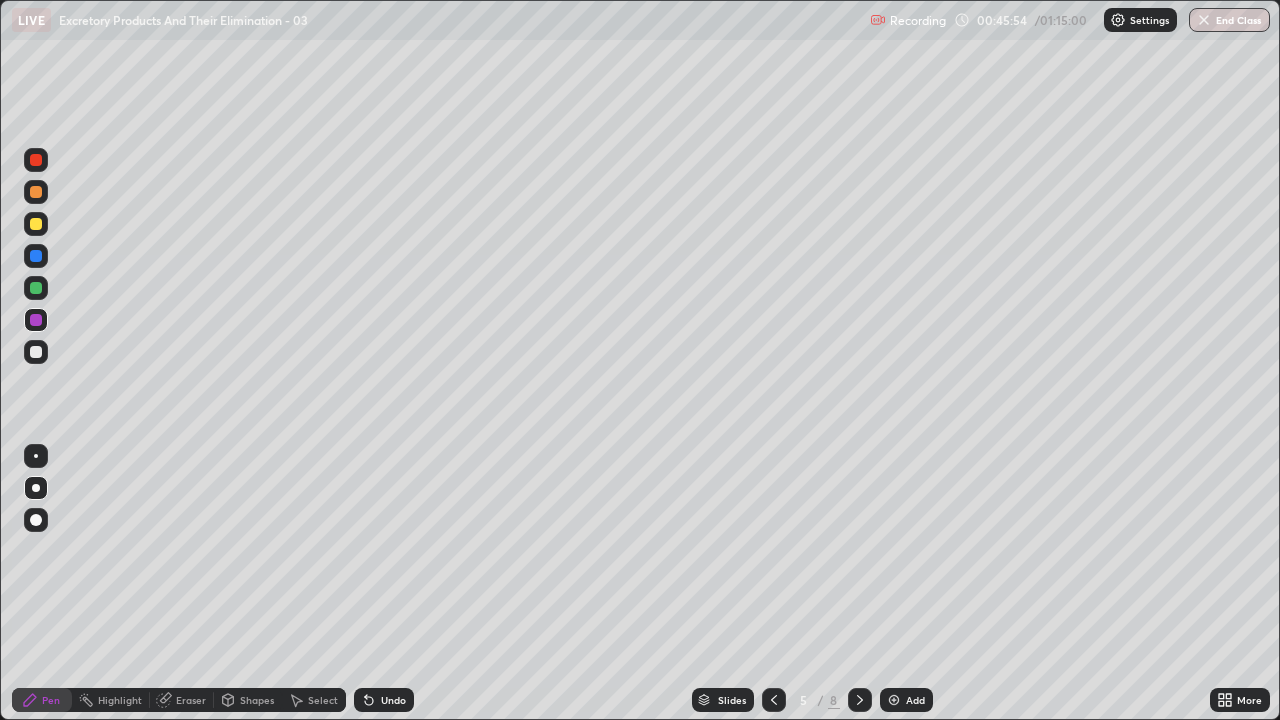 click 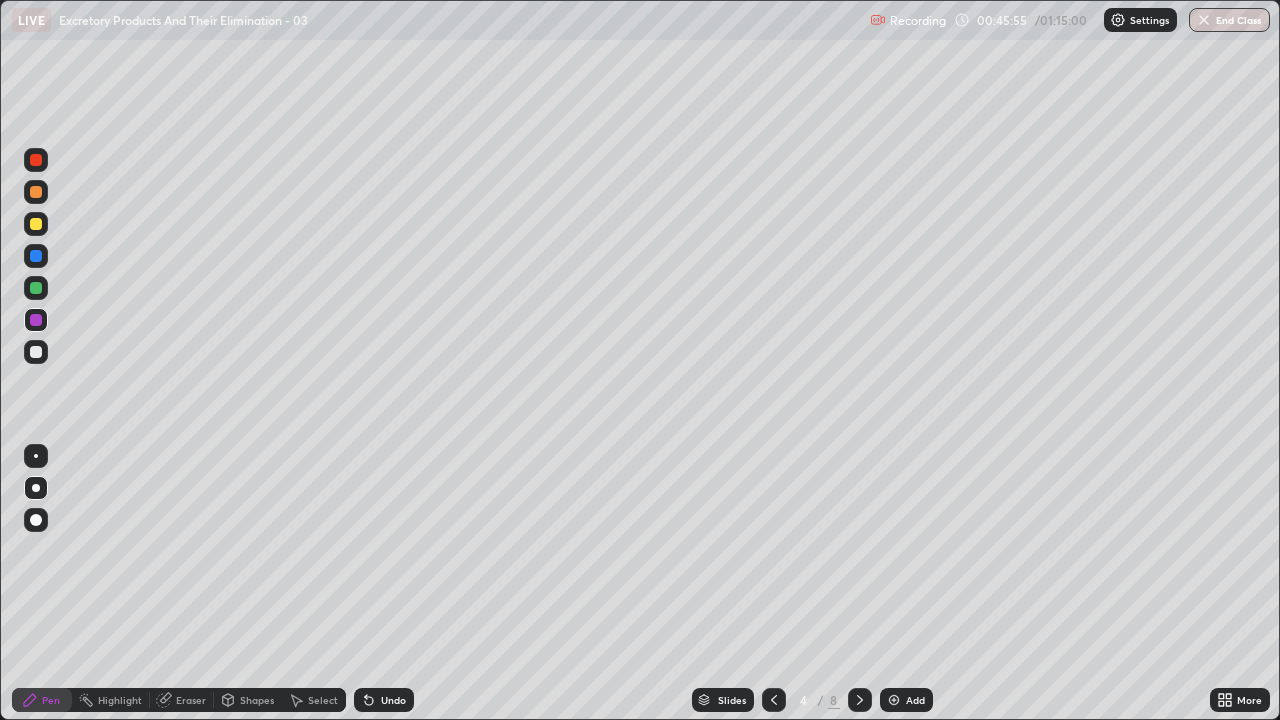 click 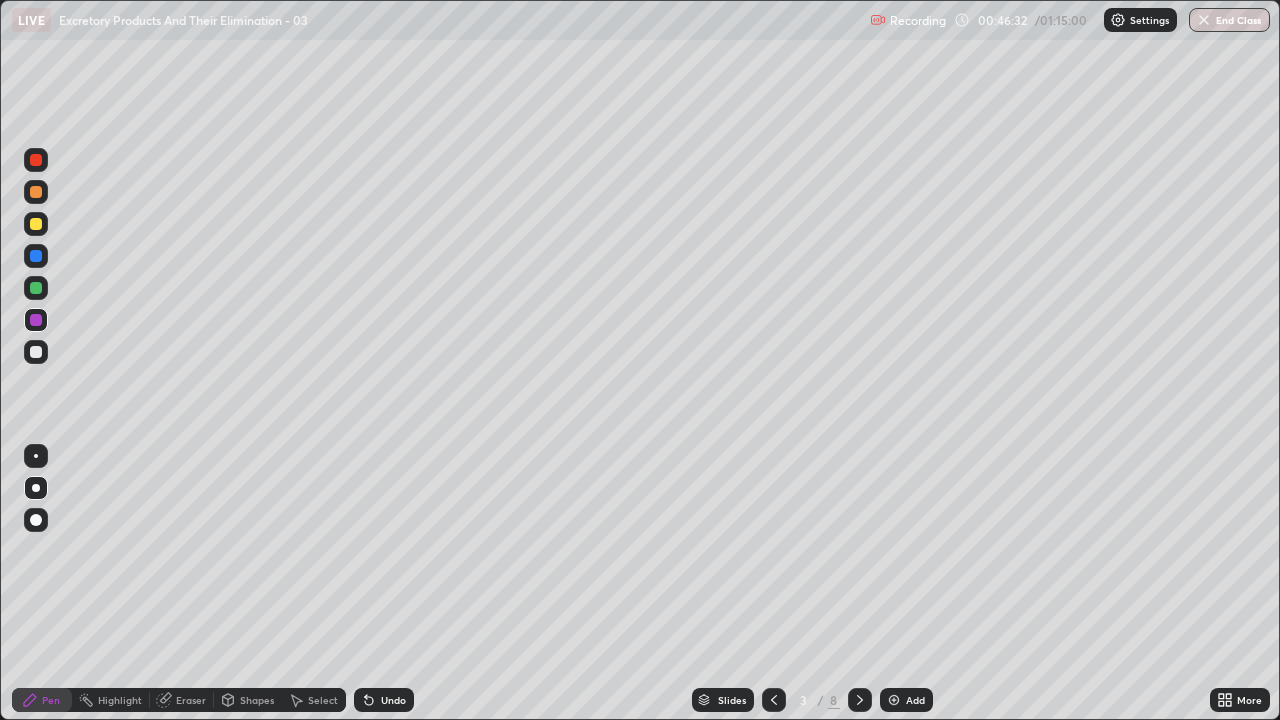 click 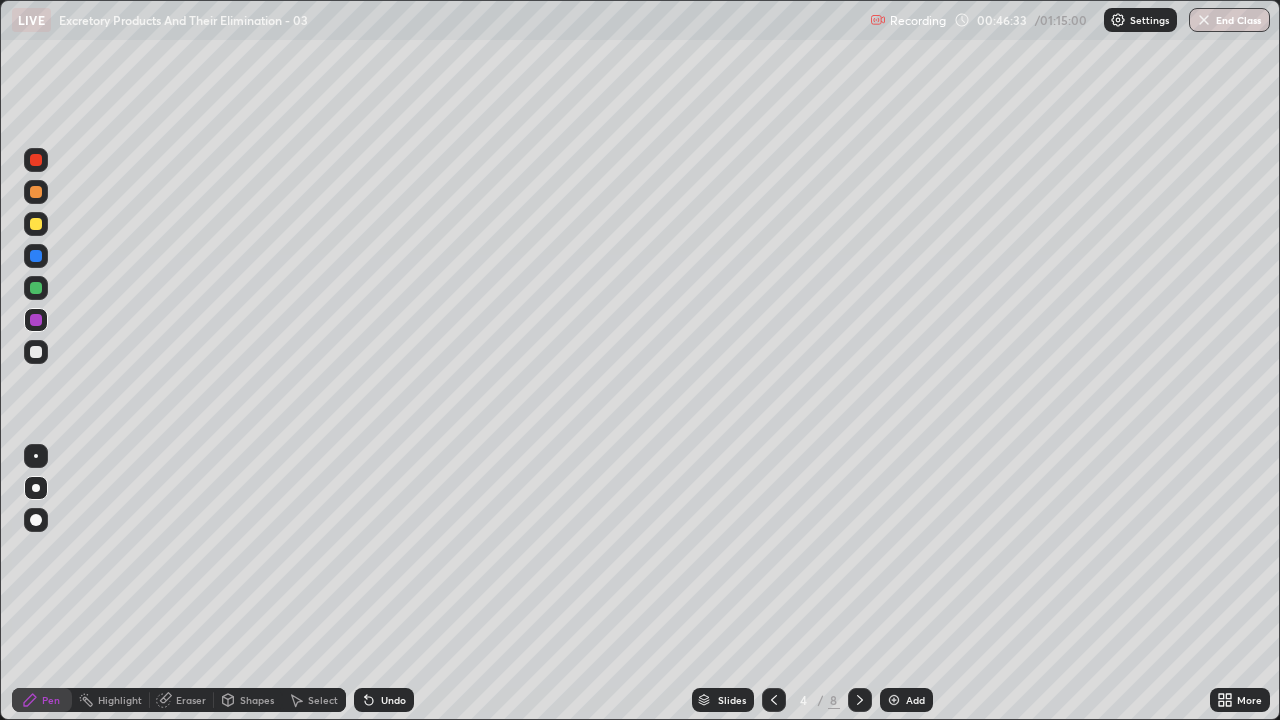 click 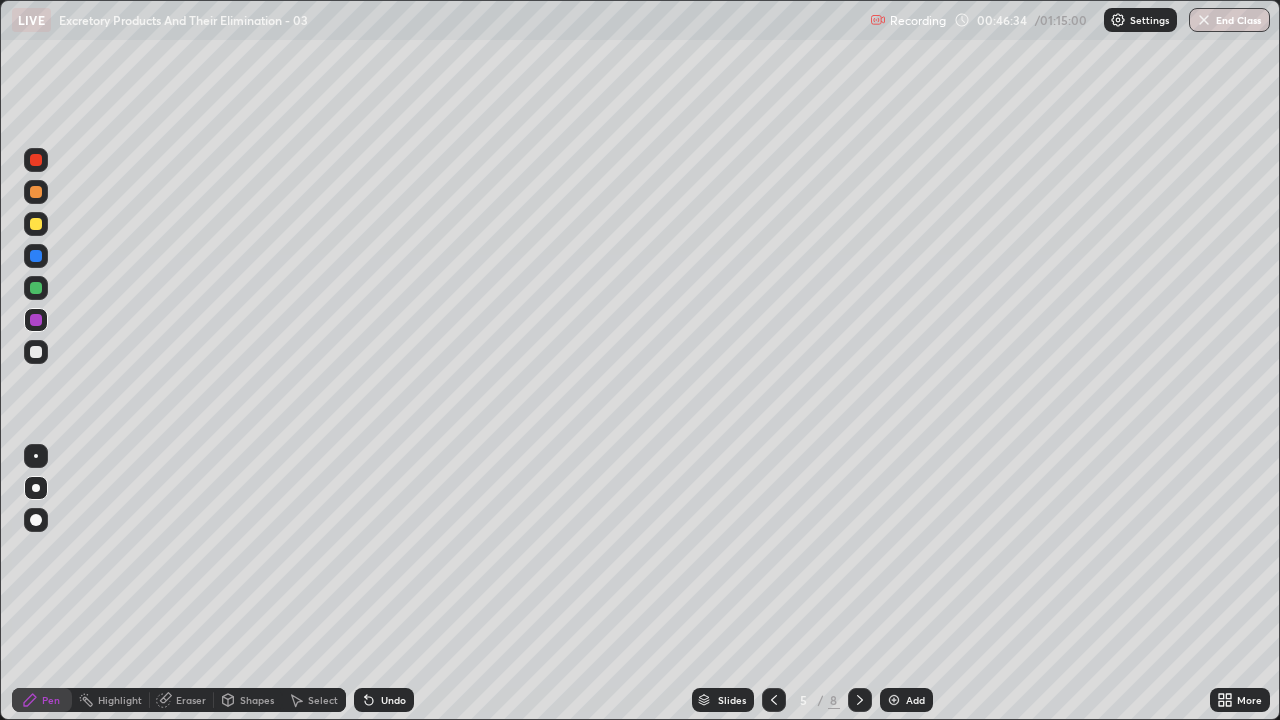 click 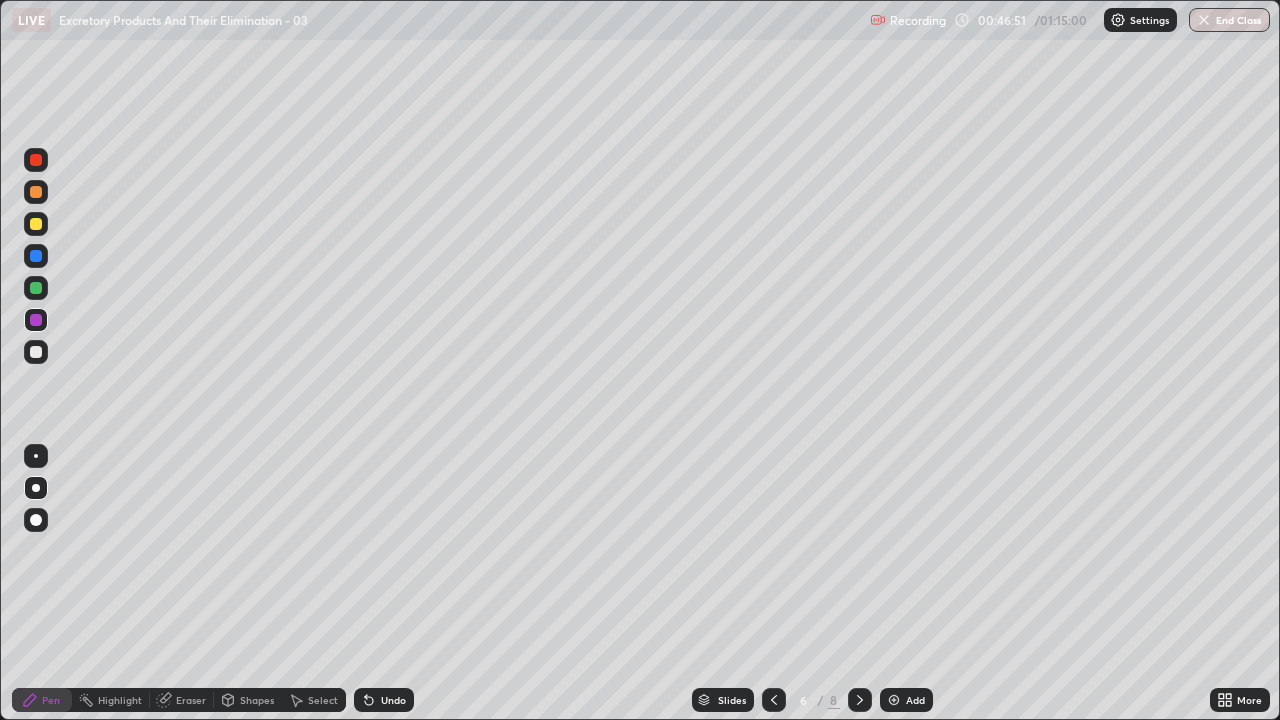 click at bounding box center [36, 192] 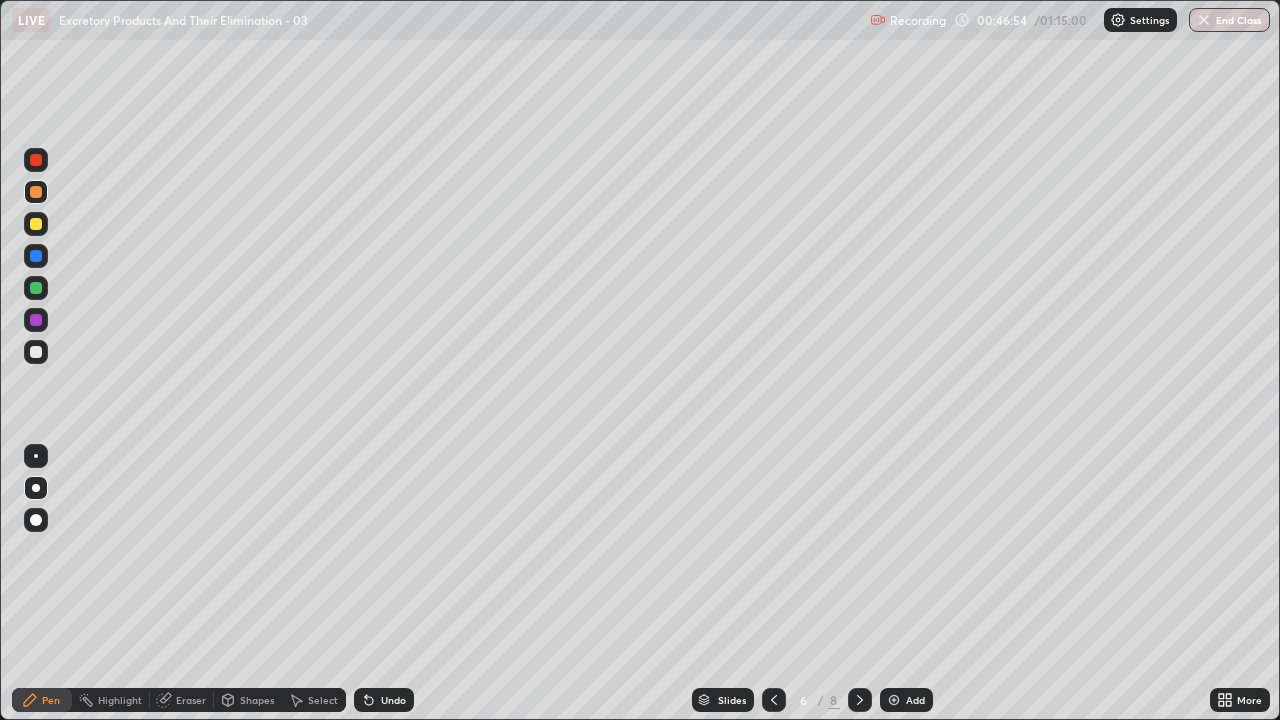 click on "Setting up your live class" at bounding box center (640, 360) 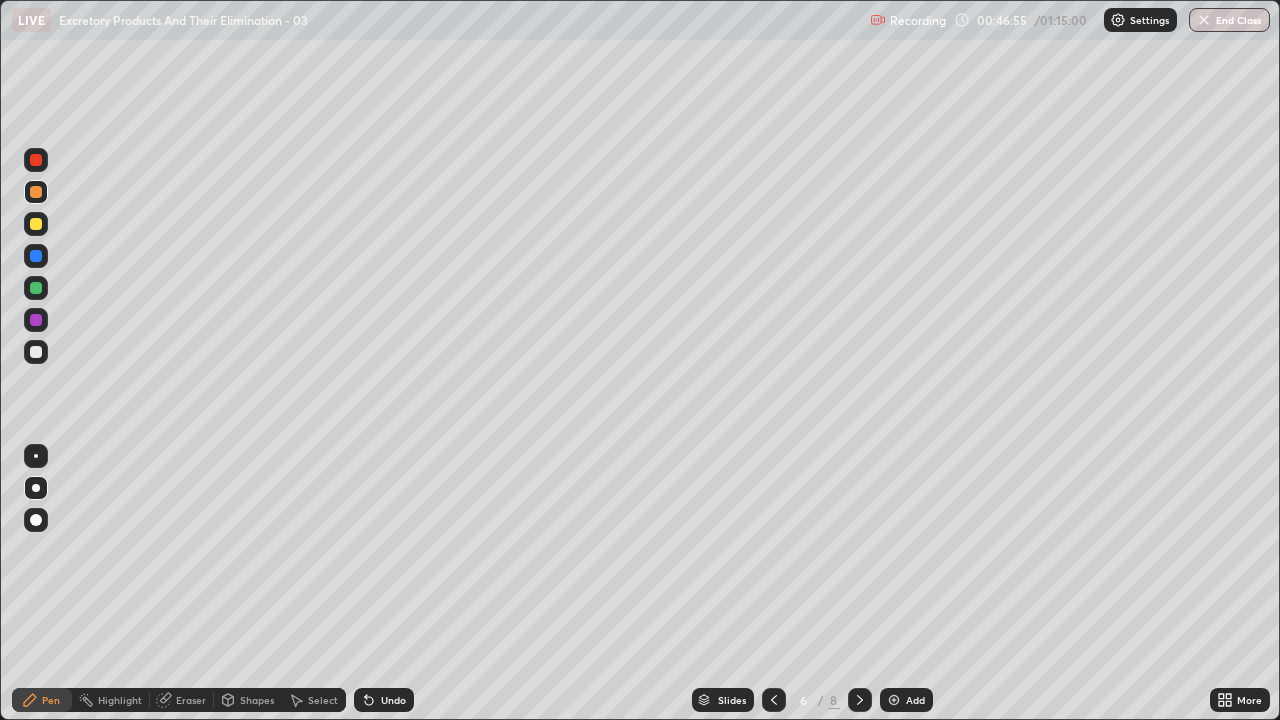 click on "Setting up your live class" at bounding box center [640, 360] 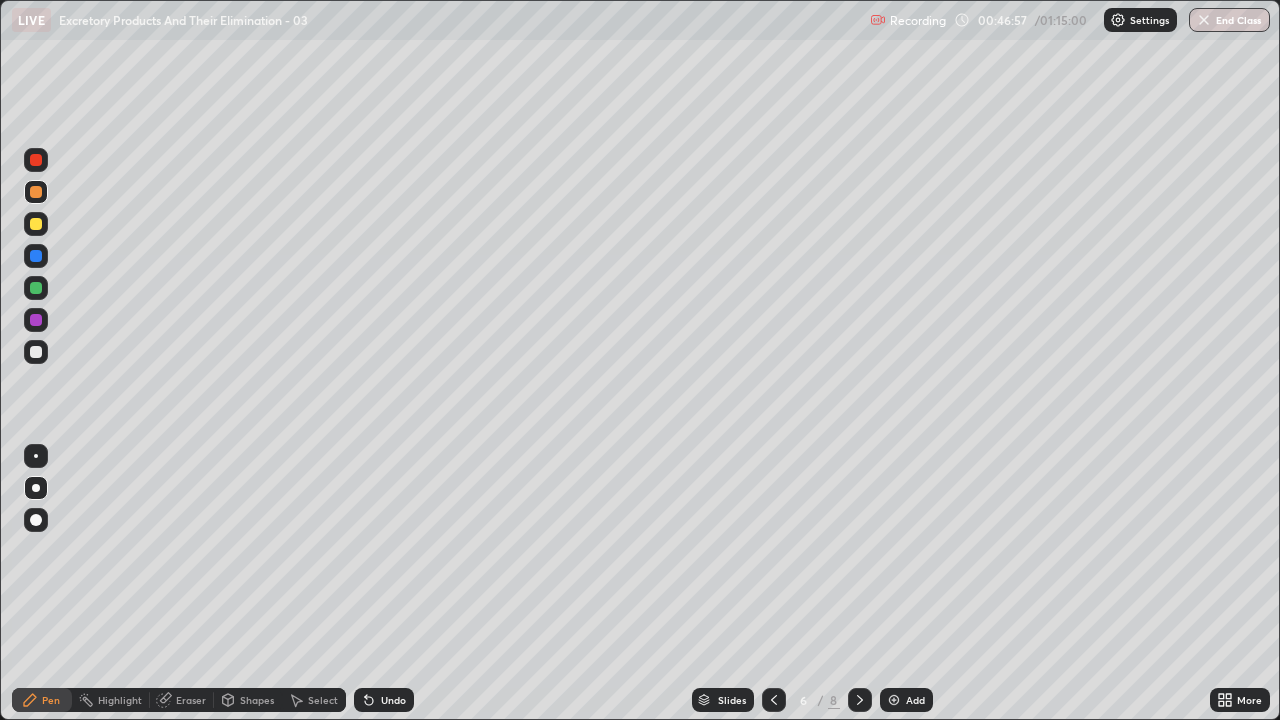 click on "Setting up your live class" at bounding box center [640, 360] 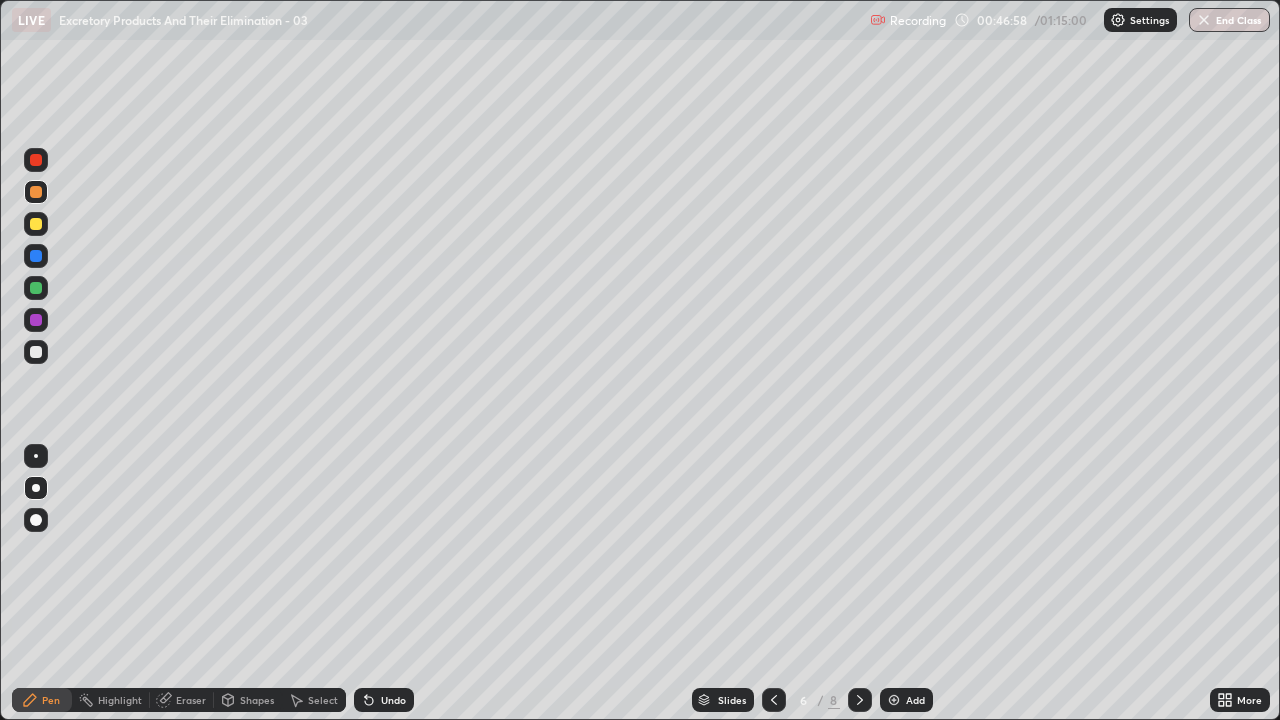 click on "Setting up your live class" at bounding box center (640, 360) 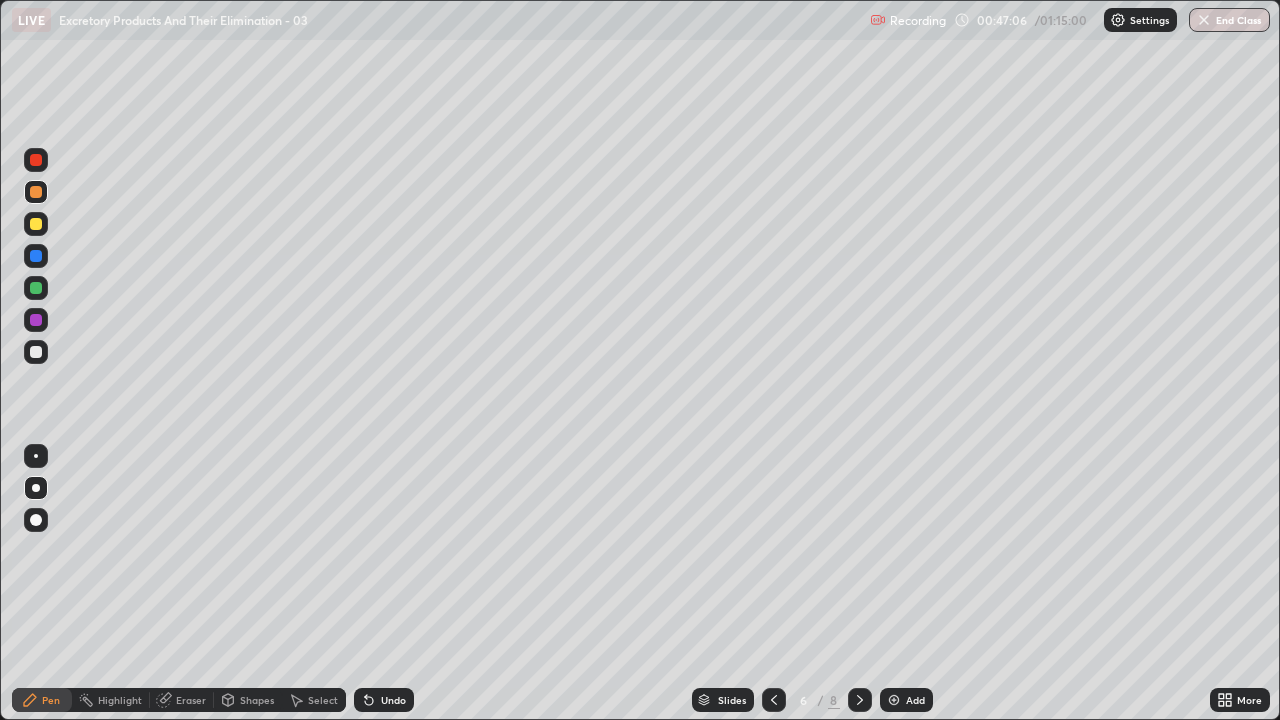 click on "Setting up your live class" at bounding box center (640, 360) 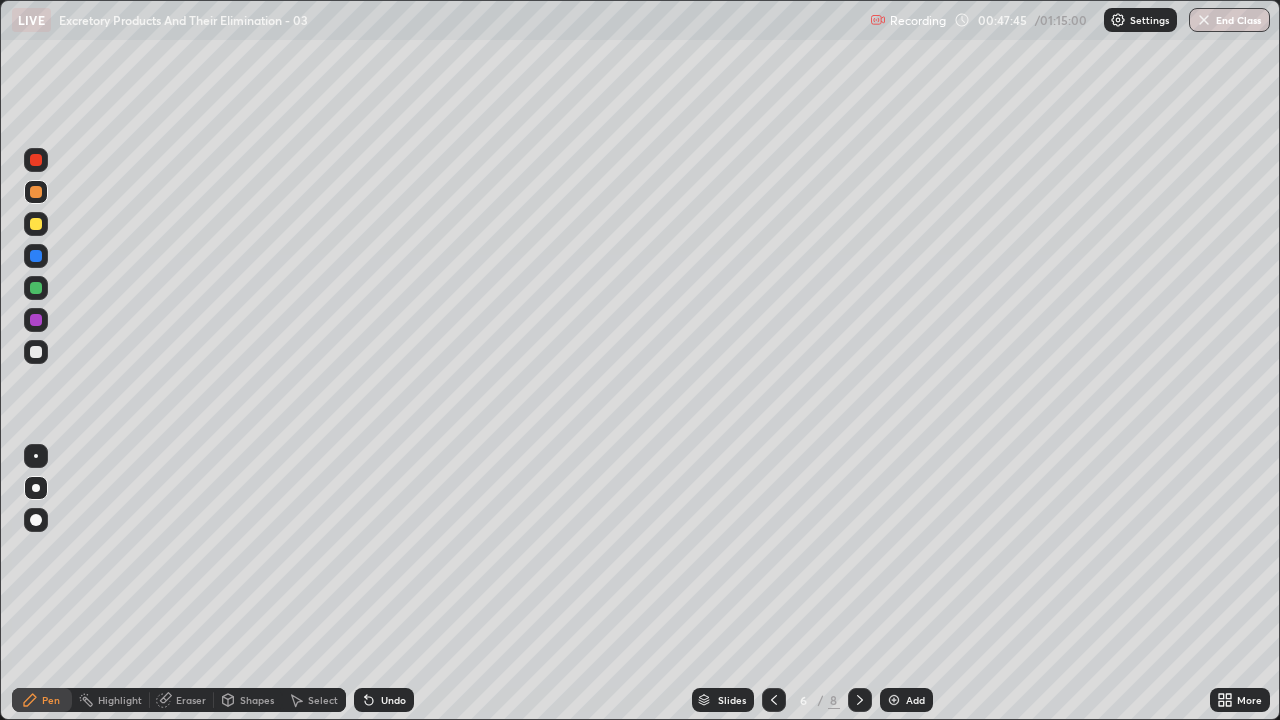 click 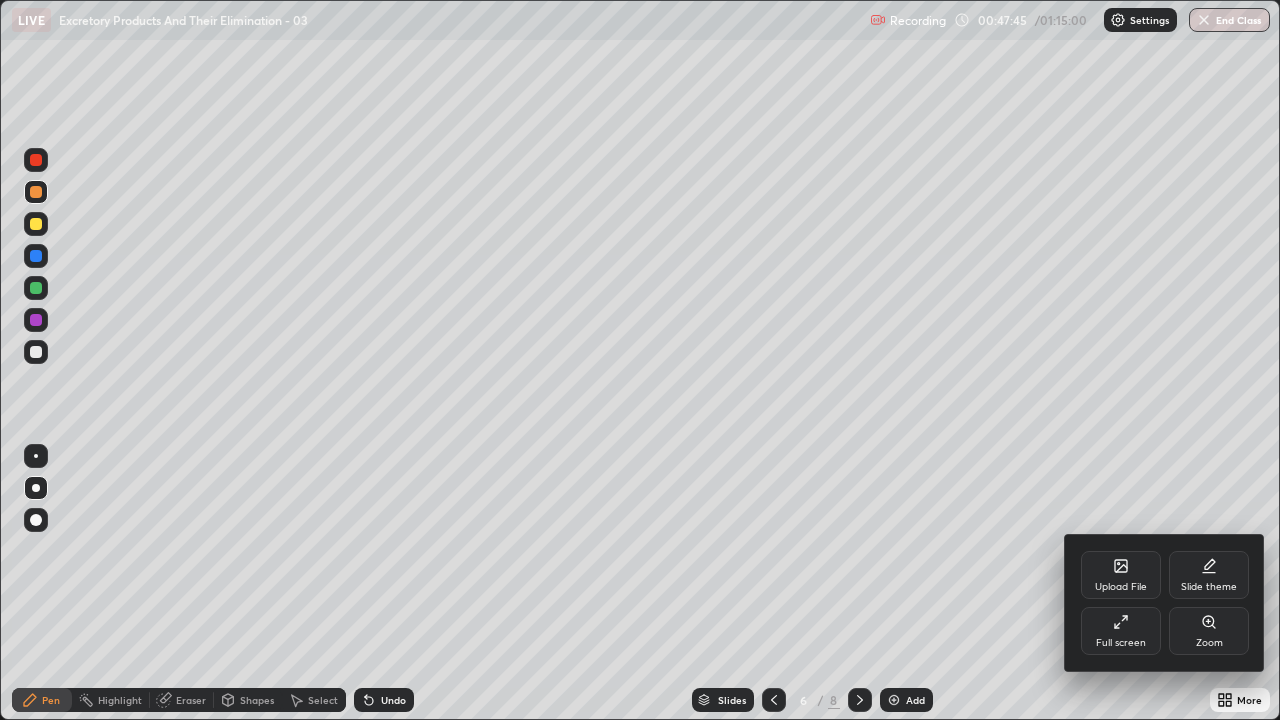 click on "Full screen" at bounding box center (1121, 631) 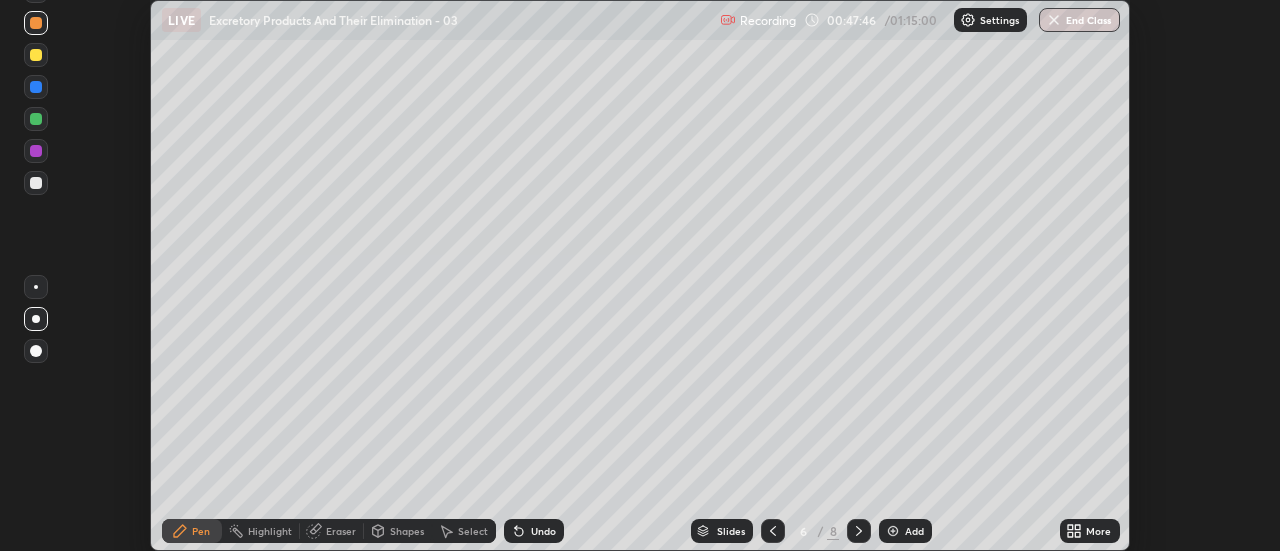 scroll, scrollTop: 551, scrollLeft: 1280, axis: both 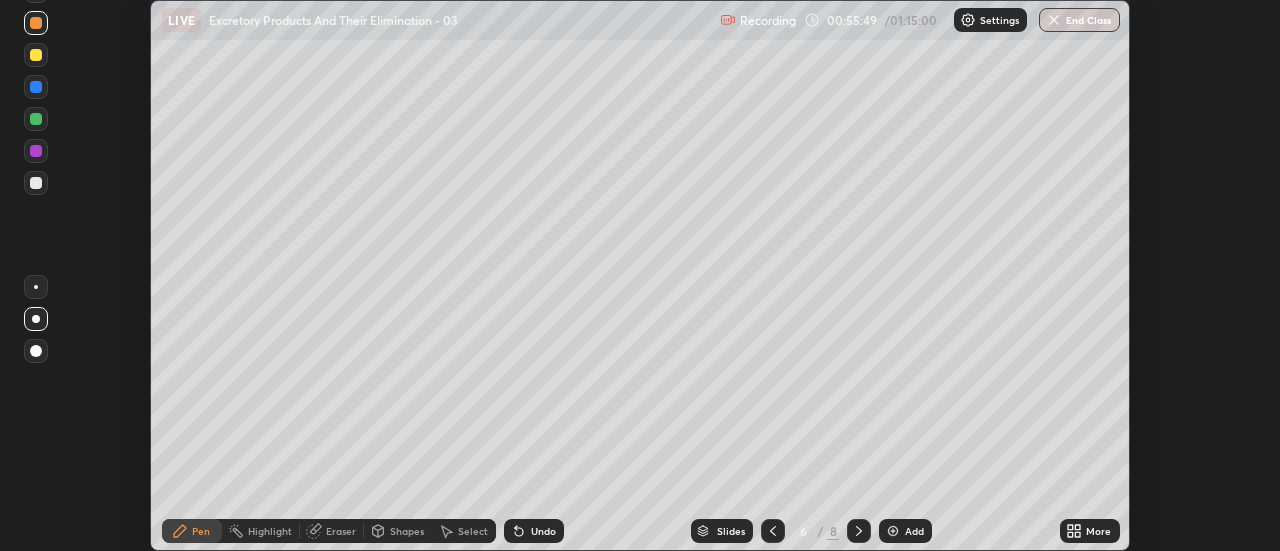 click 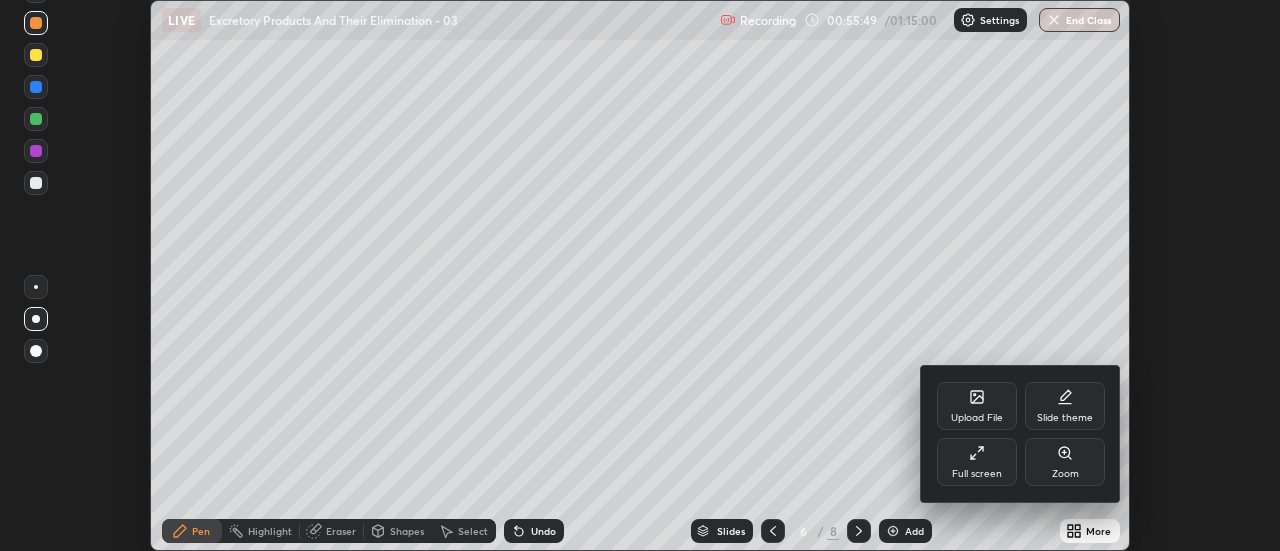 click on "Full screen" at bounding box center (977, 462) 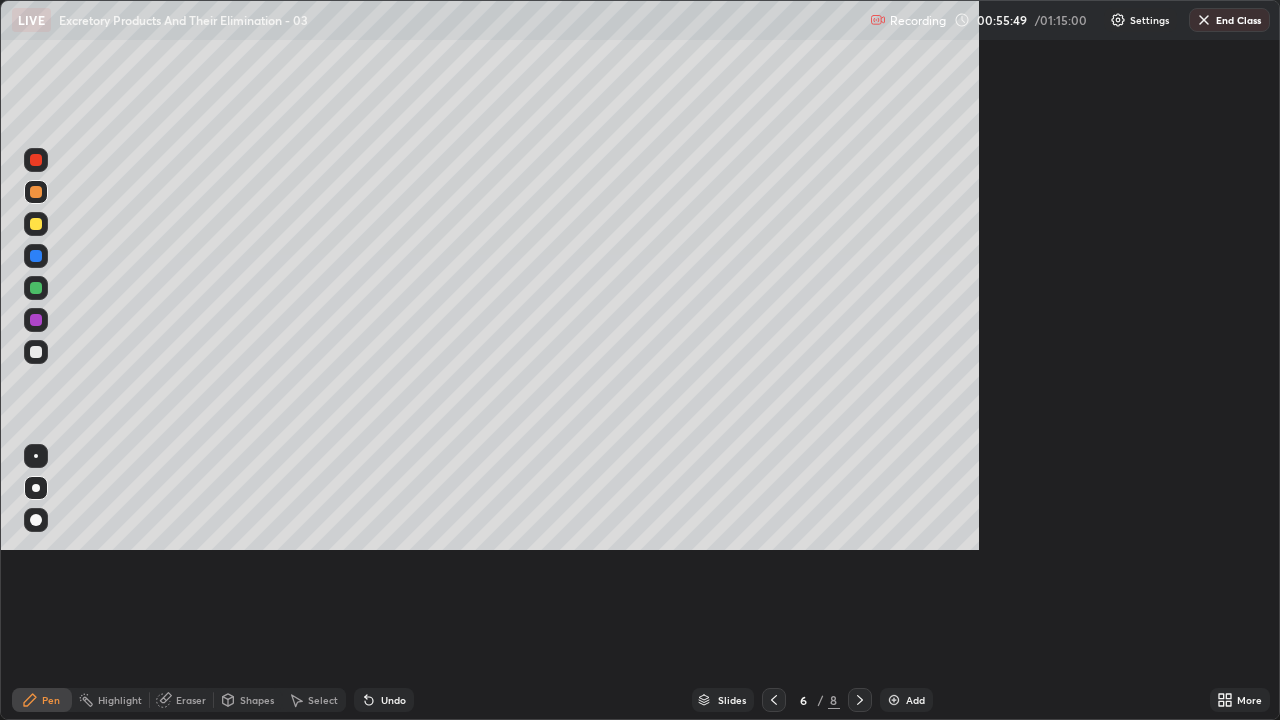 scroll, scrollTop: 99280, scrollLeft: 98720, axis: both 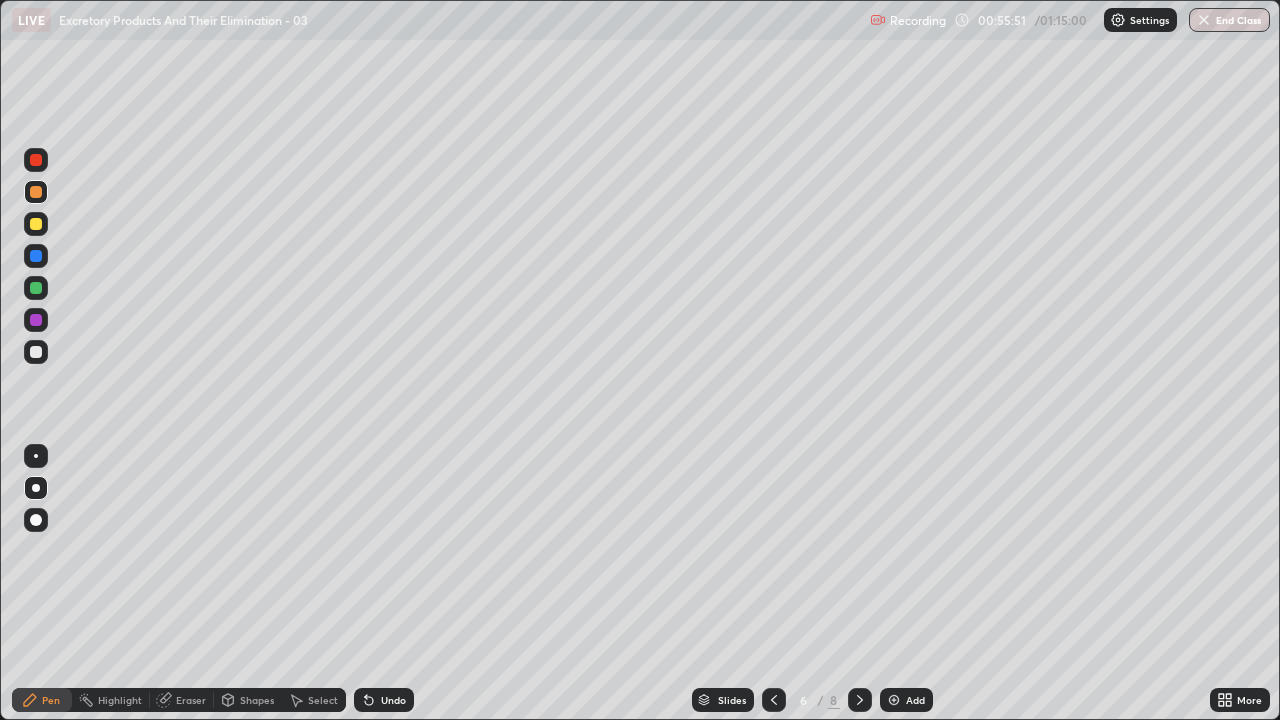 click at bounding box center (860, 700) 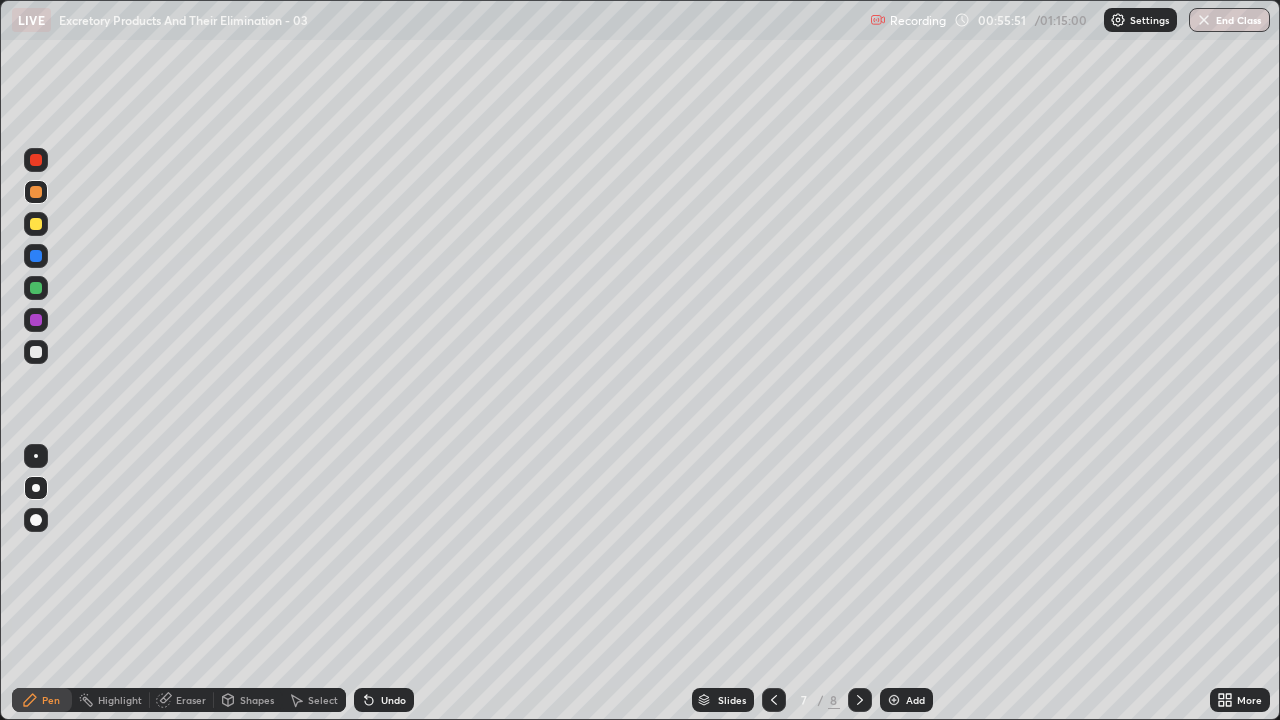 click 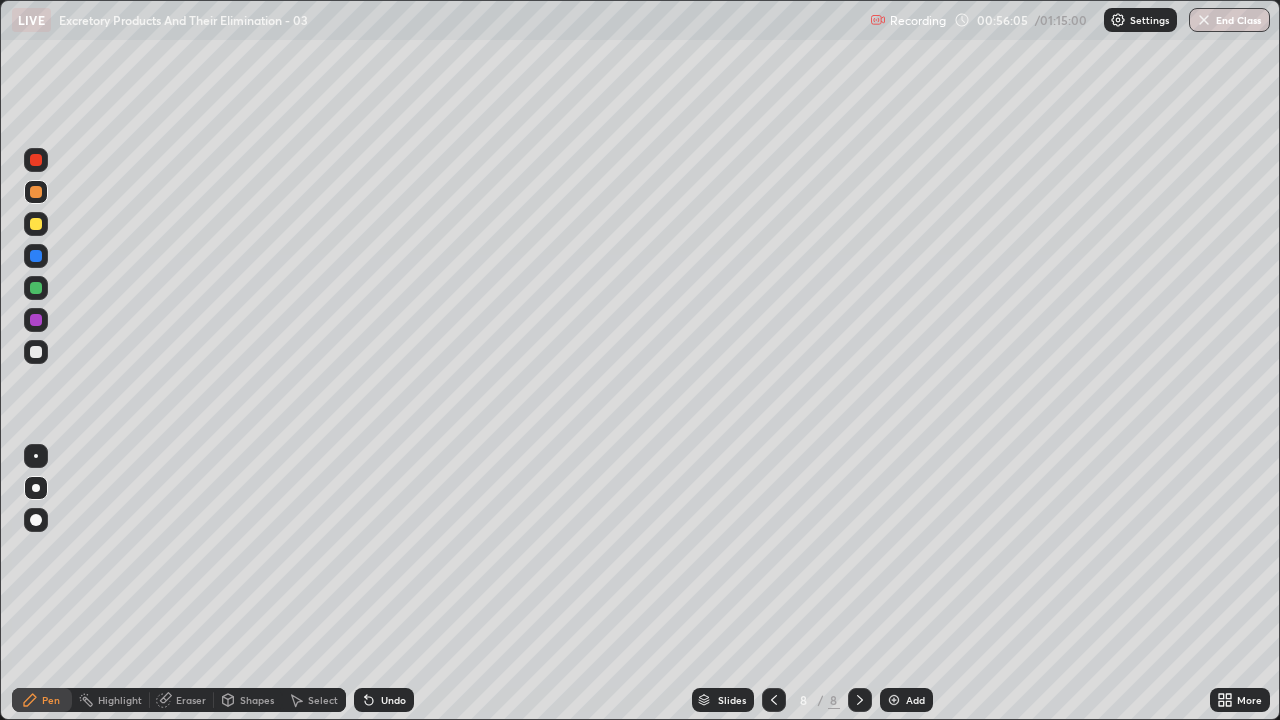 click at bounding box center [36, 352] 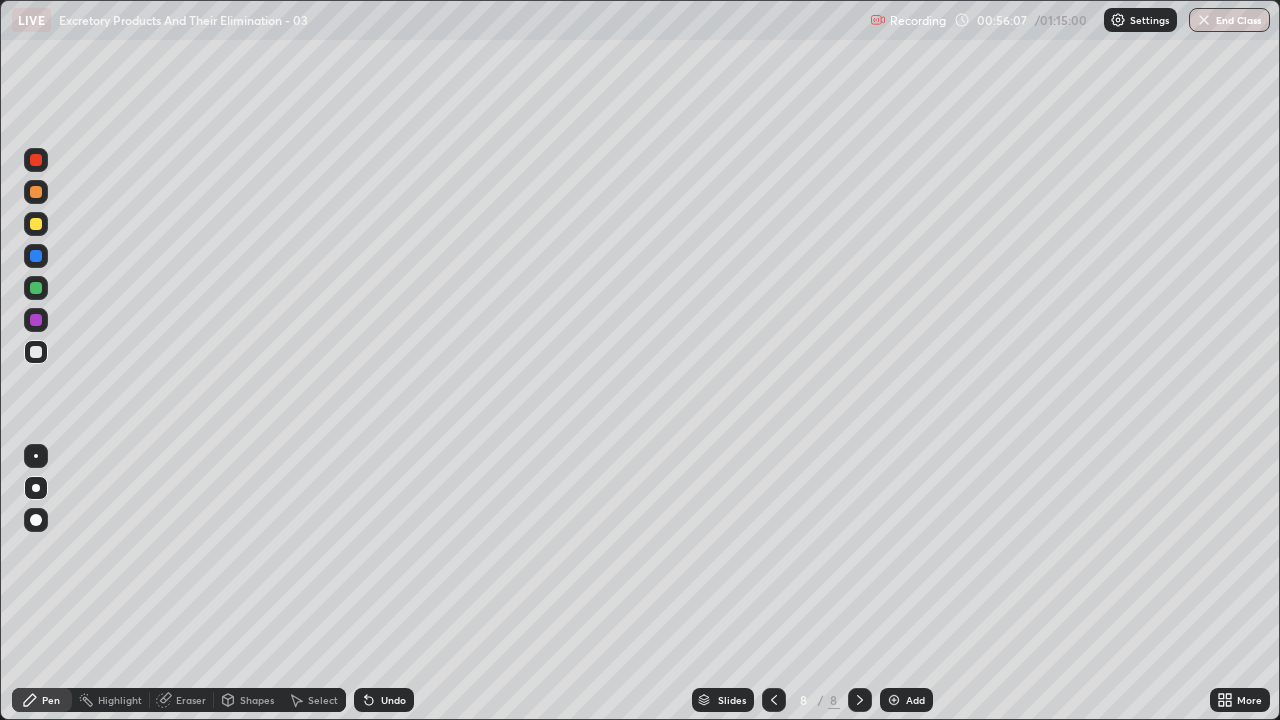 click 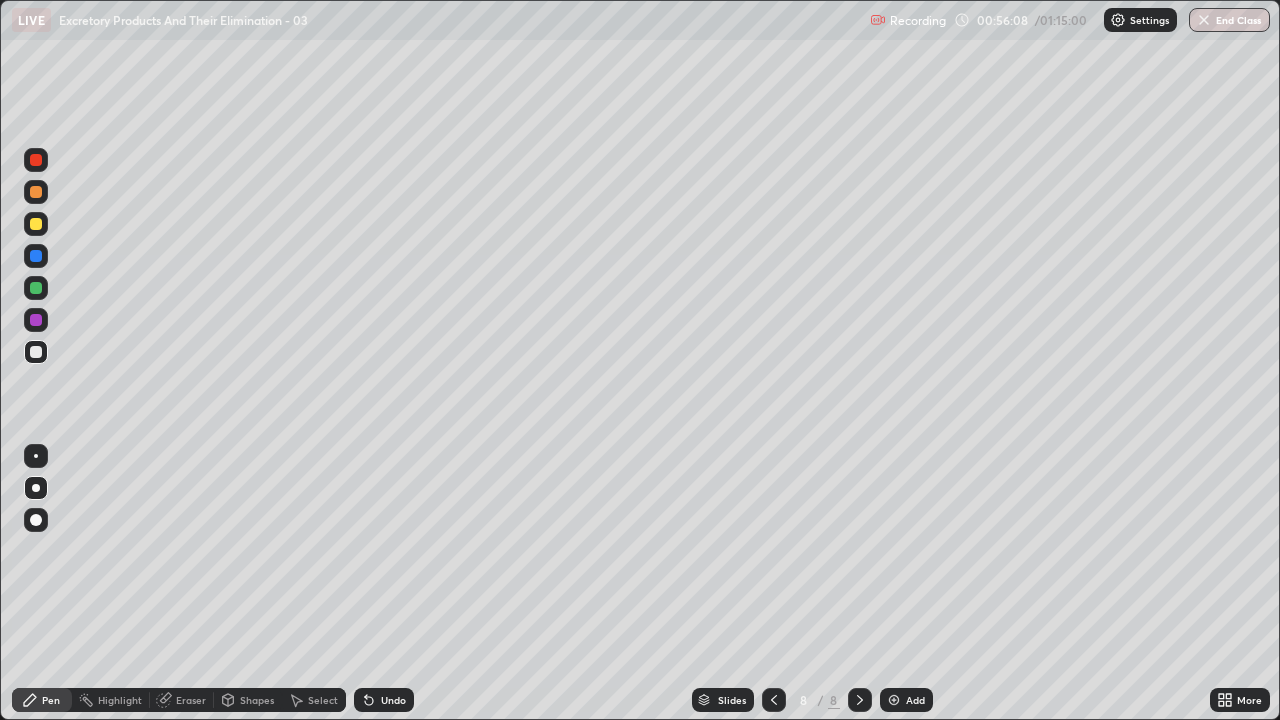 click on "Add" at bounding box center (906, 700) 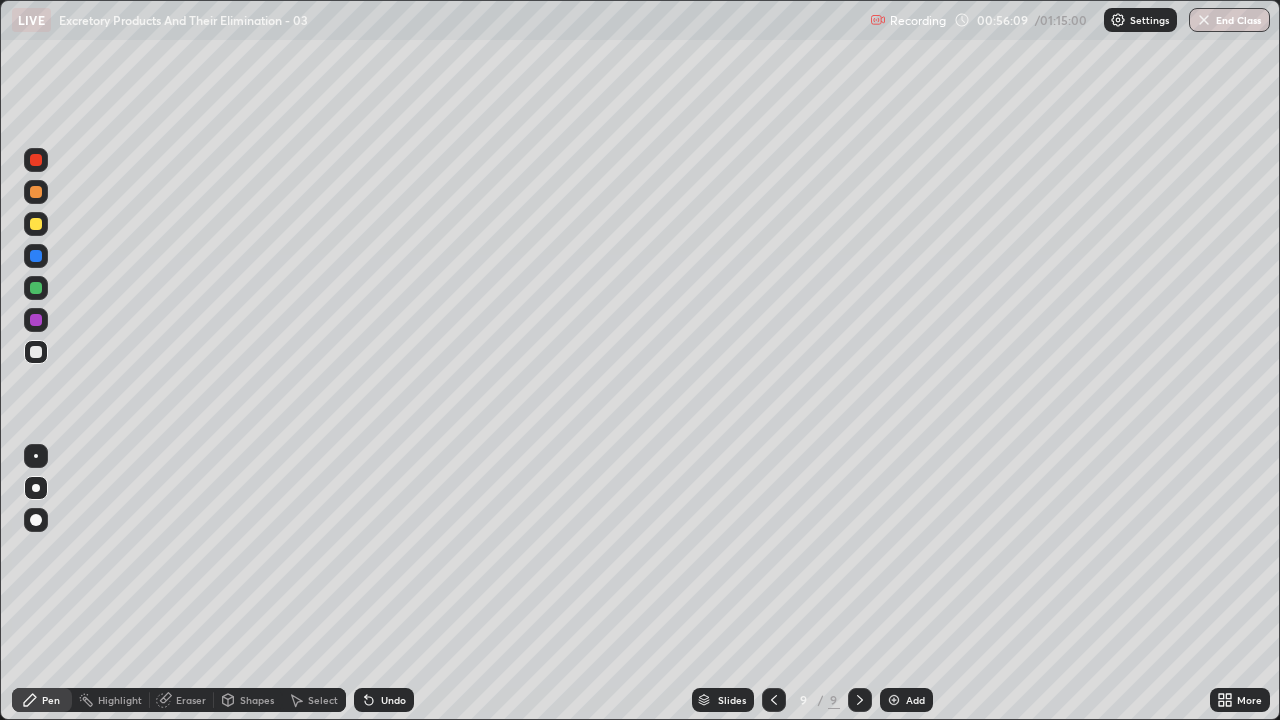 click at bounding box center (36, 352) 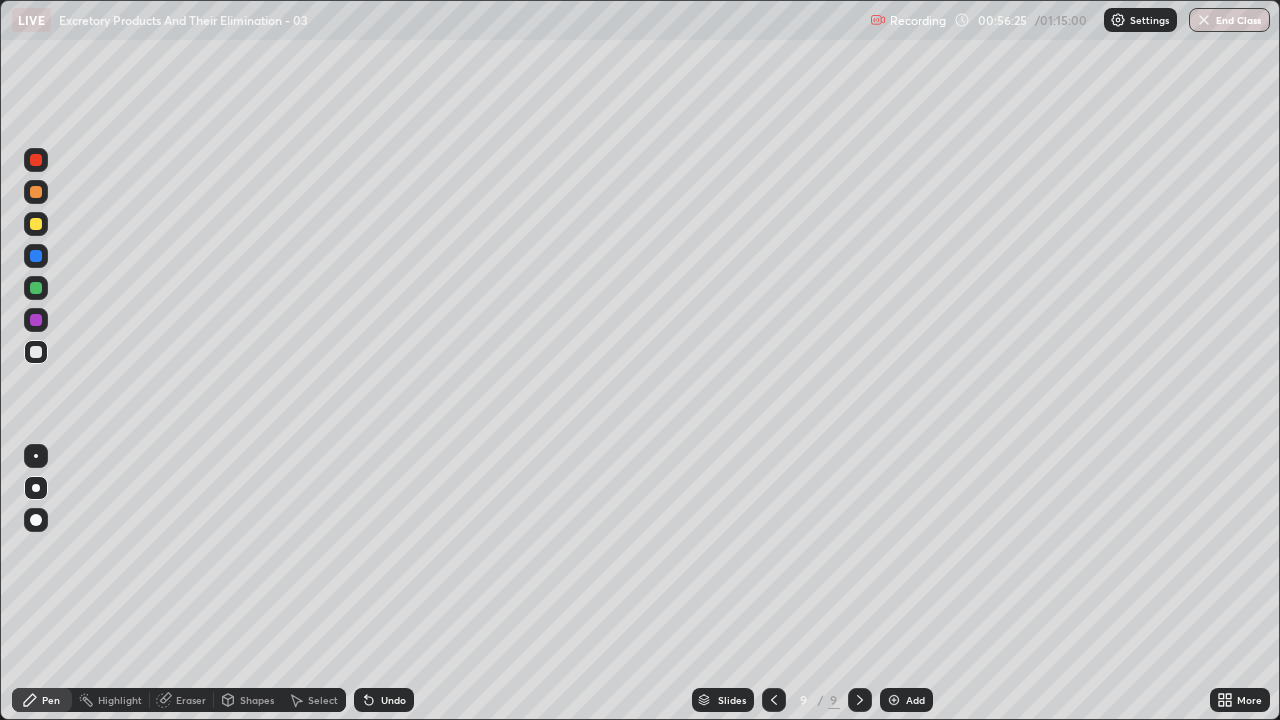 click at bounding box center (36, 352) 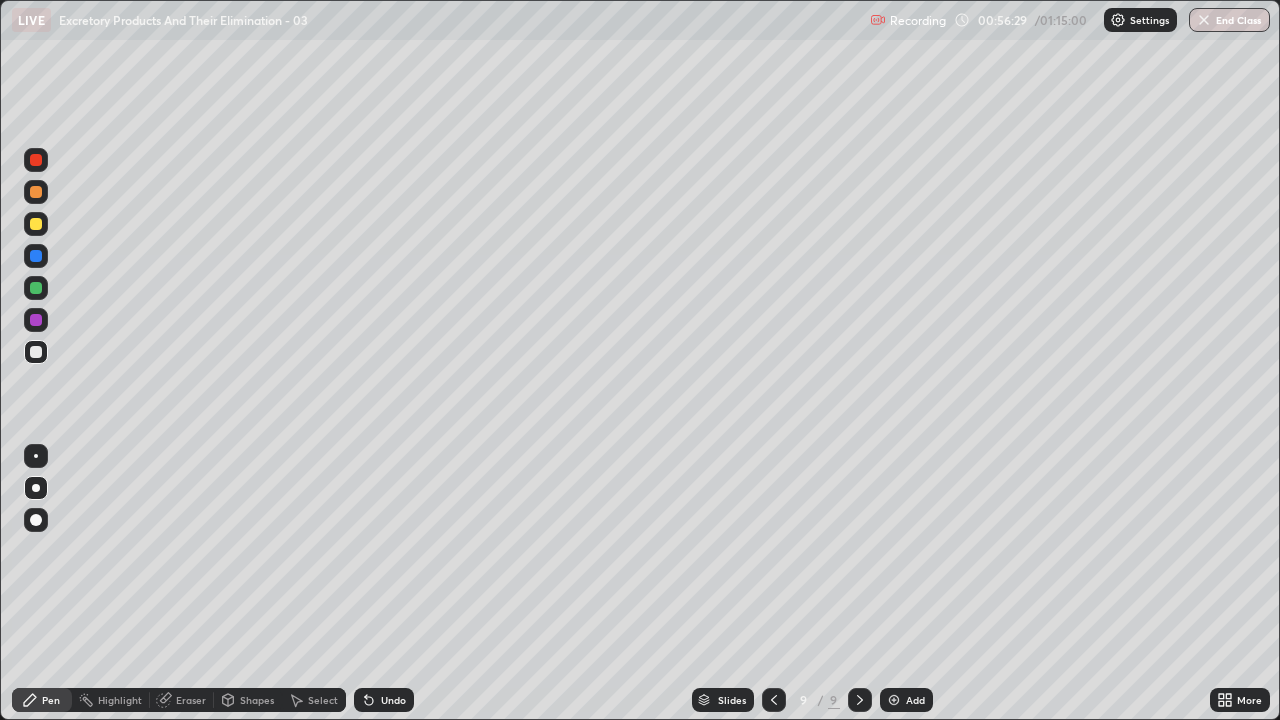 click on "Undo" at bounding box center [393, 700] 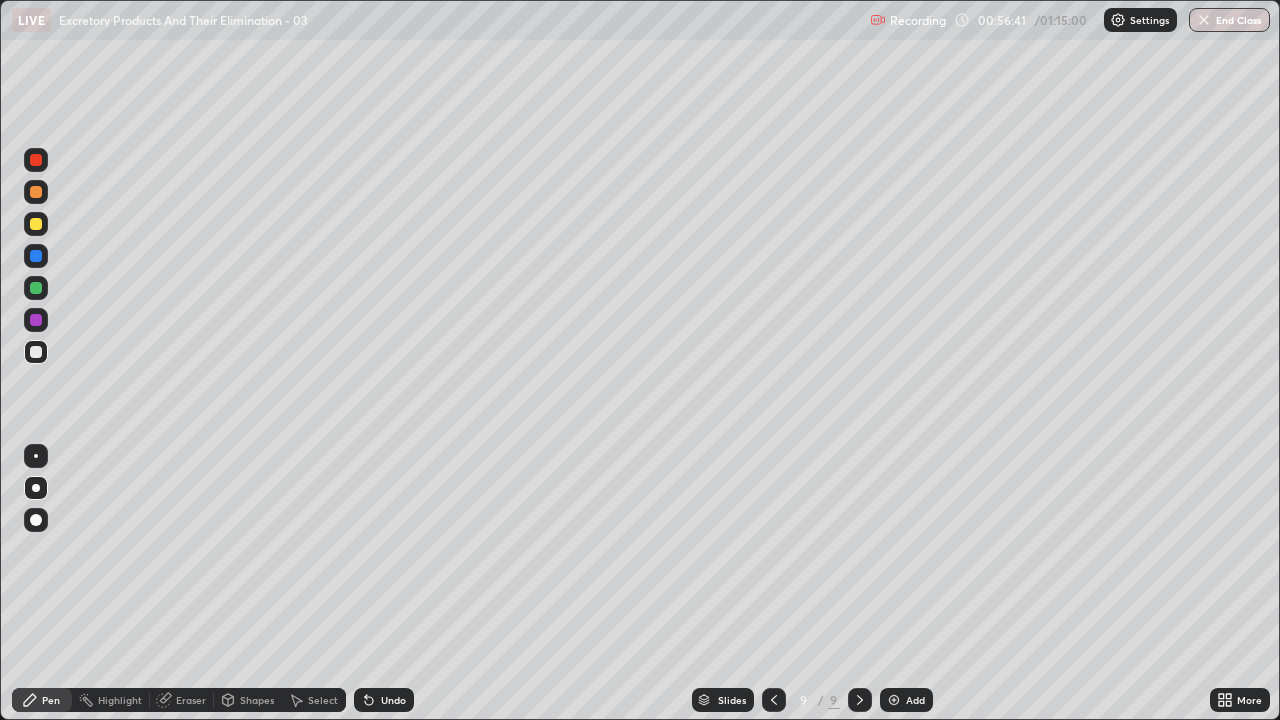 click at bounding box center (36, 352) 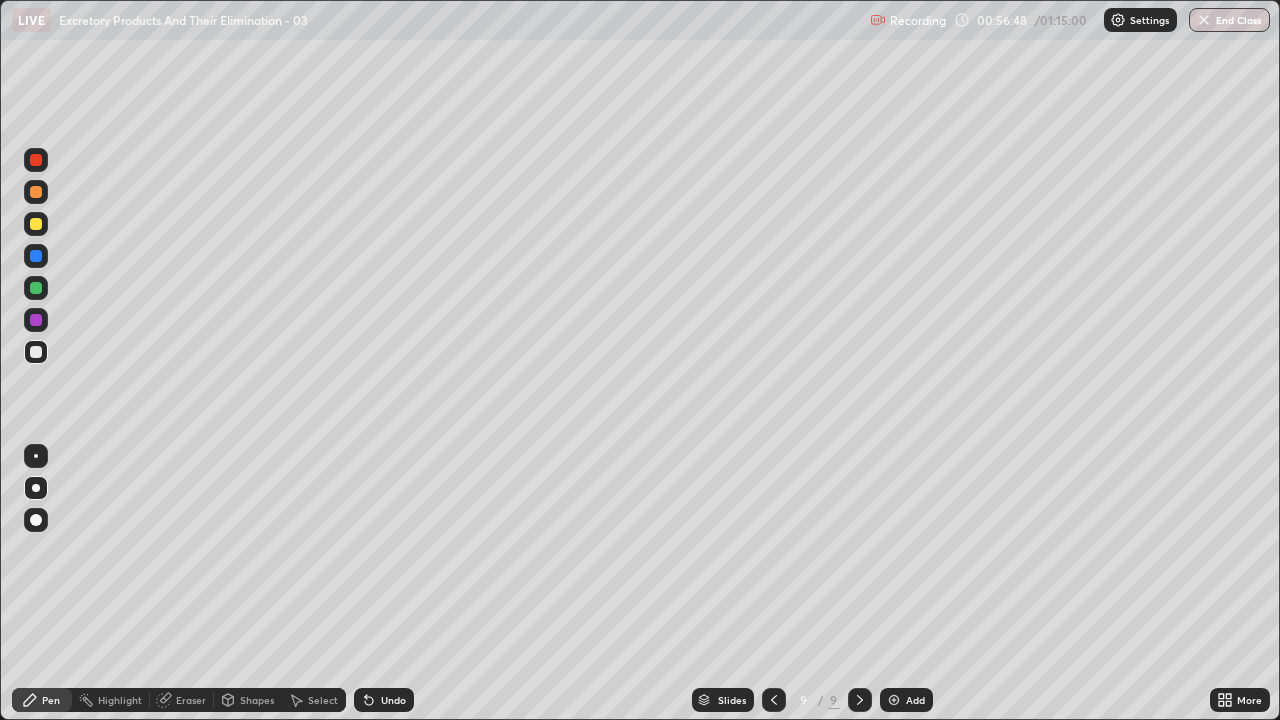 click at bounding box center (36, 352) 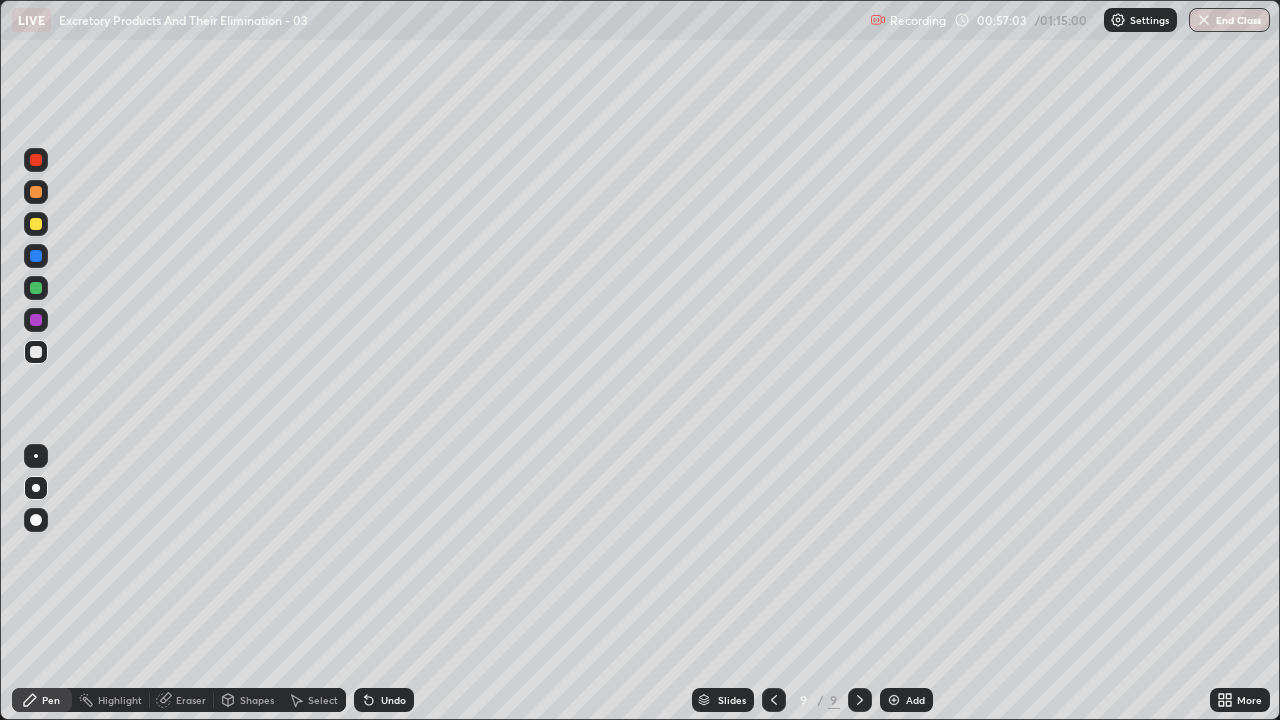 click on "Undo" at bounding box center (393, 700) 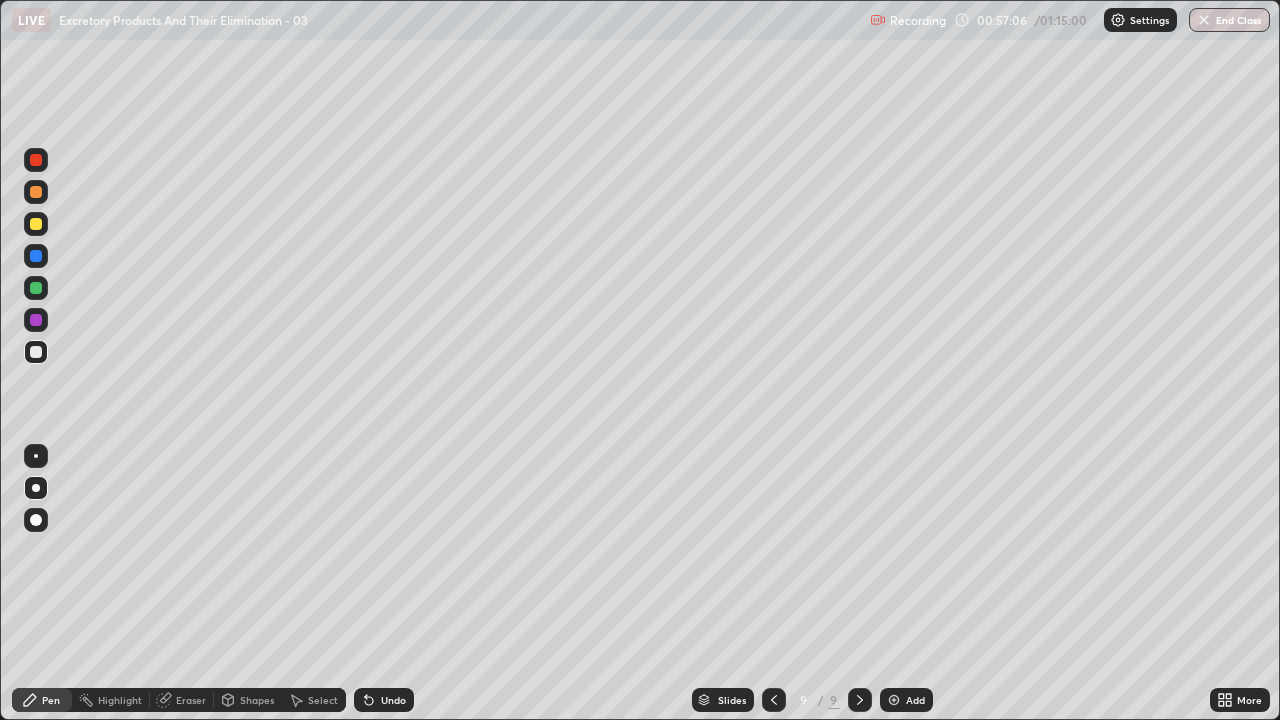 click on "Undo" at bounding box center [384, 700] 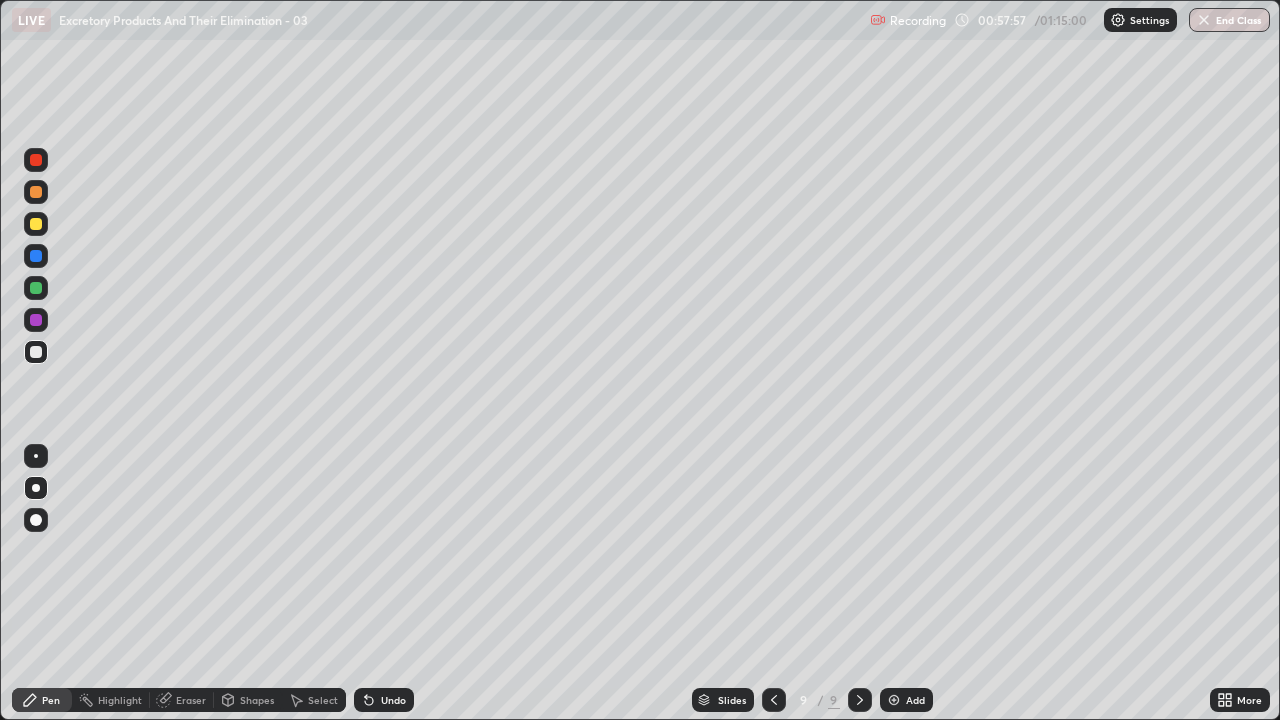 click 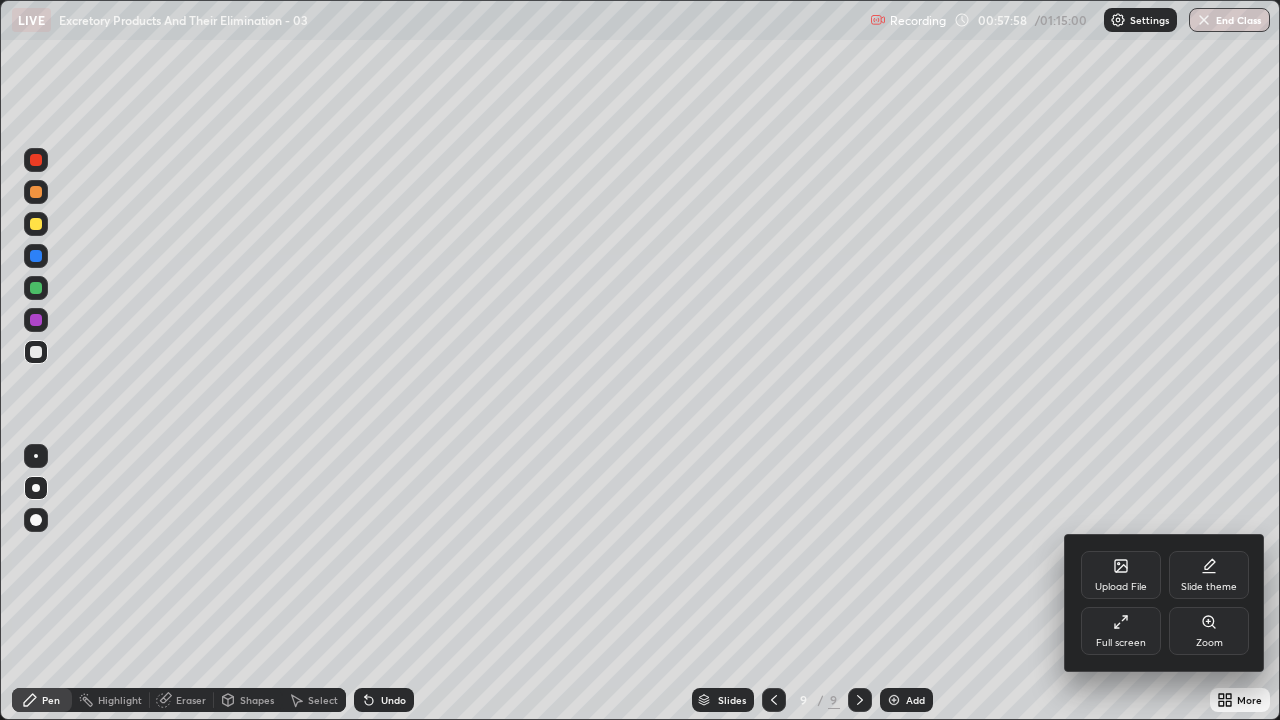 click on "Full screen" at bounding box center (1121, 643) 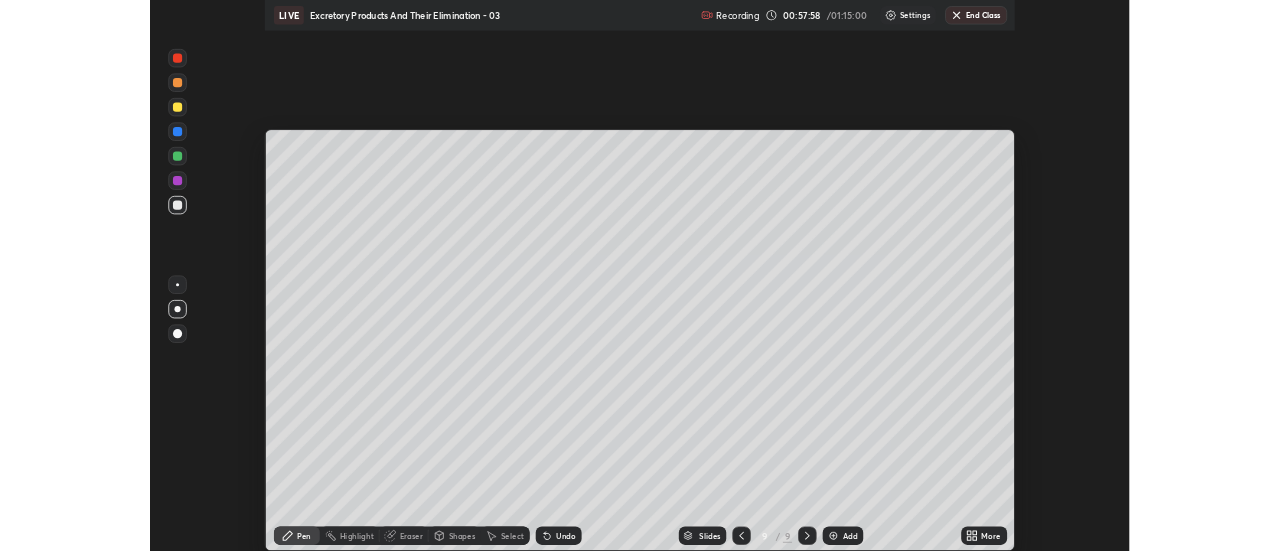 scroll, scrollTop: 551, scrollLeft: 1280, axis: both 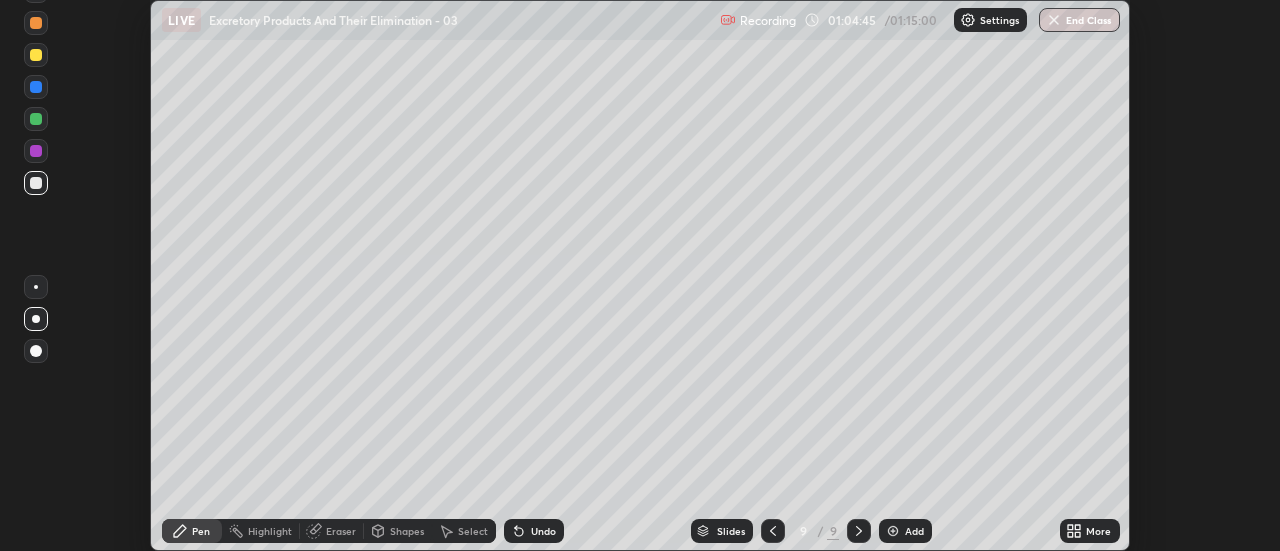click on "End Class" at bounding box center (1079, 20) 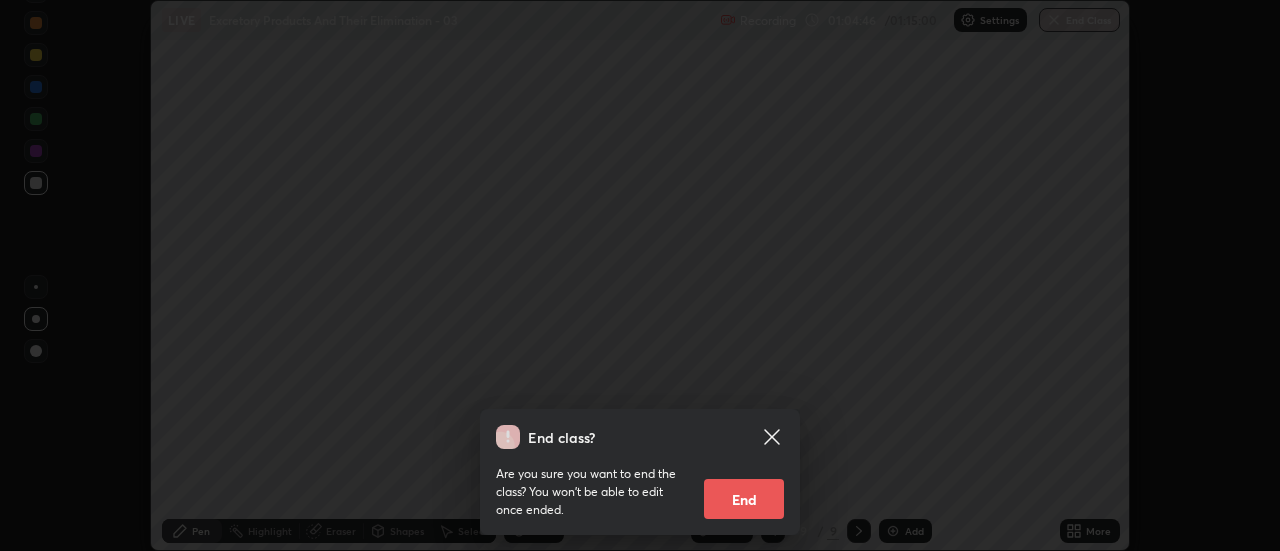click on "End" at bounding box center [744, 499] 